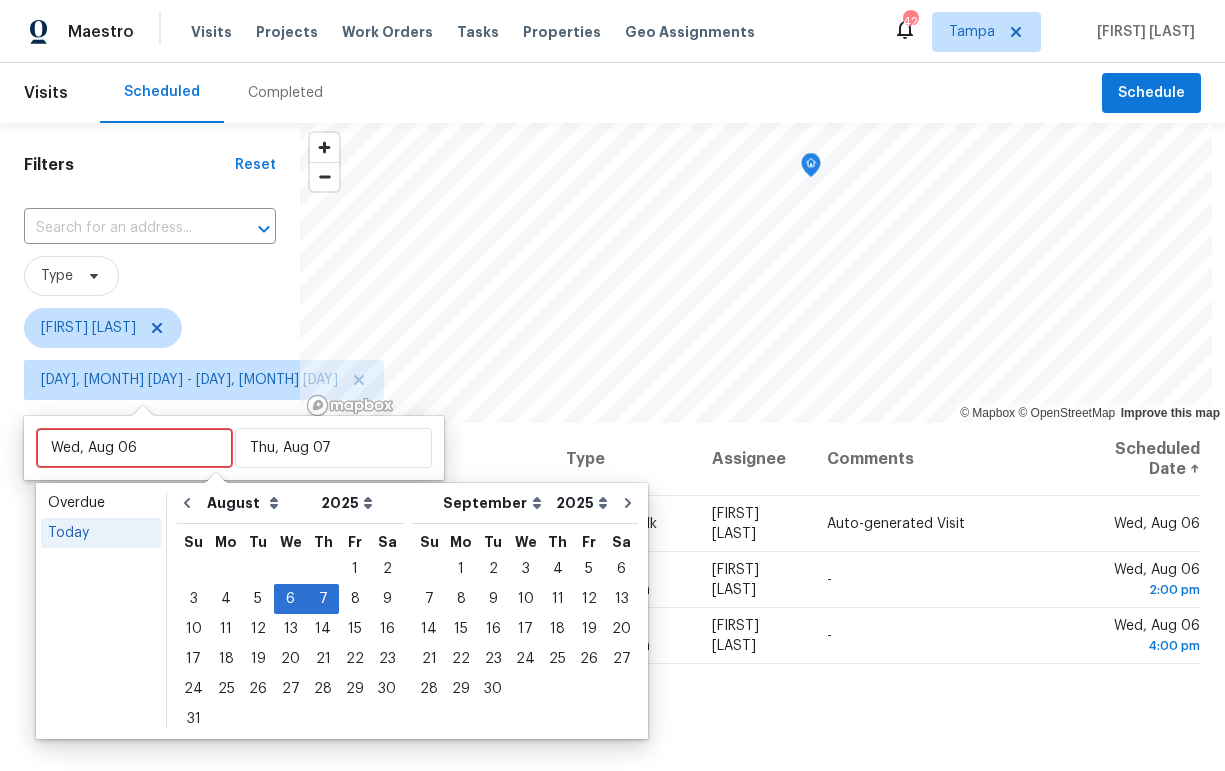 select on "7" 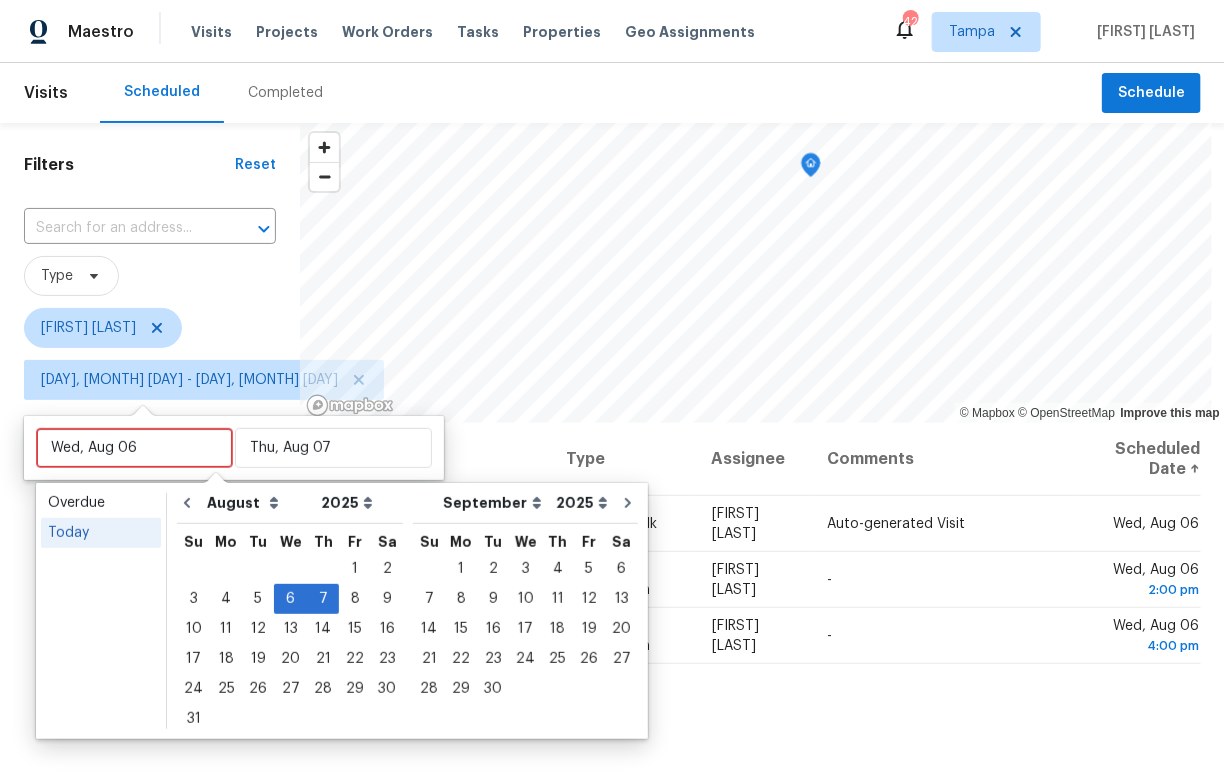 scroll, scrollTop: 0, scrollLeft: 0, axis: both 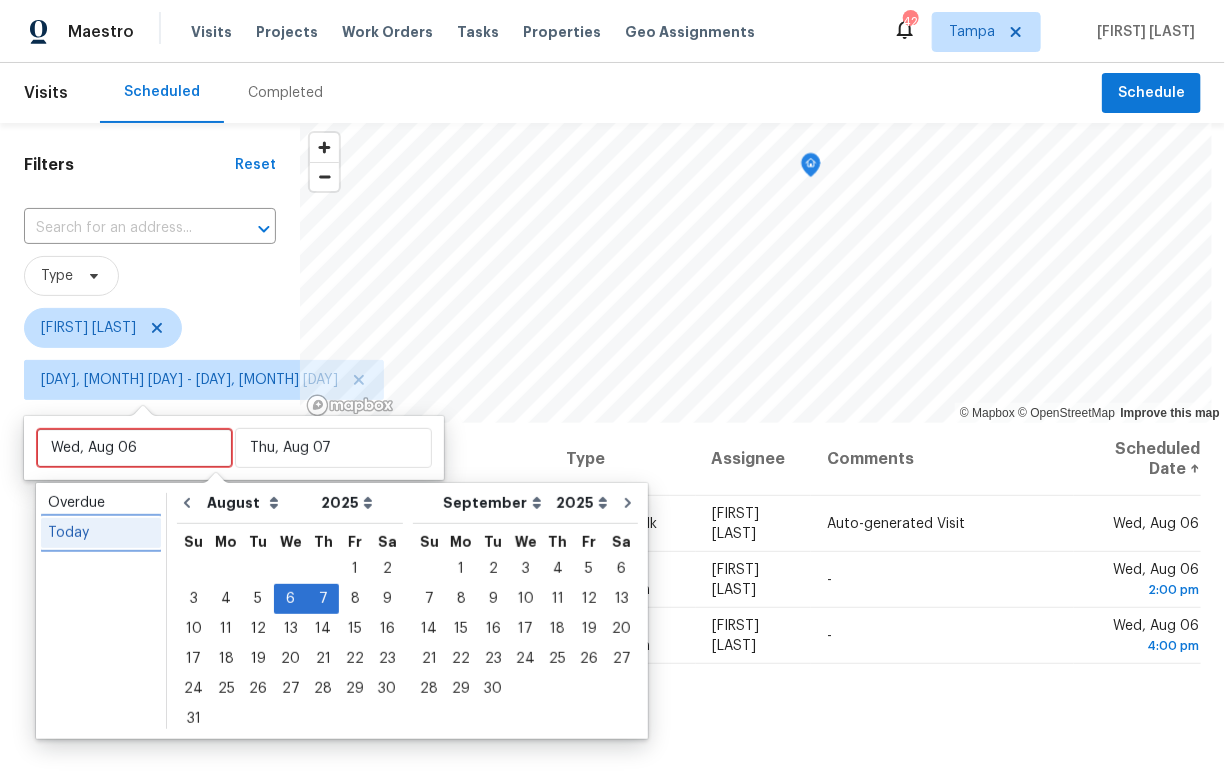 click on "Today" at bounding box center [101, 533] 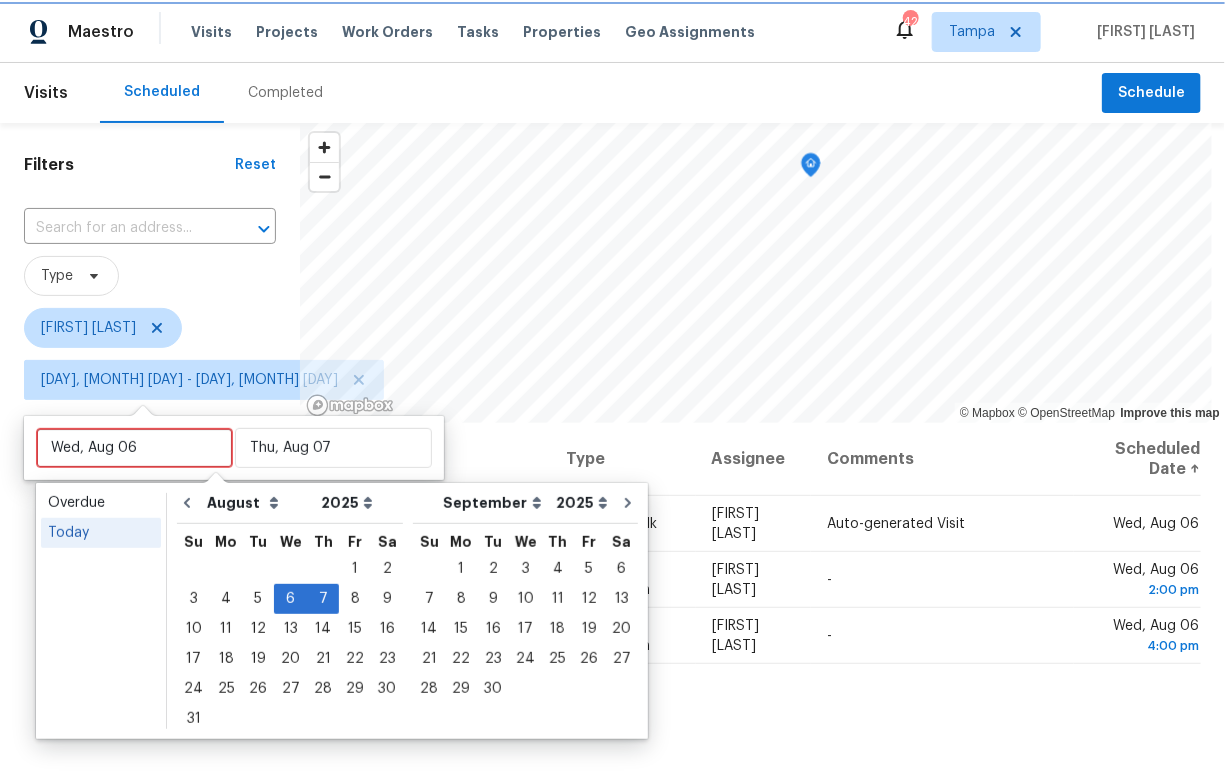 type on "Sun, Aug 03" 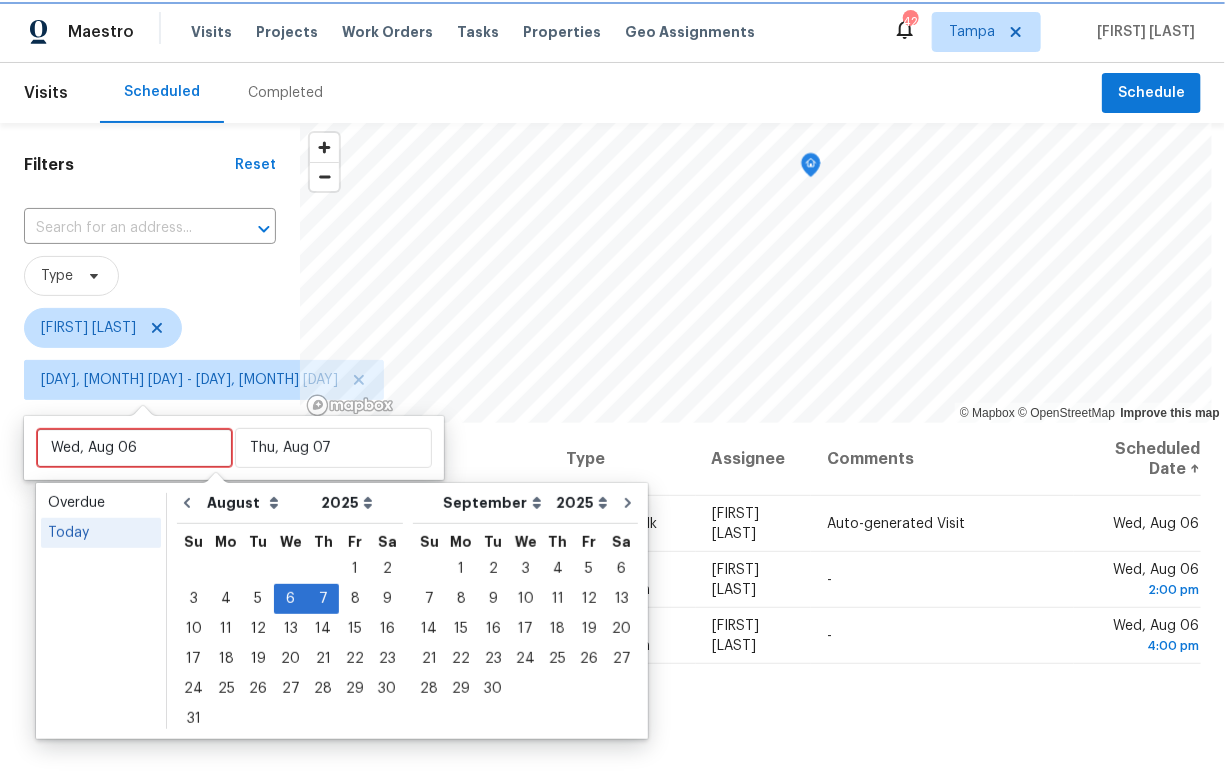 type on "Sun, Aug 03" 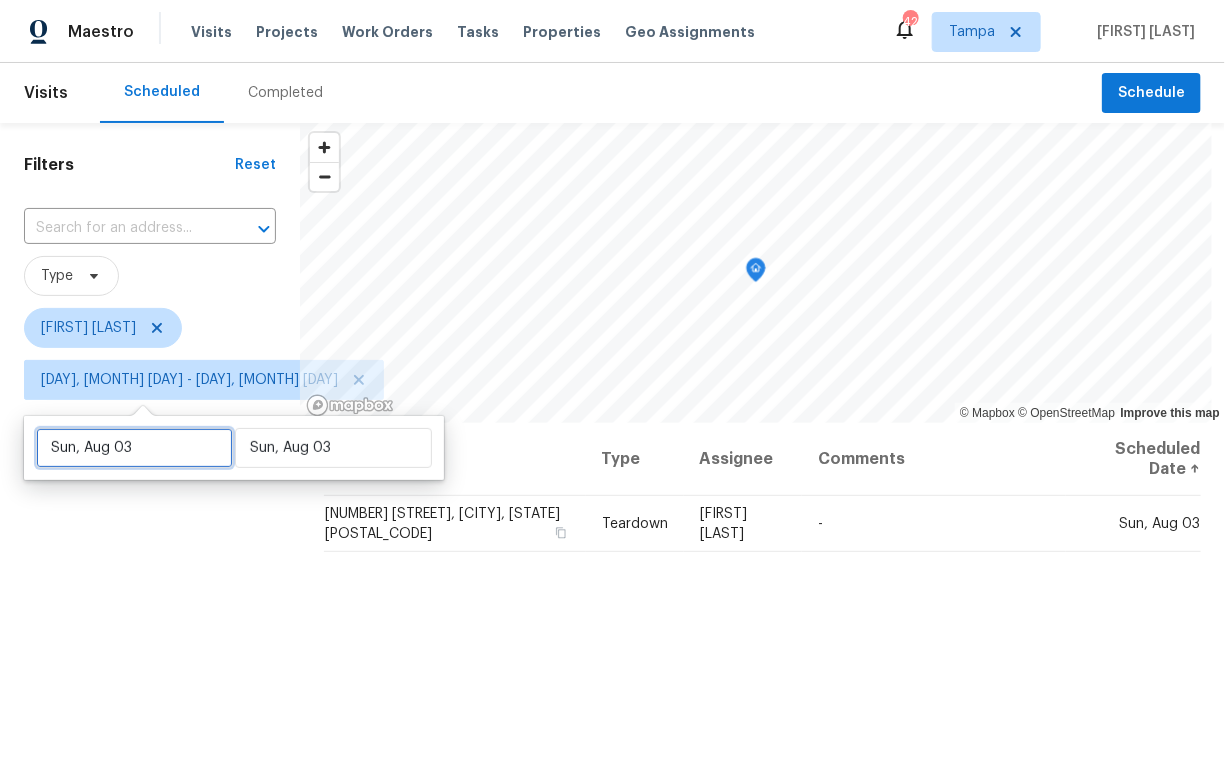 select on "7" 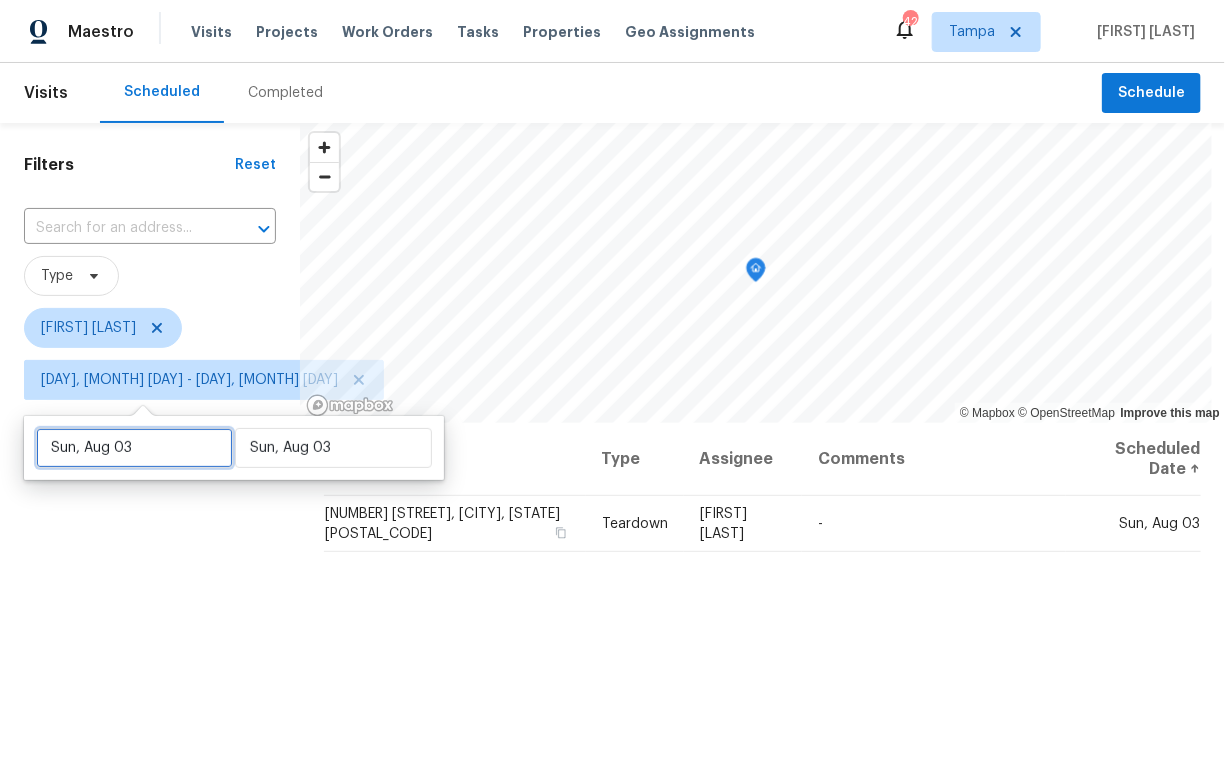 select on "2025" 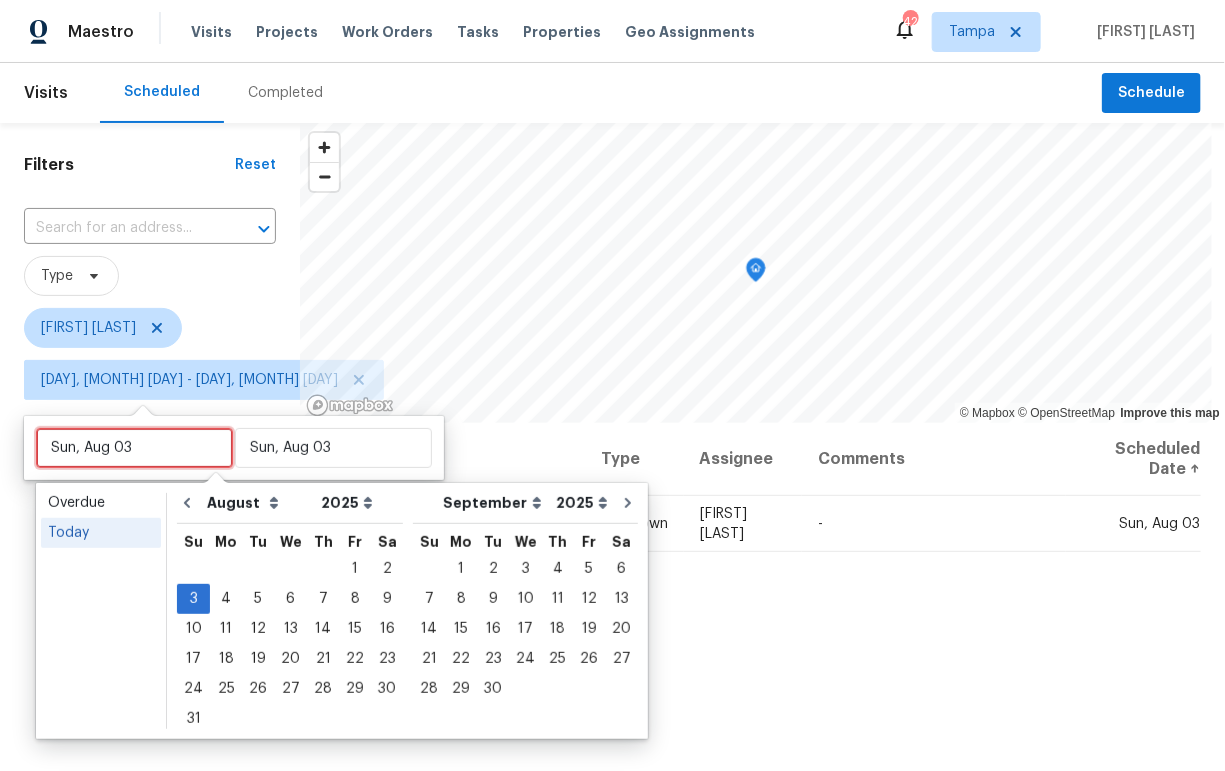 click on "Sun, Aug 03" at bounding box center (134, 448) 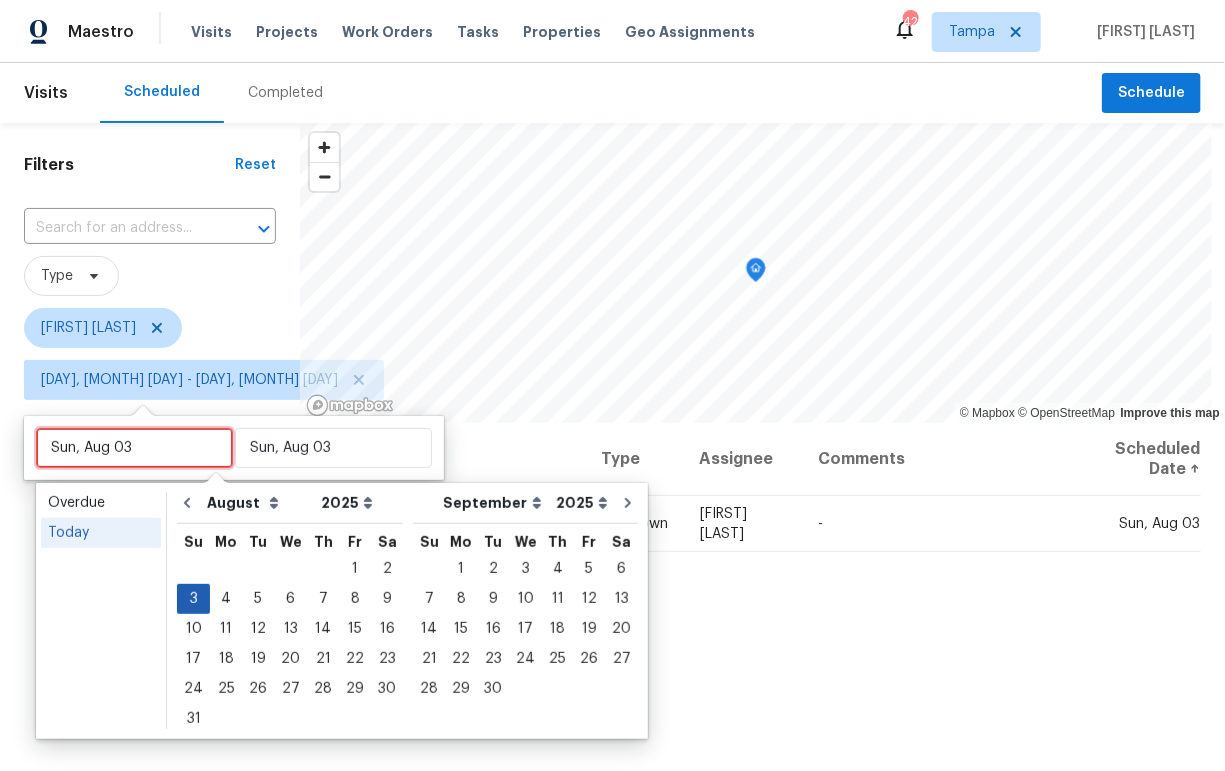 type 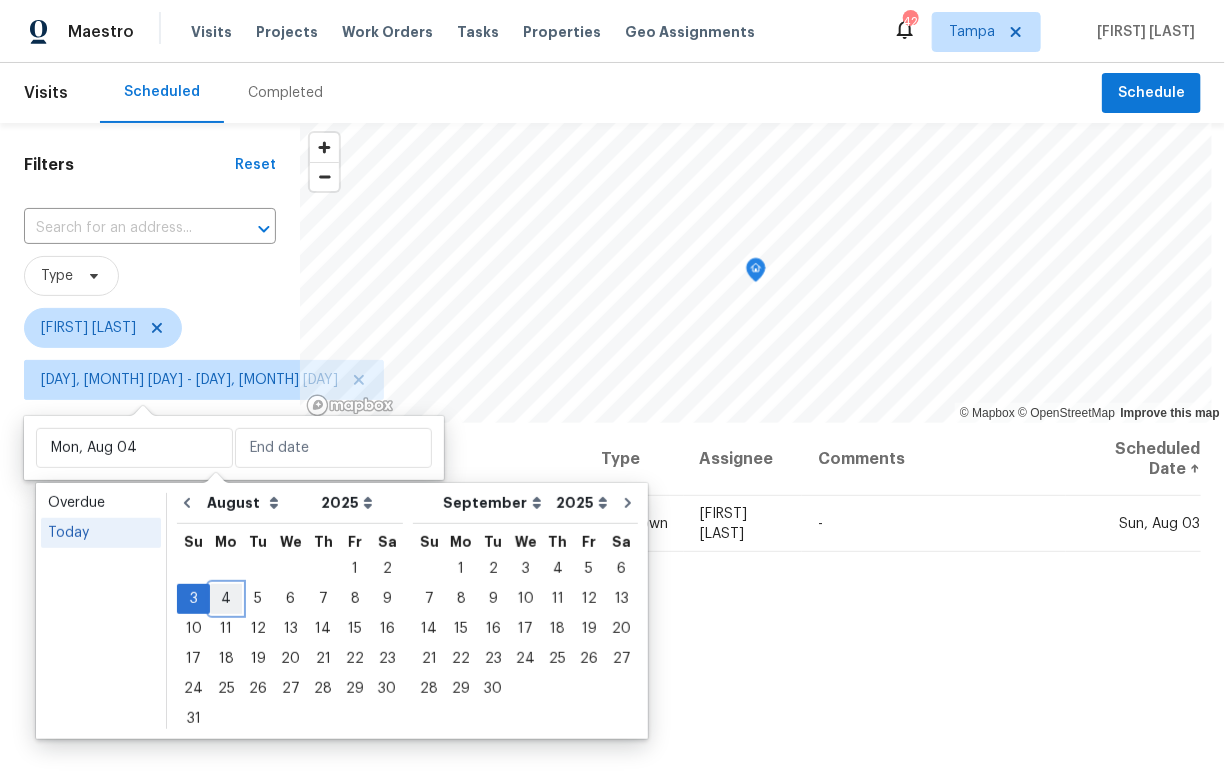 click on "4" at bounding box center (226, 599) 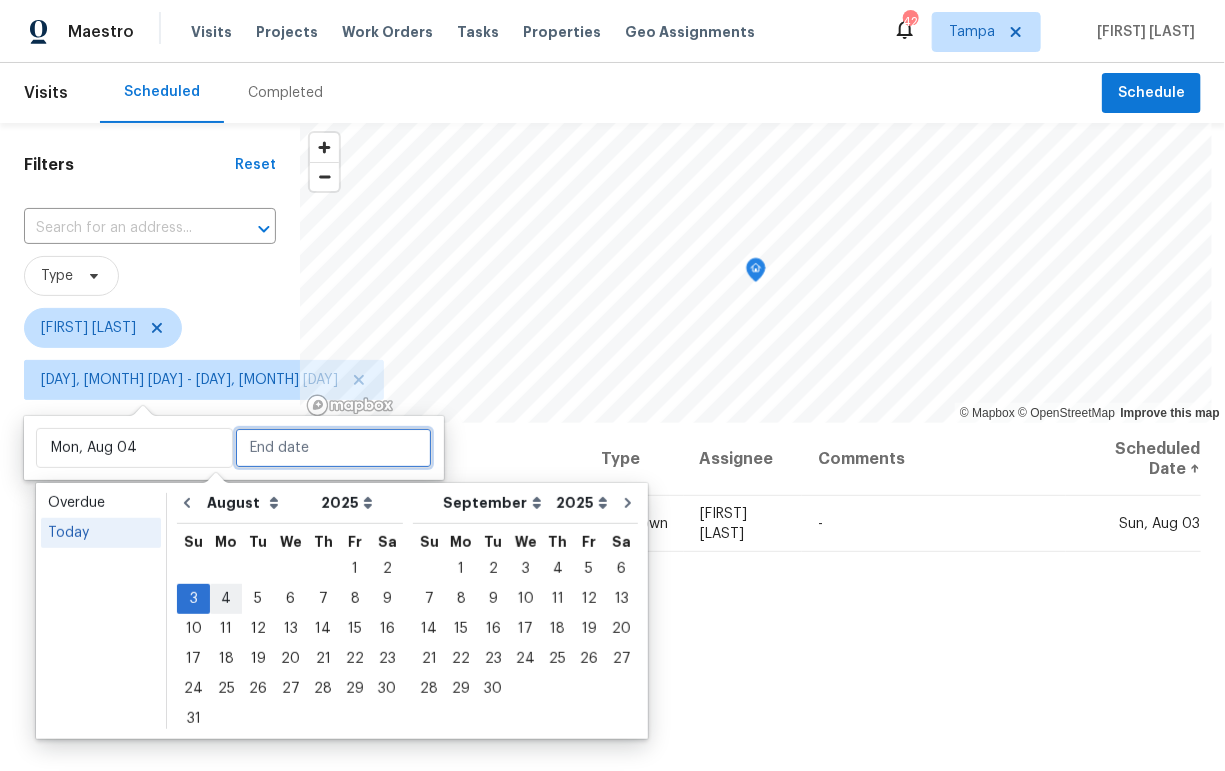 type on "Mon, Aug 04" 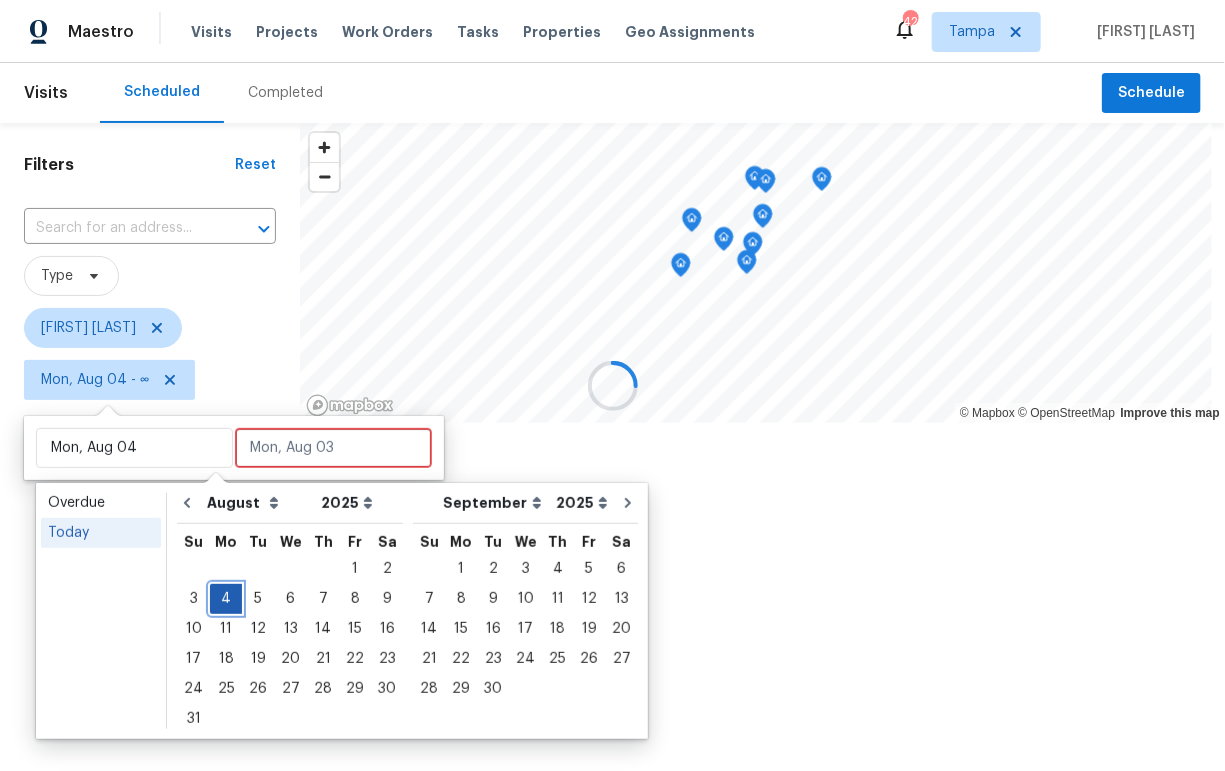 click on "4" at bounding box center [226, 599] 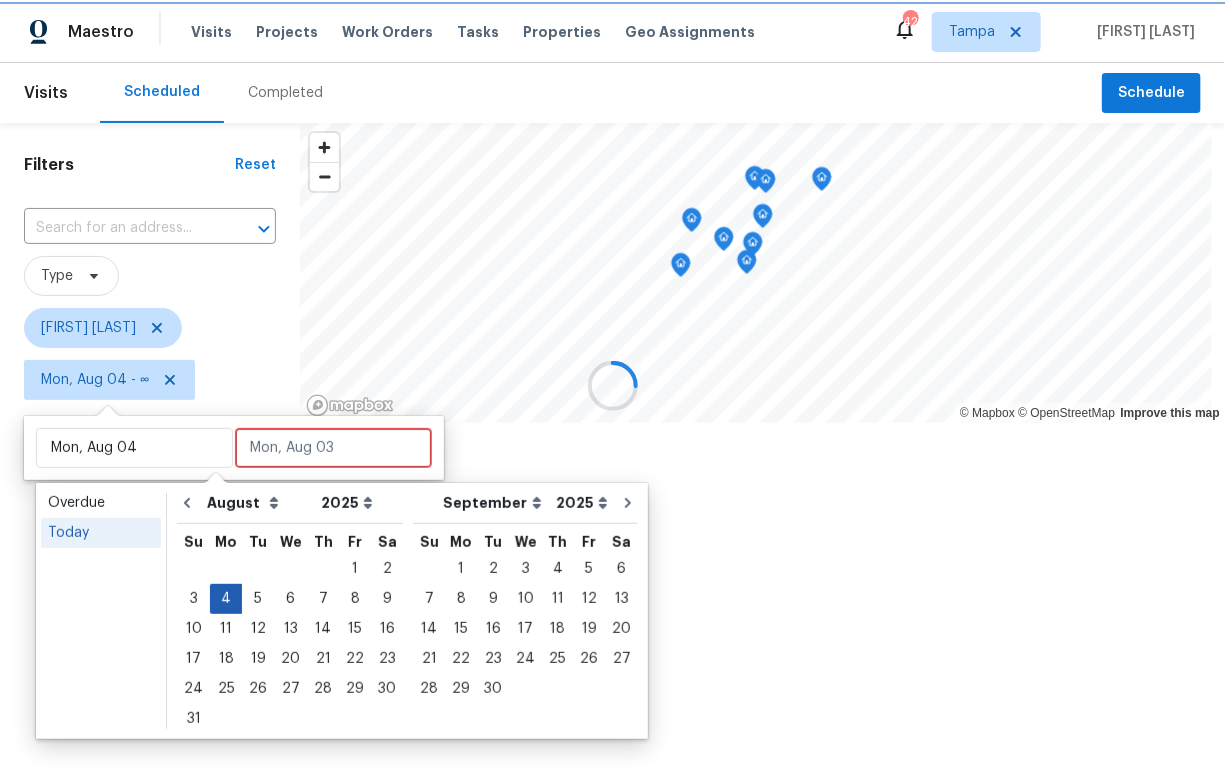 type on "Mon, Aug 04" 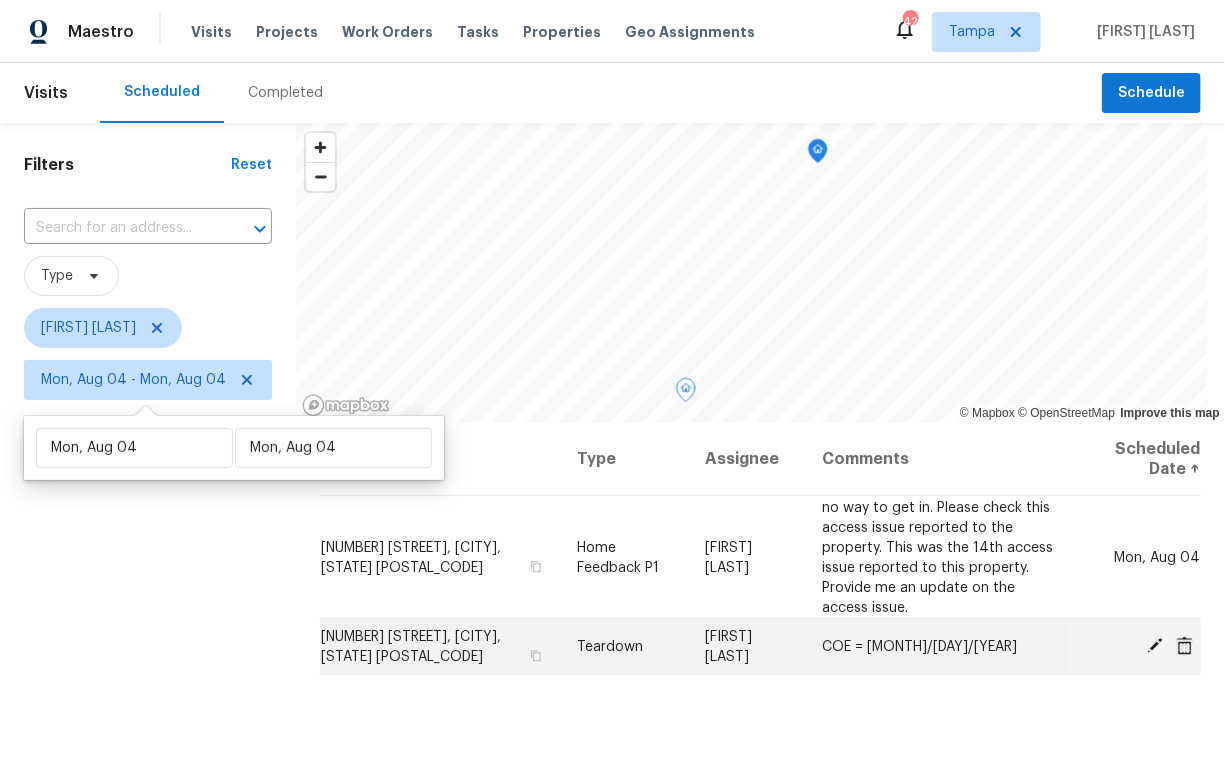 click 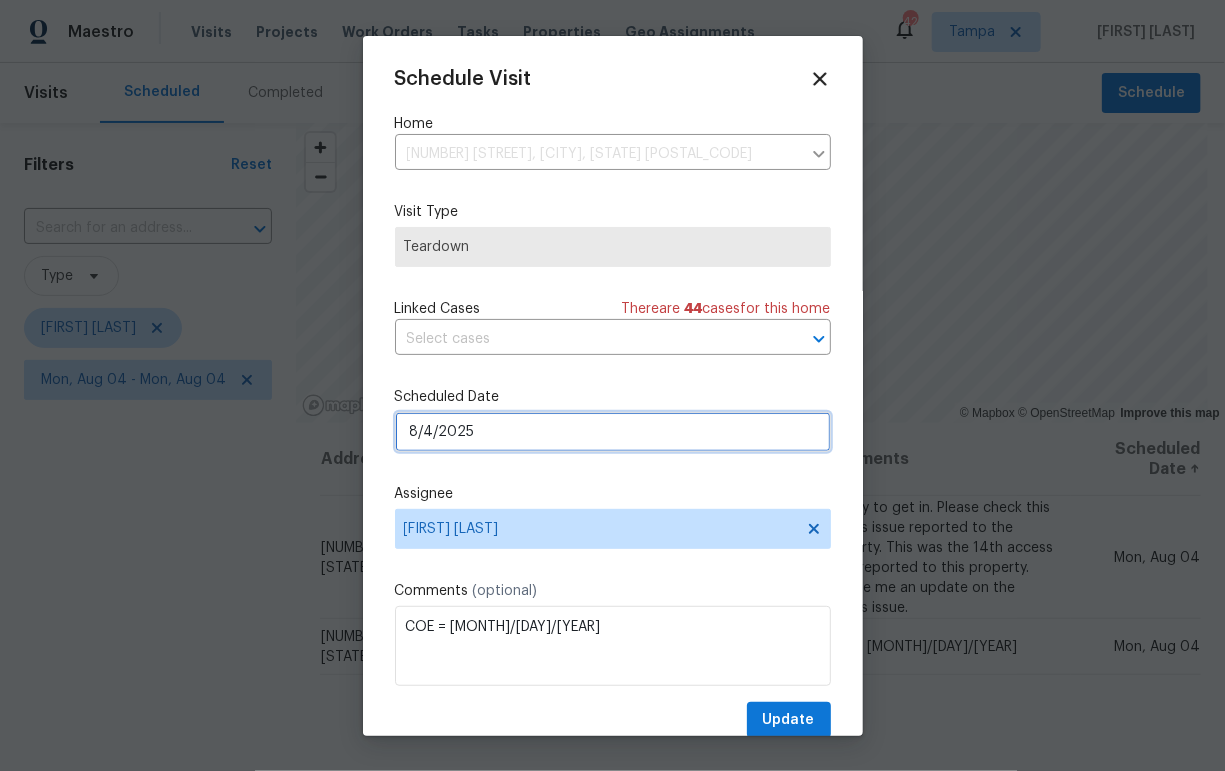 click on "8/4/2025" at bounding box center [613, 432] 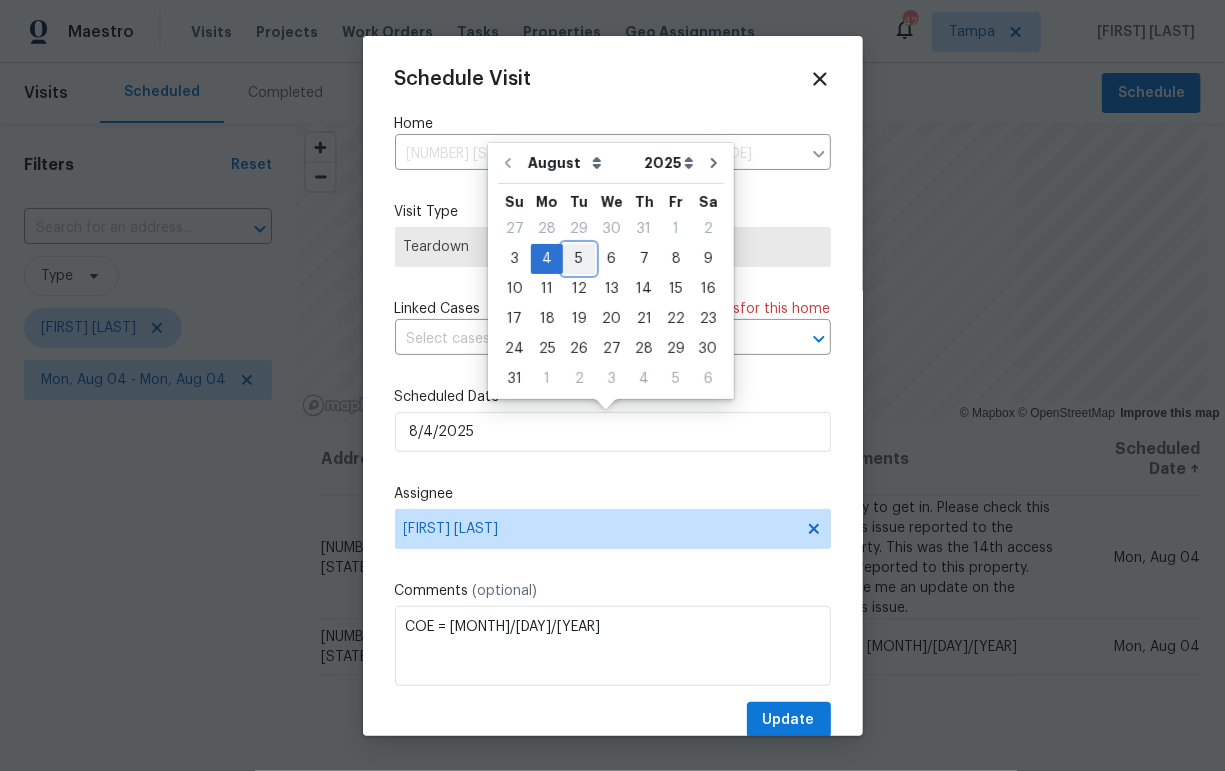 click on "5" at bounding box center (579, 259) 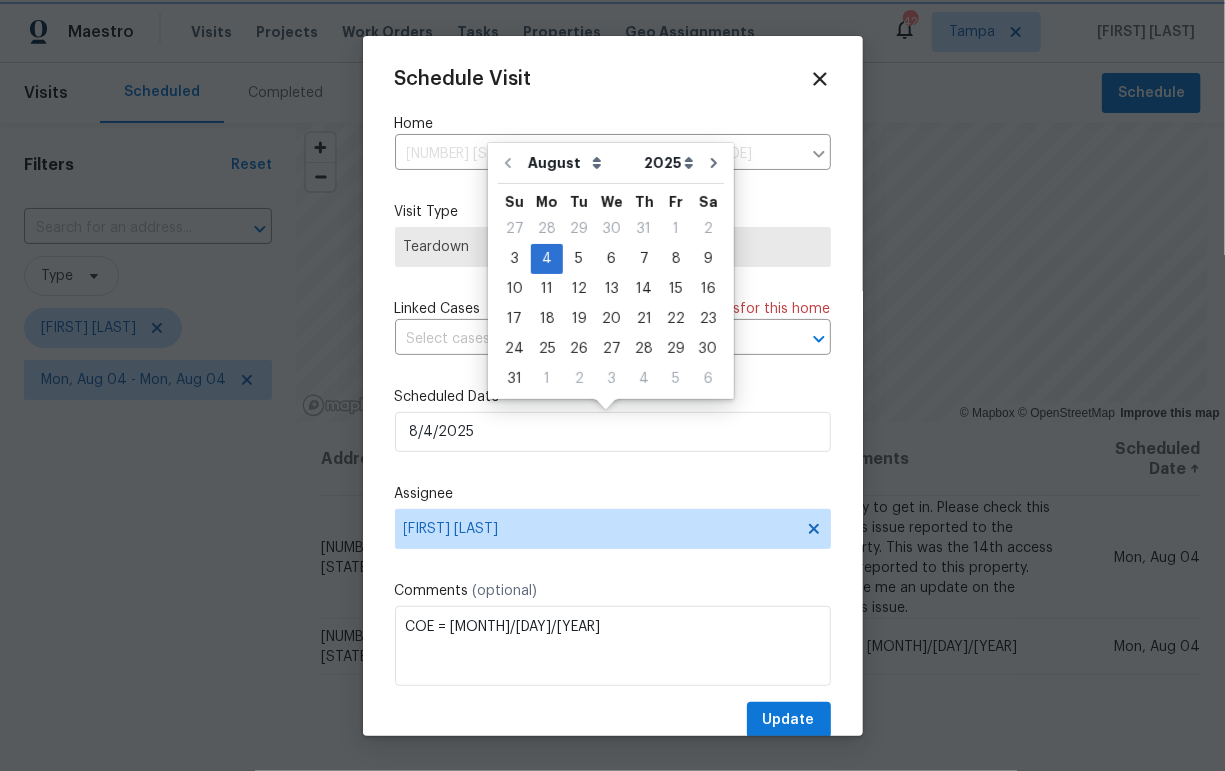 type on "8/5/2025" 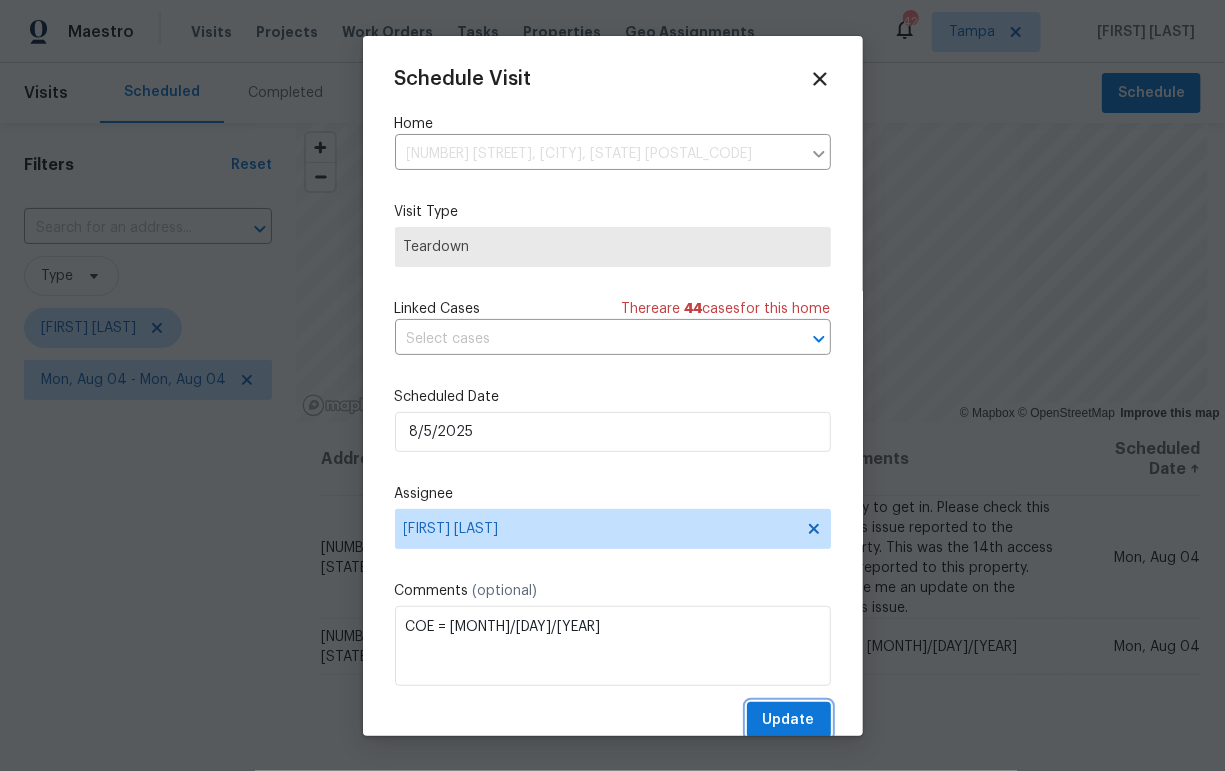 click on "Update" at bounding box center (789, 720) 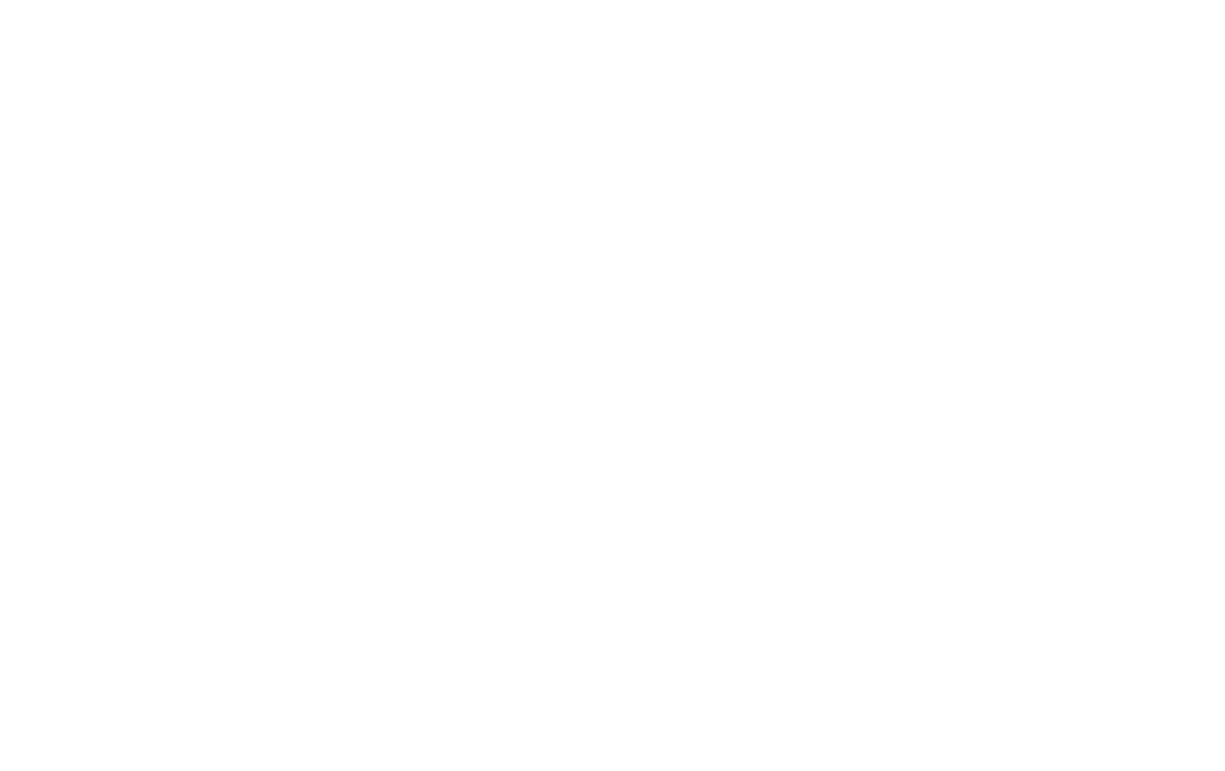 scroll, scrollTop: 0, scrollLeft: 0, axis: both 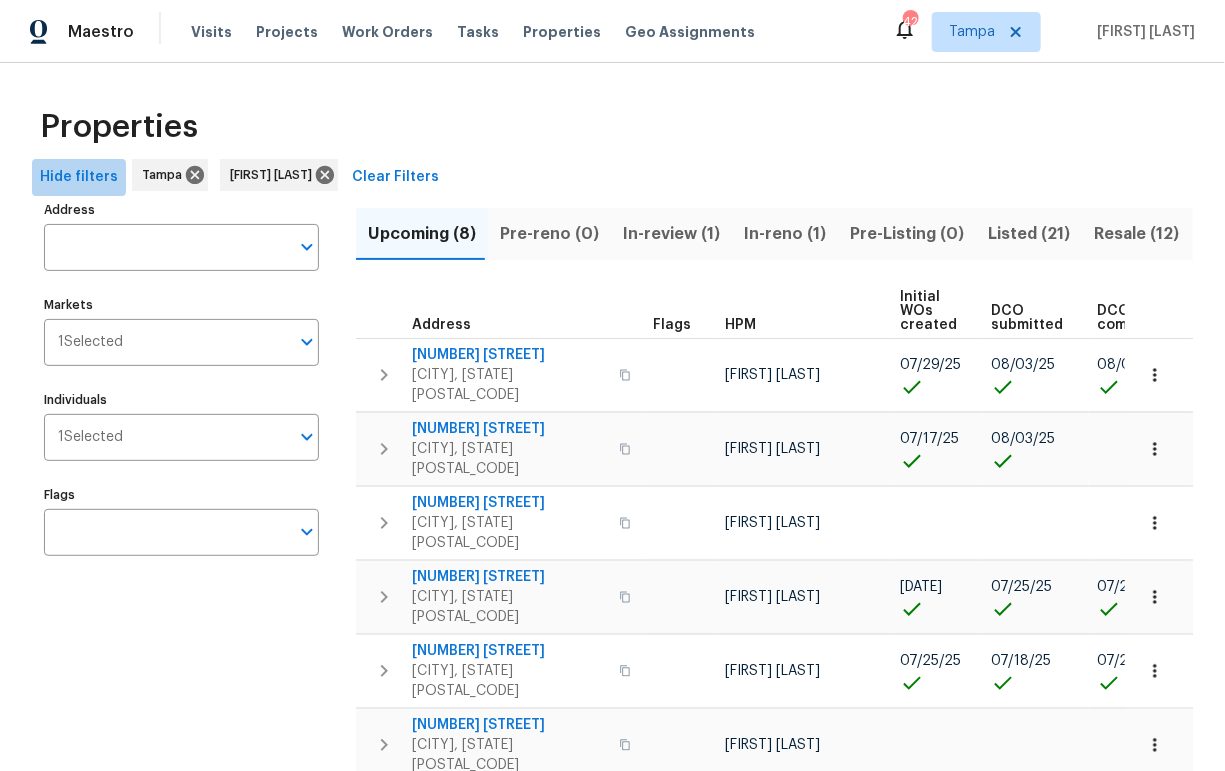 click on "Hide filters" at bounding box center [79, 177] 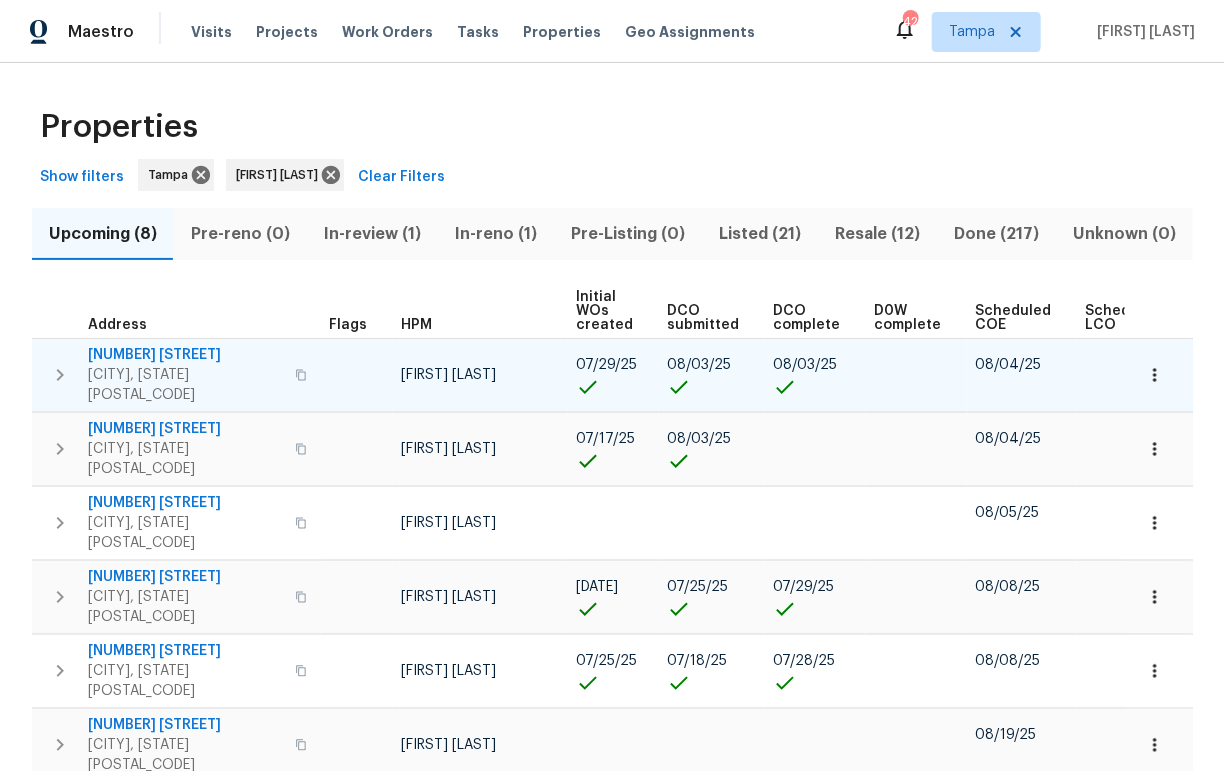 click on "[NUMBER] [STREET]" at bounding box center [185, 355] 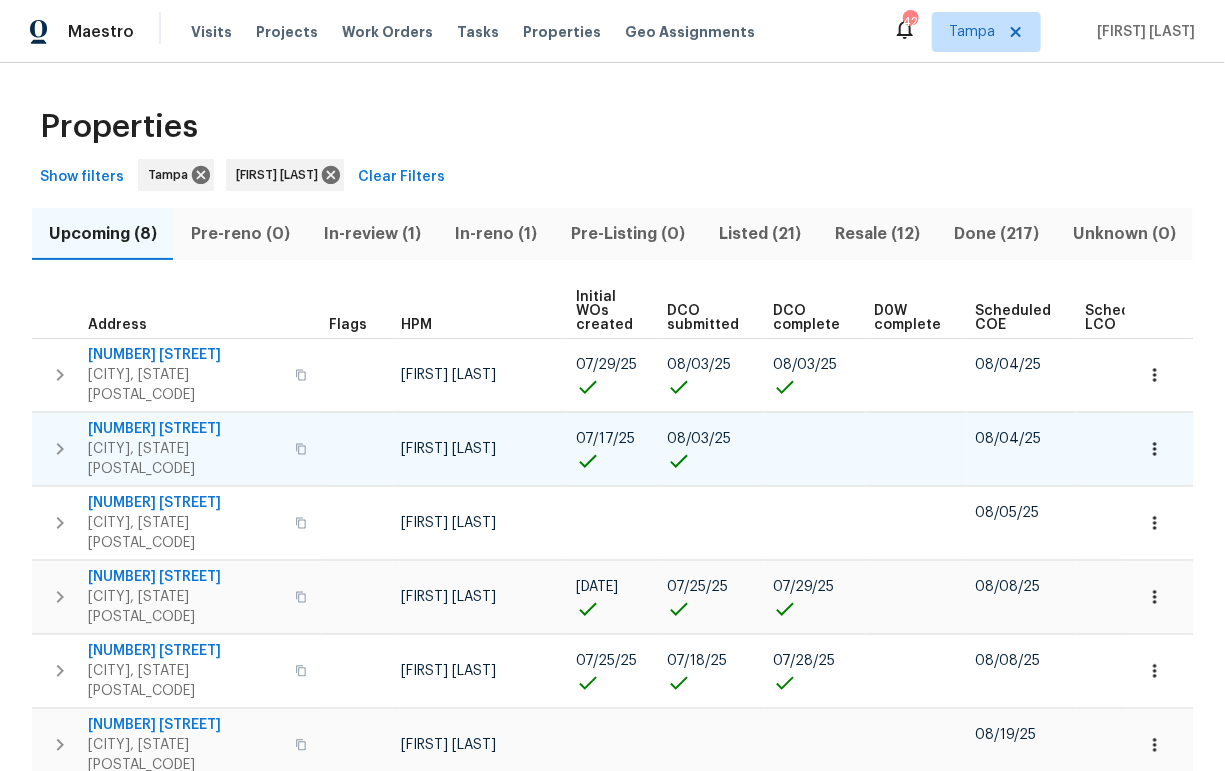 click on "[NUMBER] [STREET]" at bounding box center (185, 429) 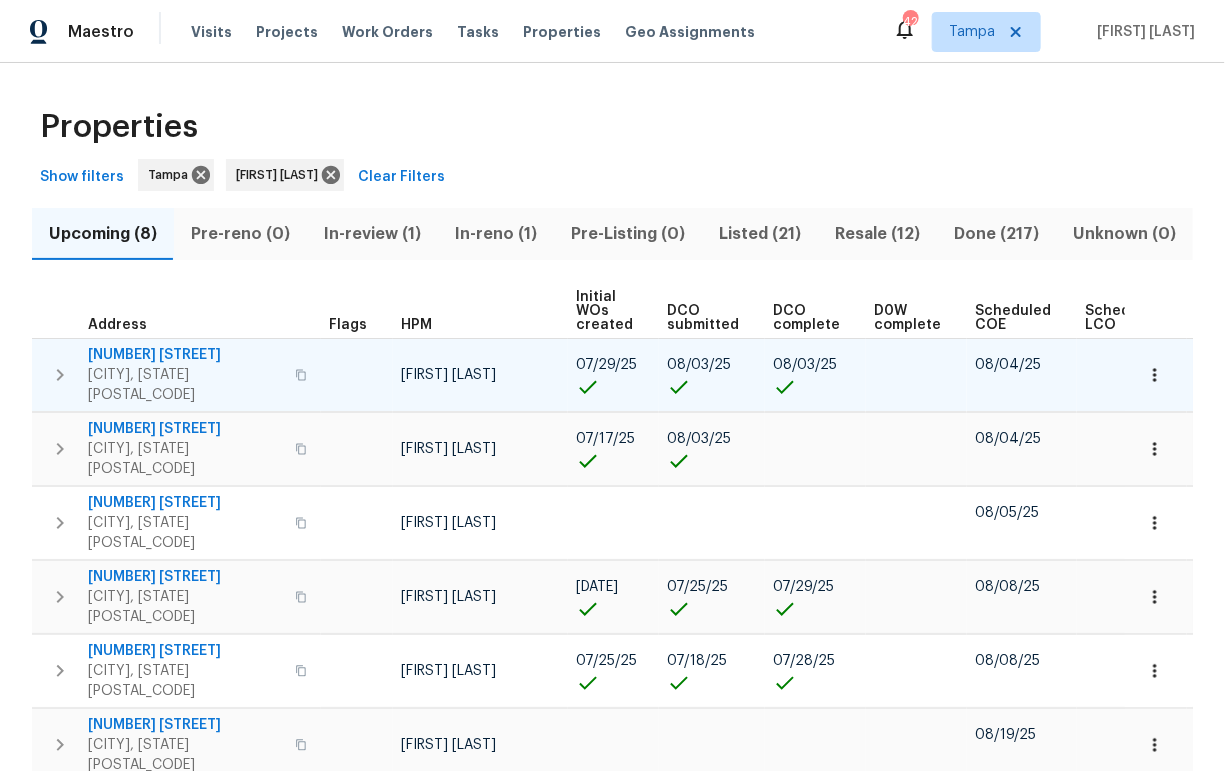 click on "[NUMBER] [STREET]" at bounding box center [185, 355] 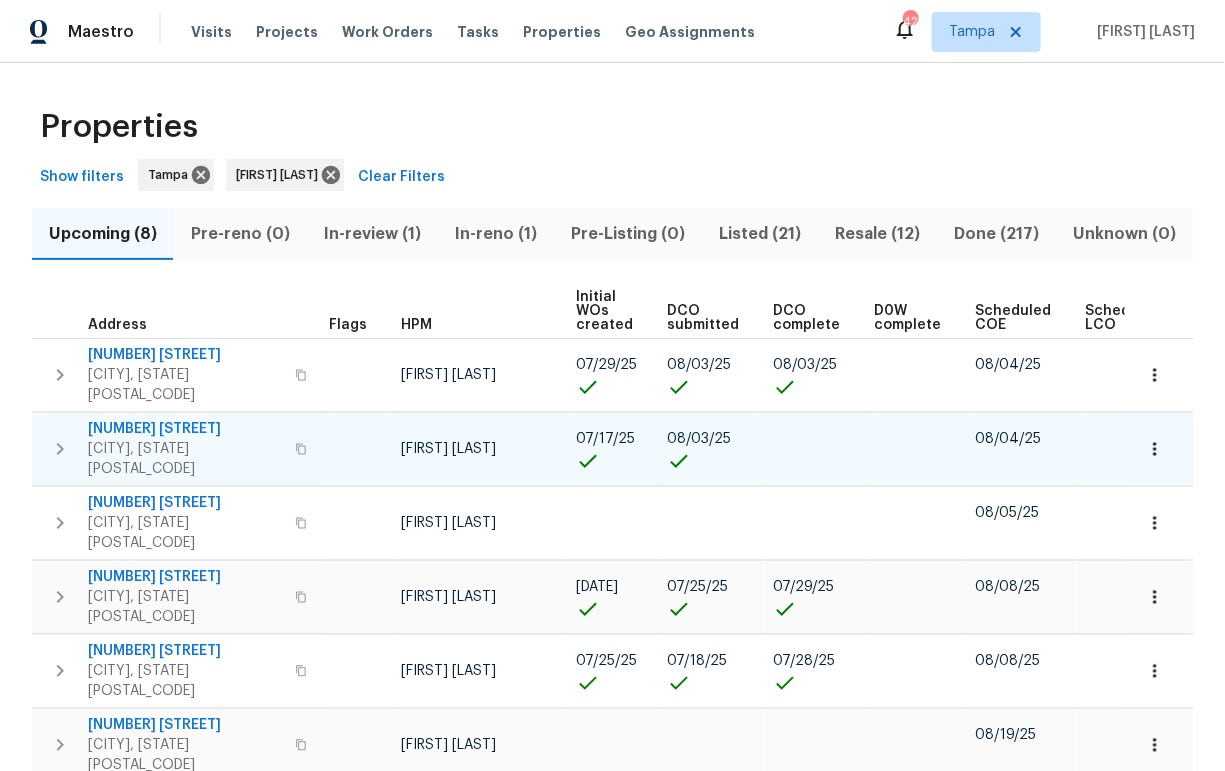 click on "[NUMBER] [STREET]" at bounding box center [185, 429] 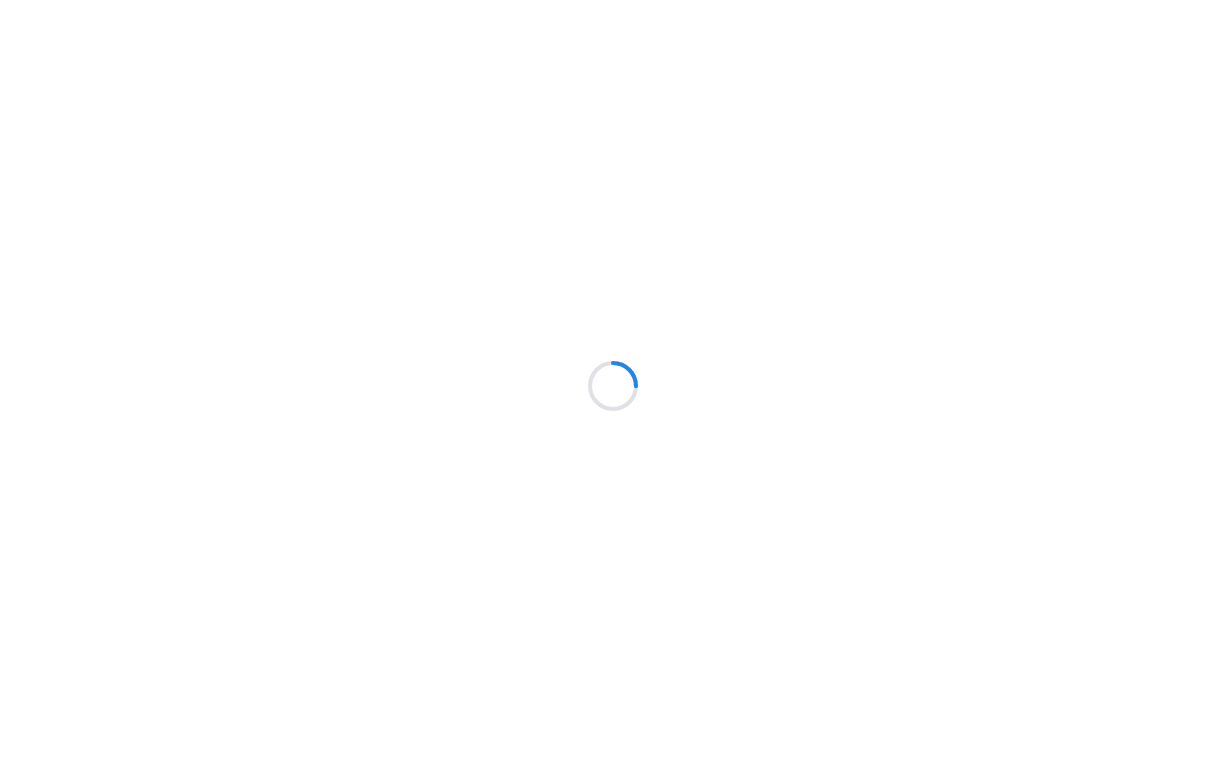 scroll, scrollTop: 0, scrollLeft: 0, axis: both 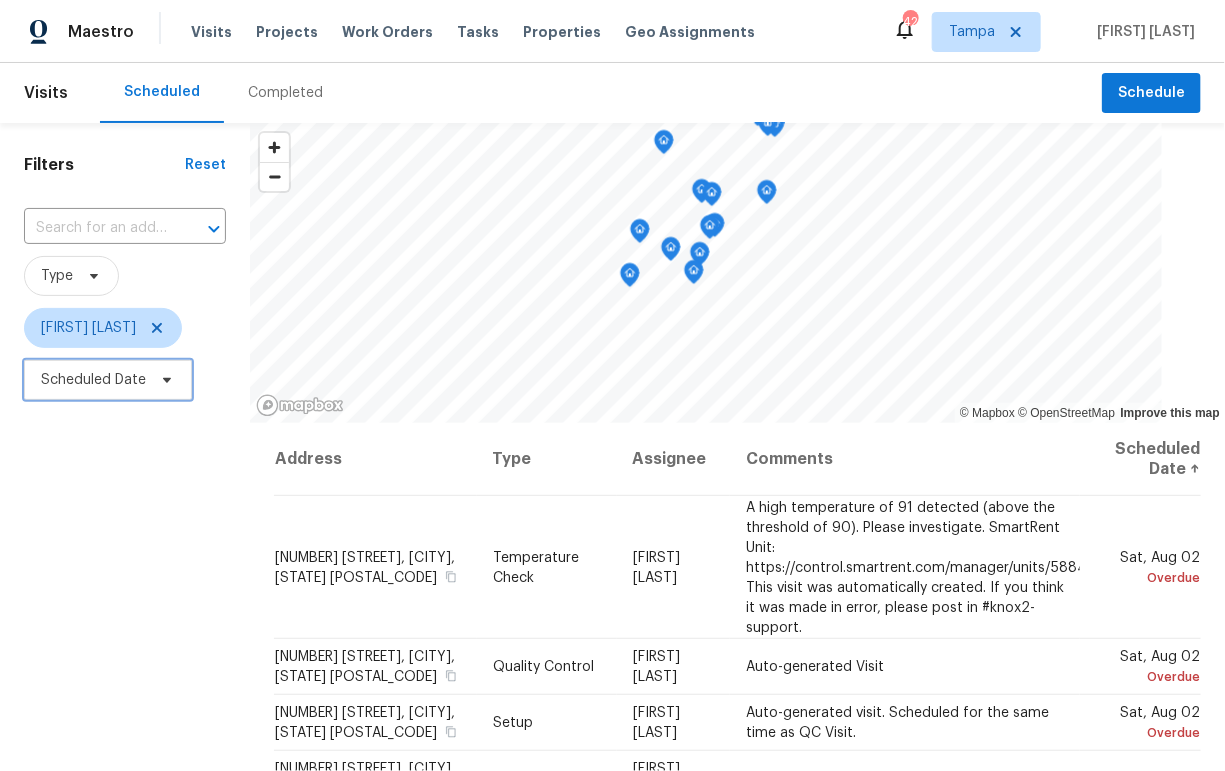click on "Scheduled Date" at bounding box center (93, 380) 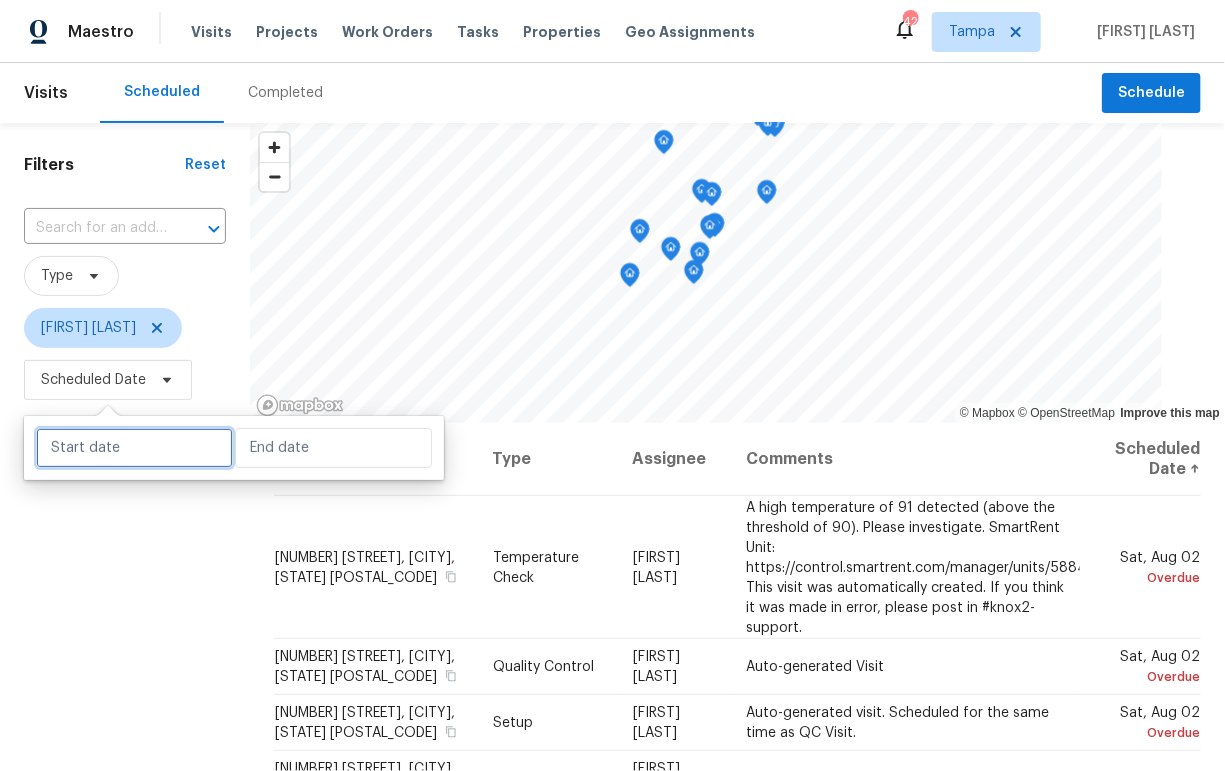 select on "7" 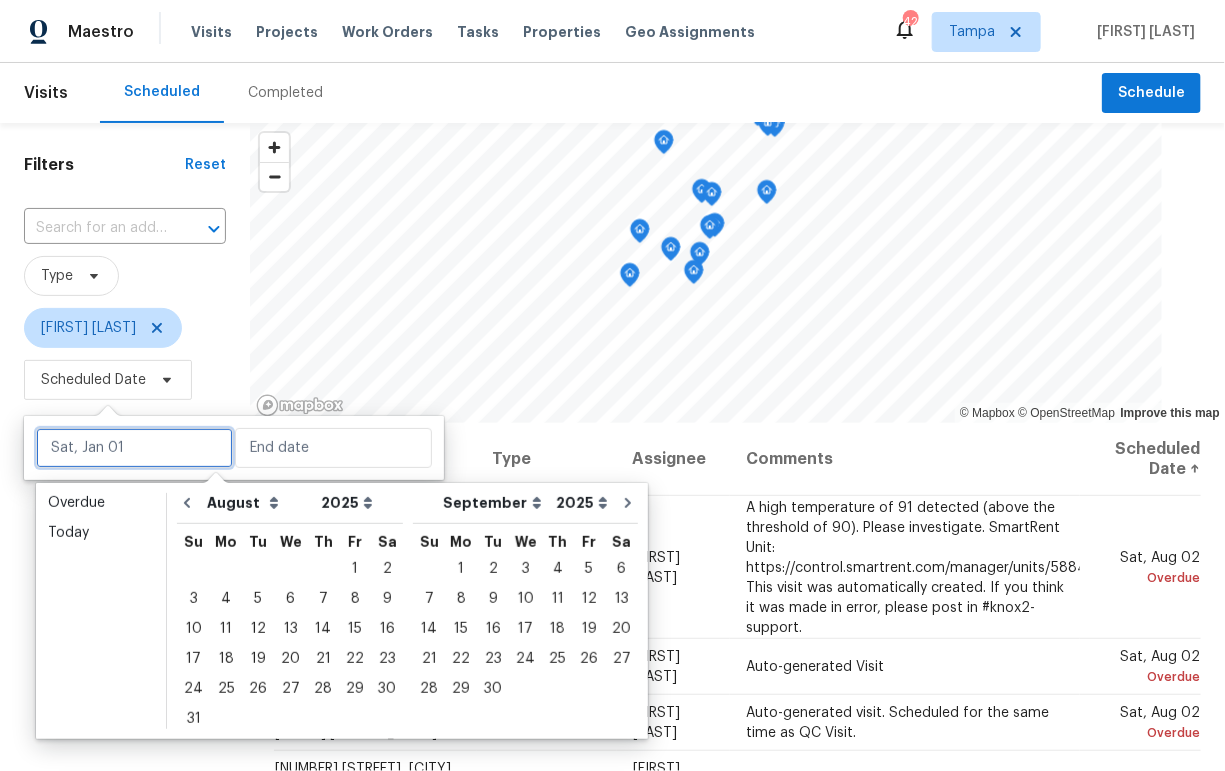 click at bounding box center (134, 448) 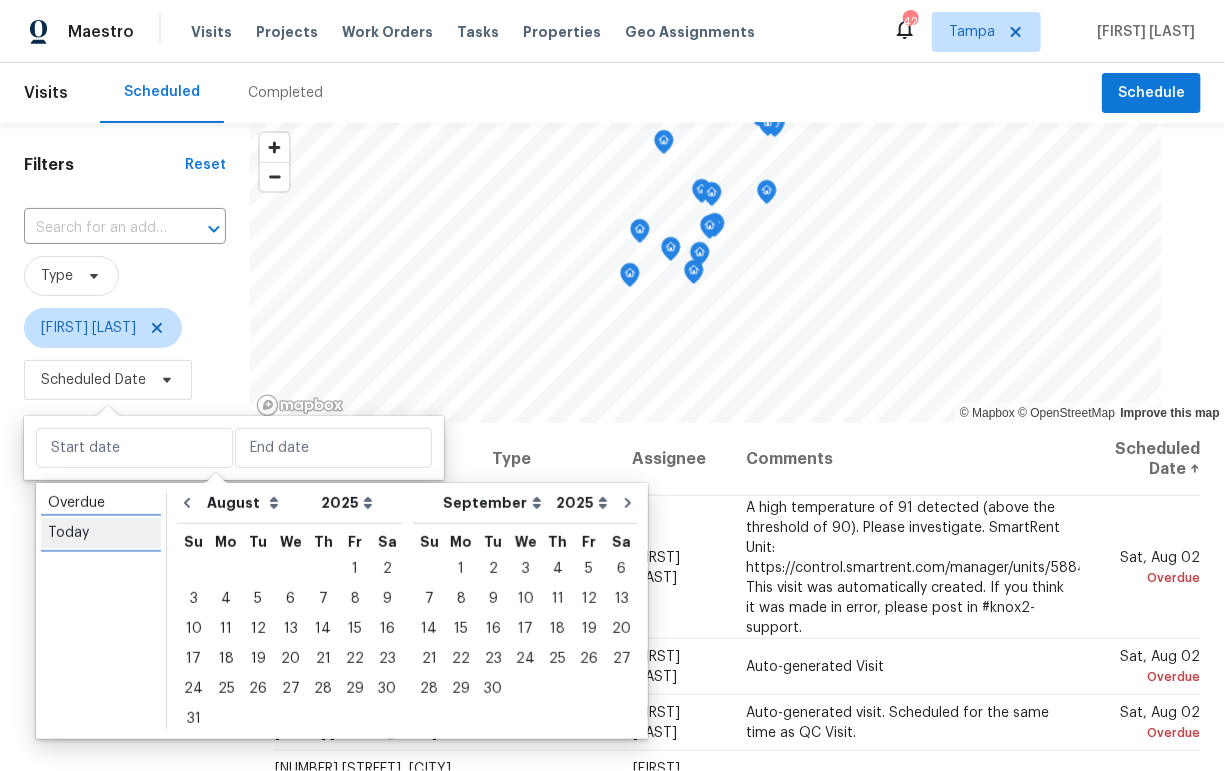 click on "Today" at bounding box center [101, 533] 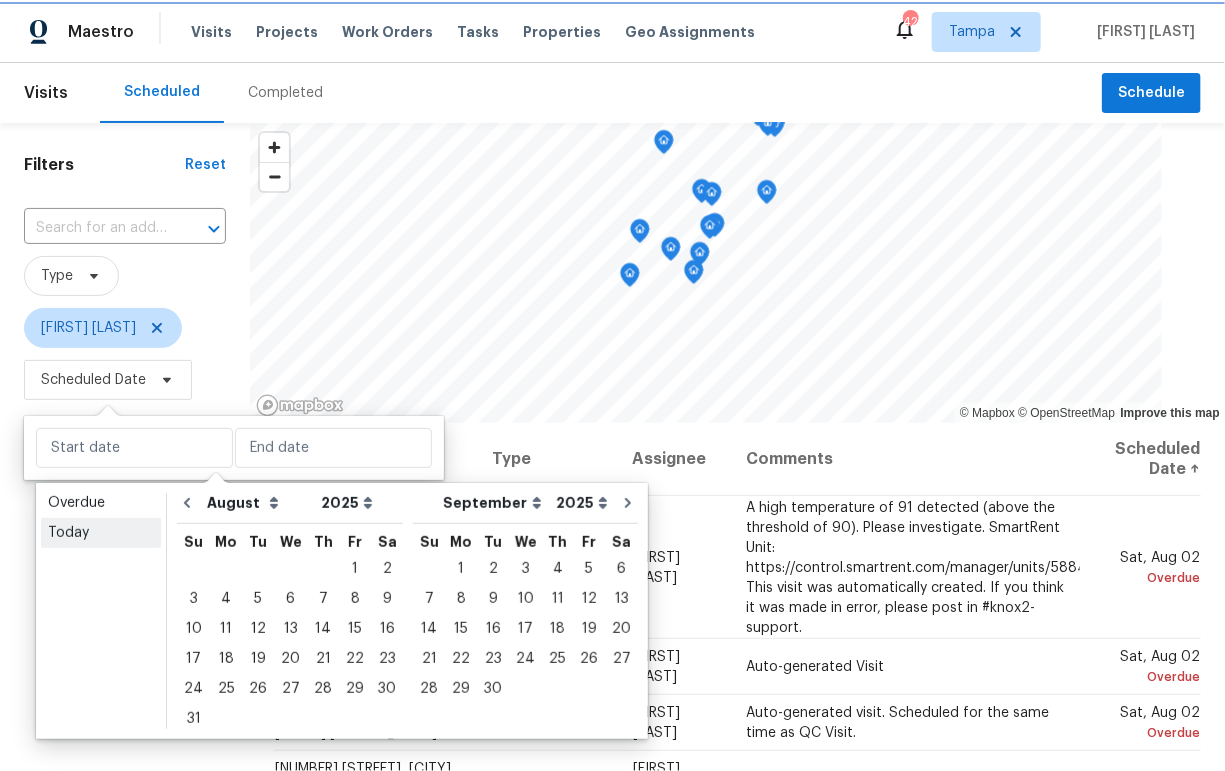 type on "Sun, Aug 03" 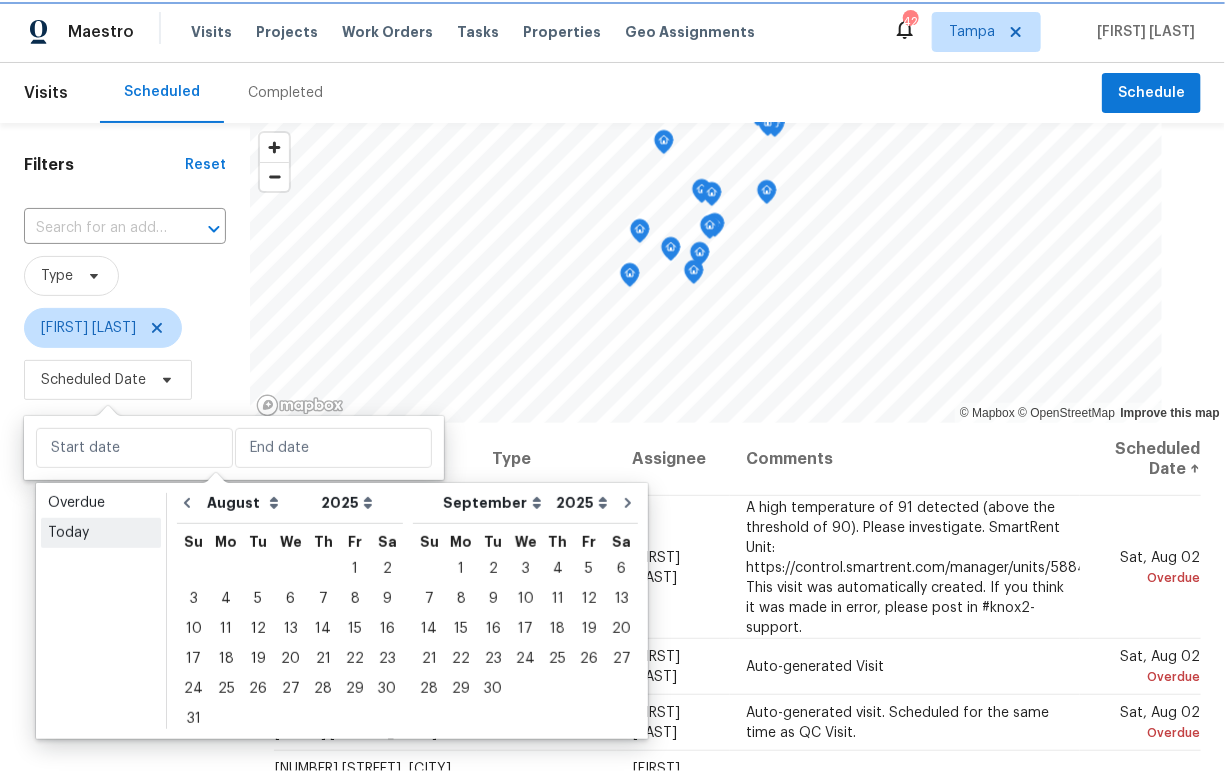 type on "Sun, Aug 03" 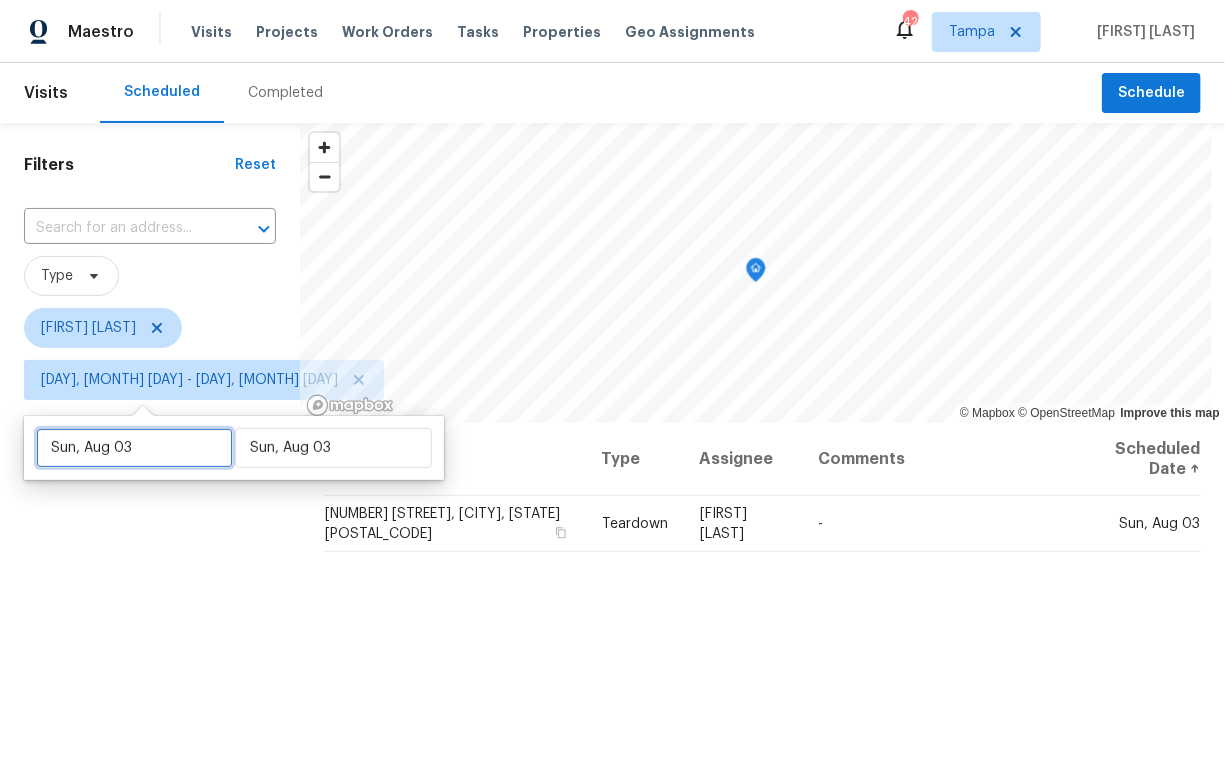select on "7" 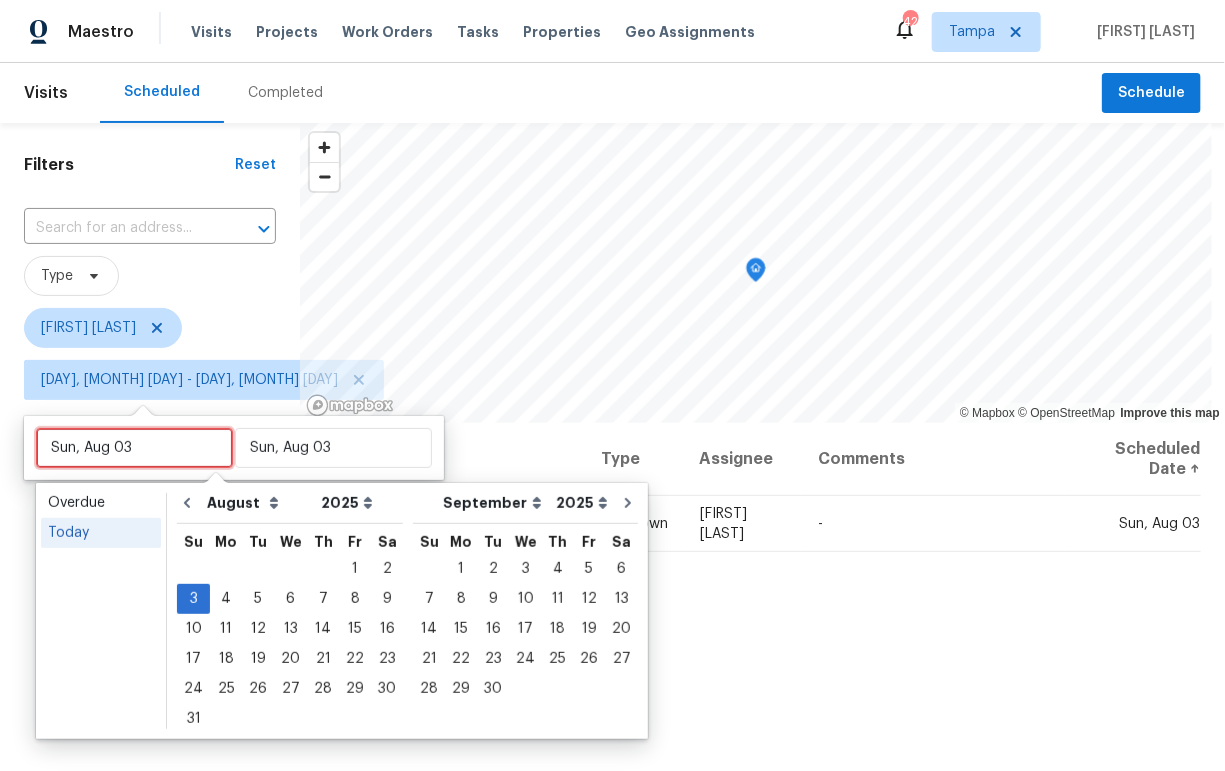 click on "Sun, Aug 03" at bounding box center (134, 448) 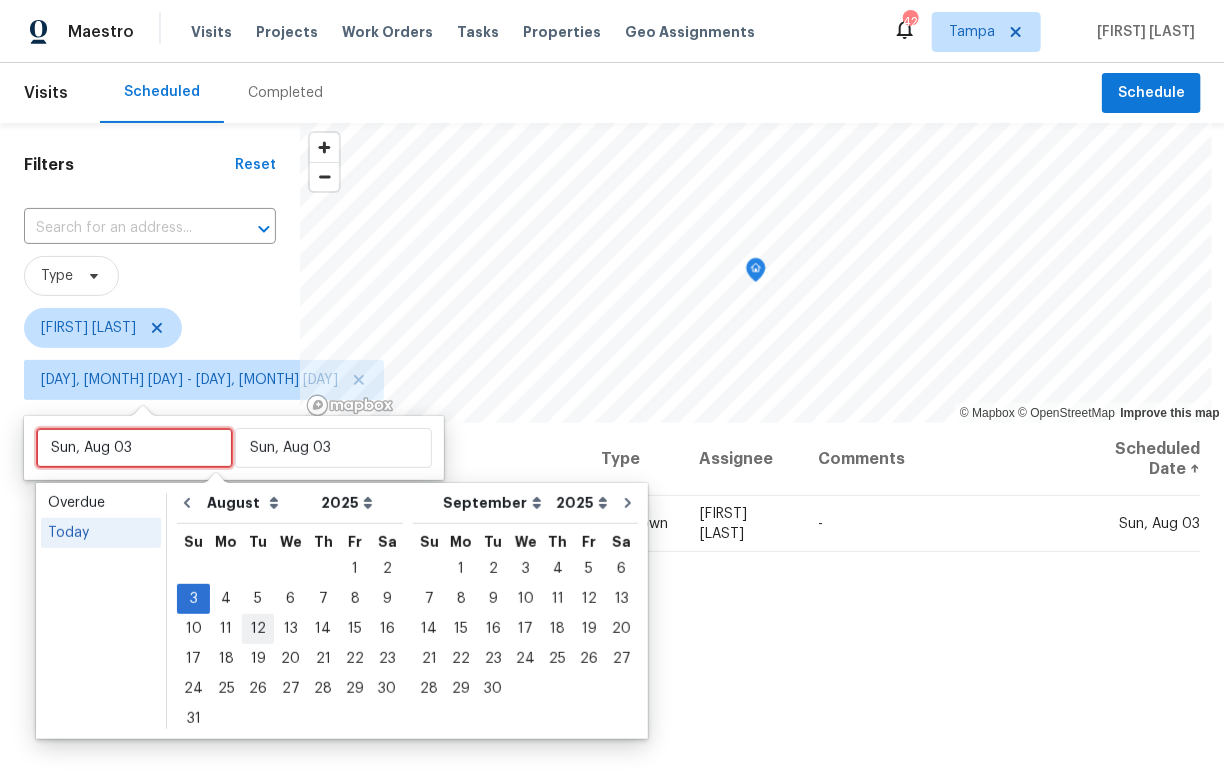 type on "Mon, Aug 04" 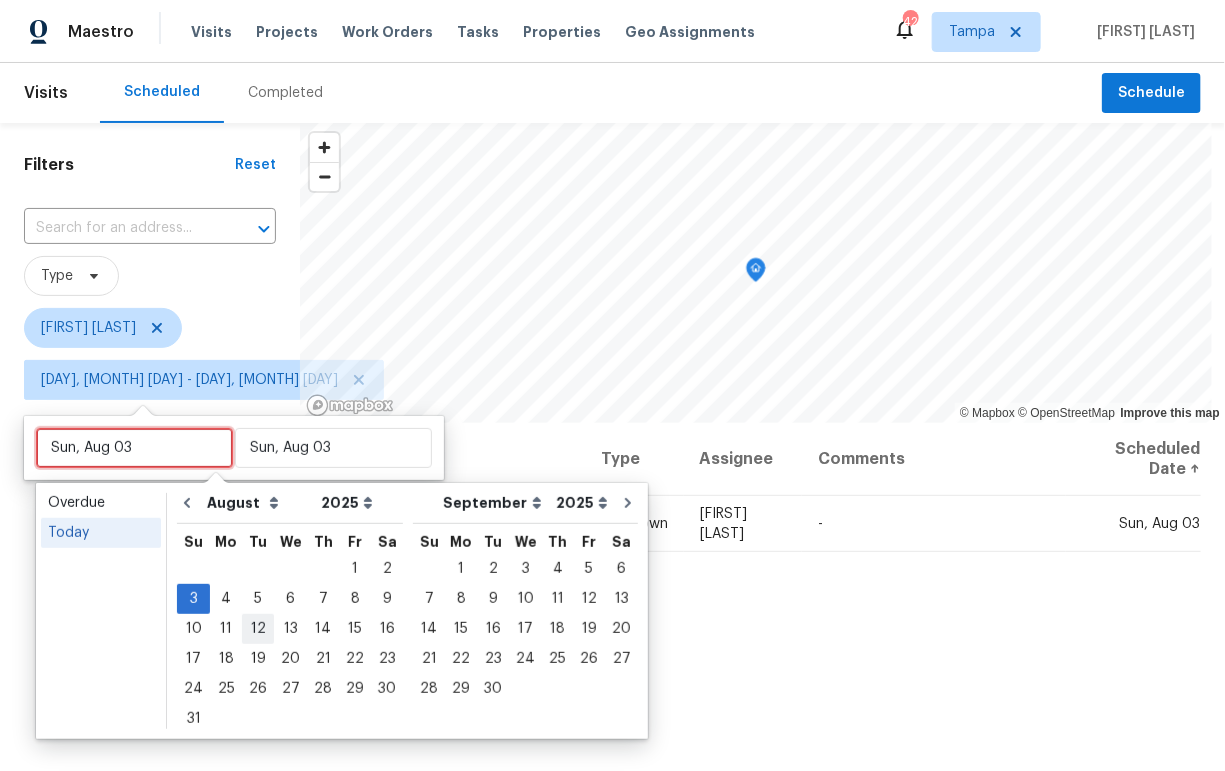 type 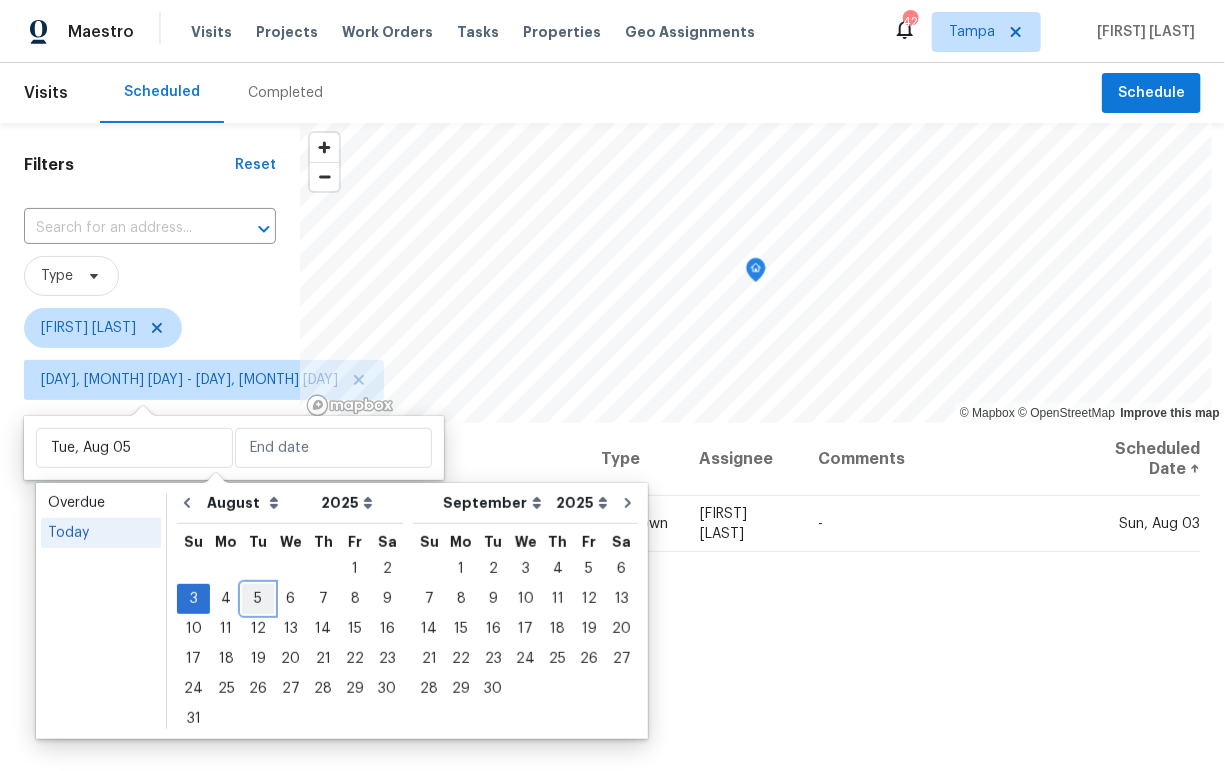 click on "5" at bounding box center (258, 599) 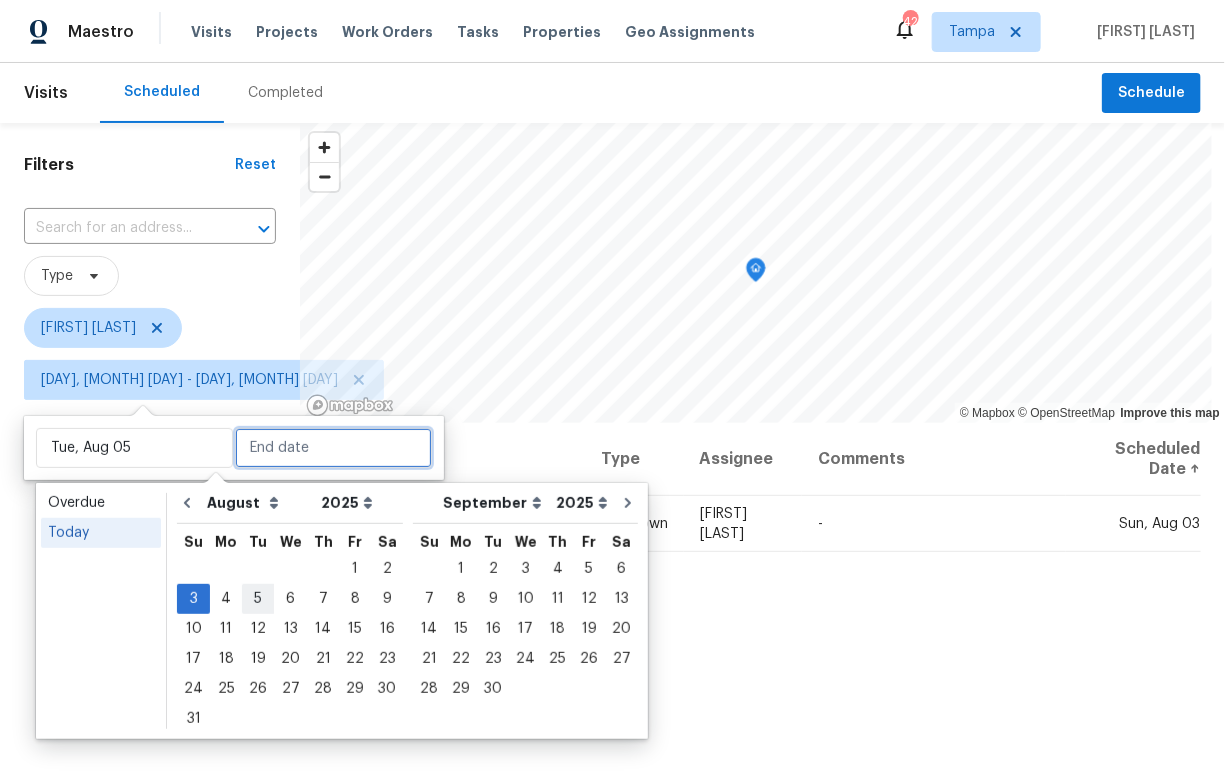 type on "Tue, Aug 05" 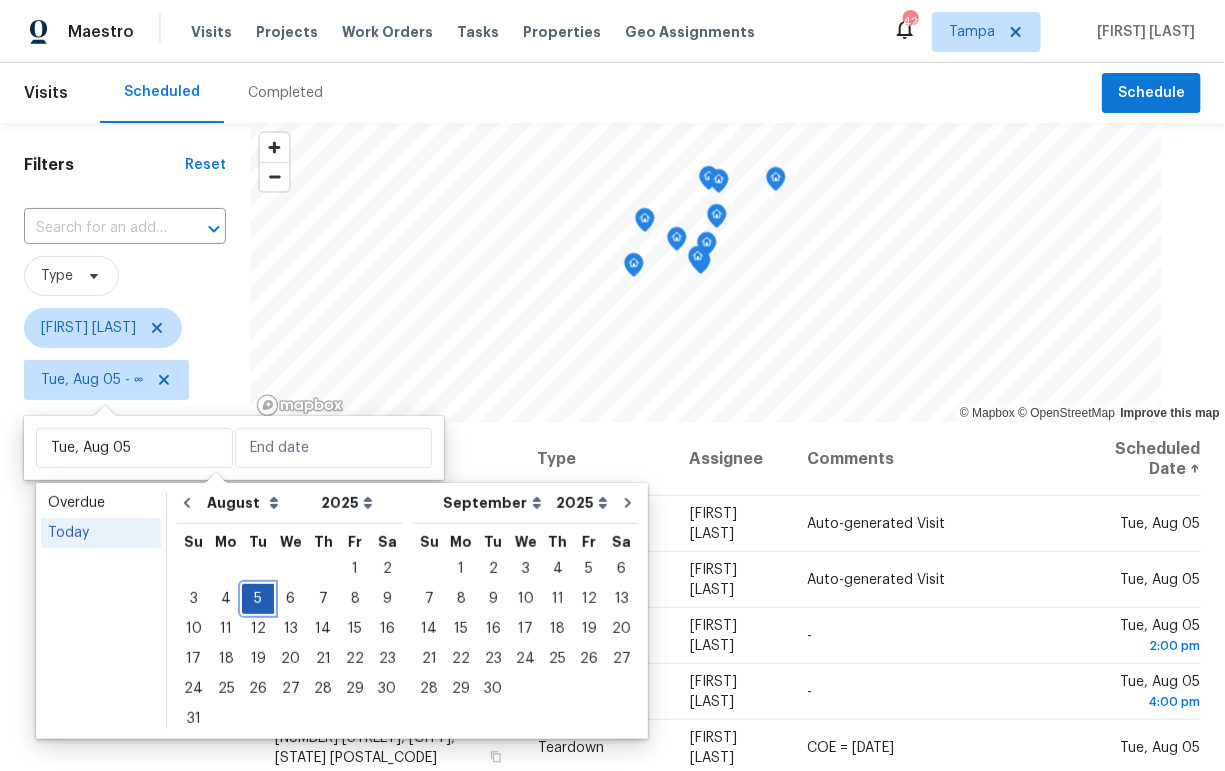 click on "5" at bounding box center (258, 599) 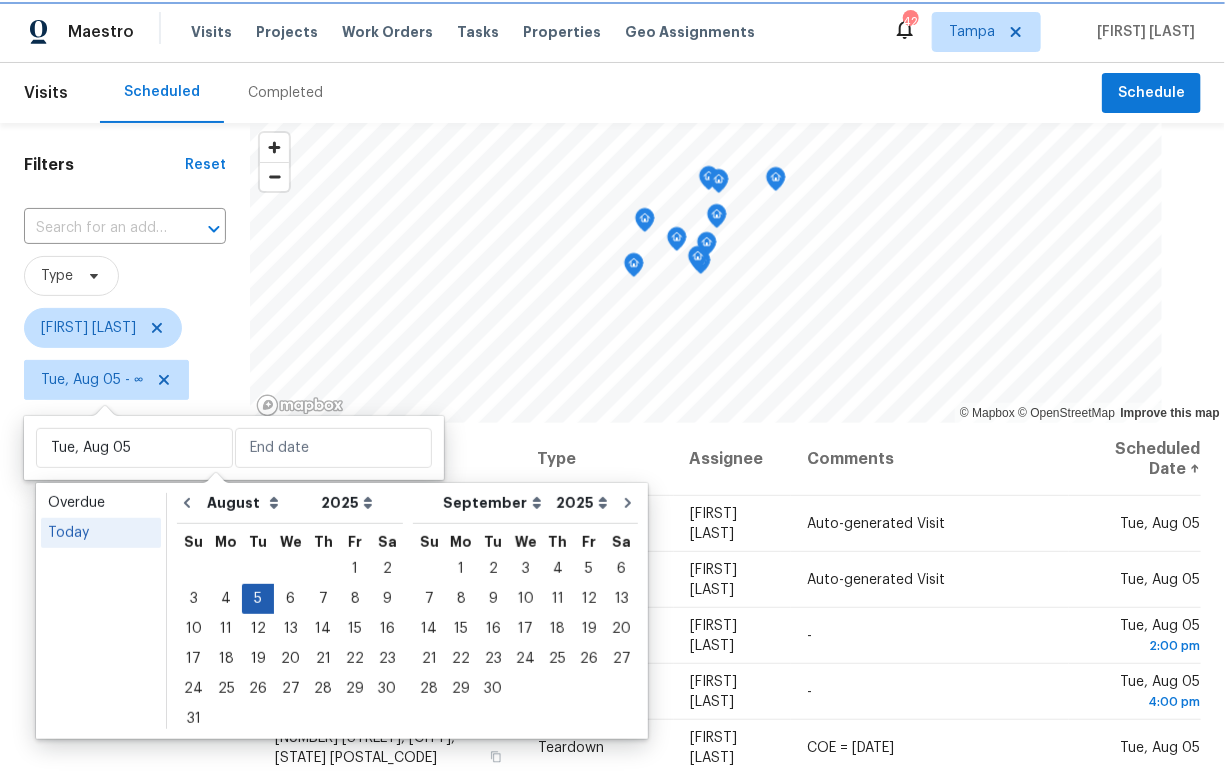 type on "Tue, Aug 05" 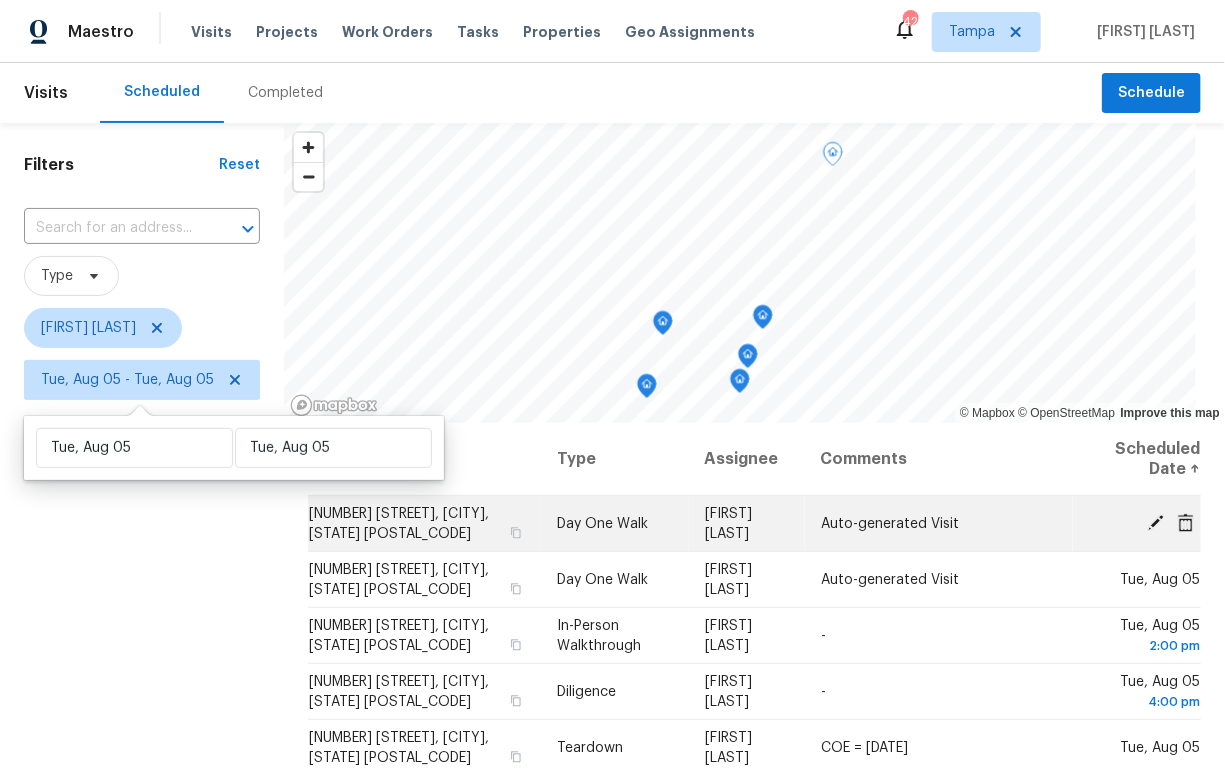 click 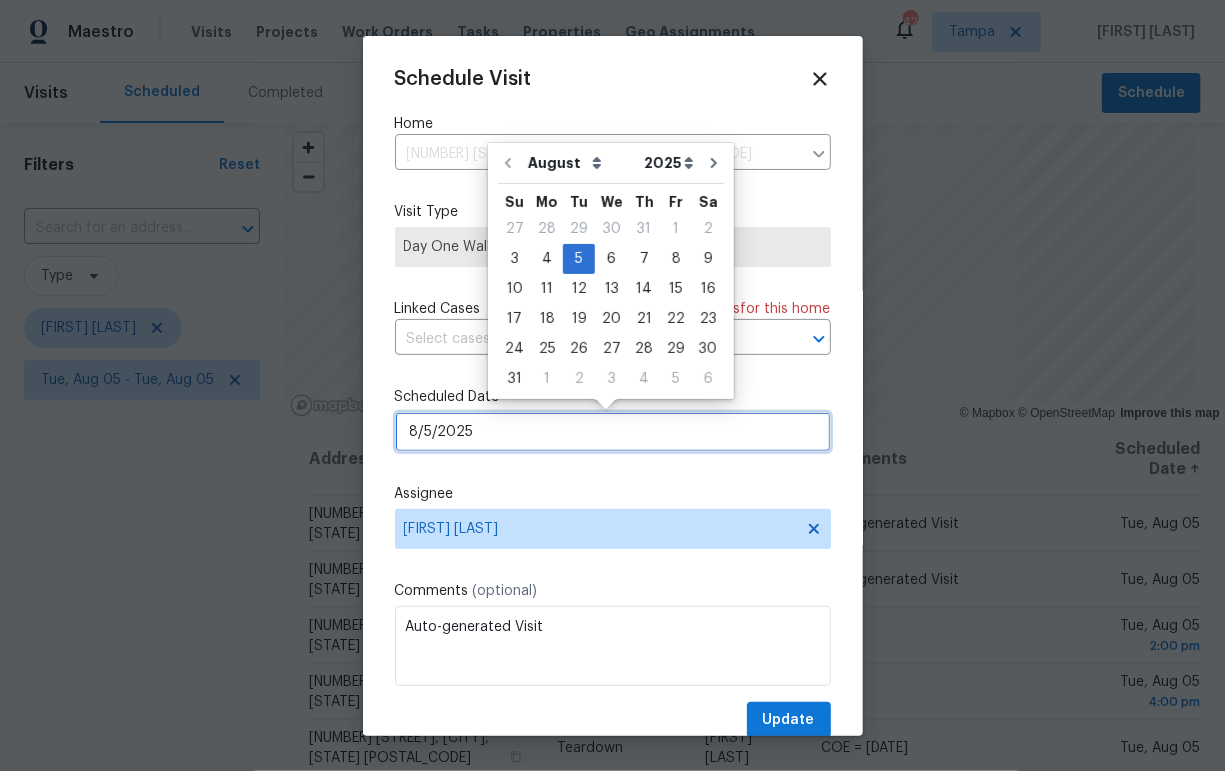 click on "8/5/2025" at bounding box center (613, 432) 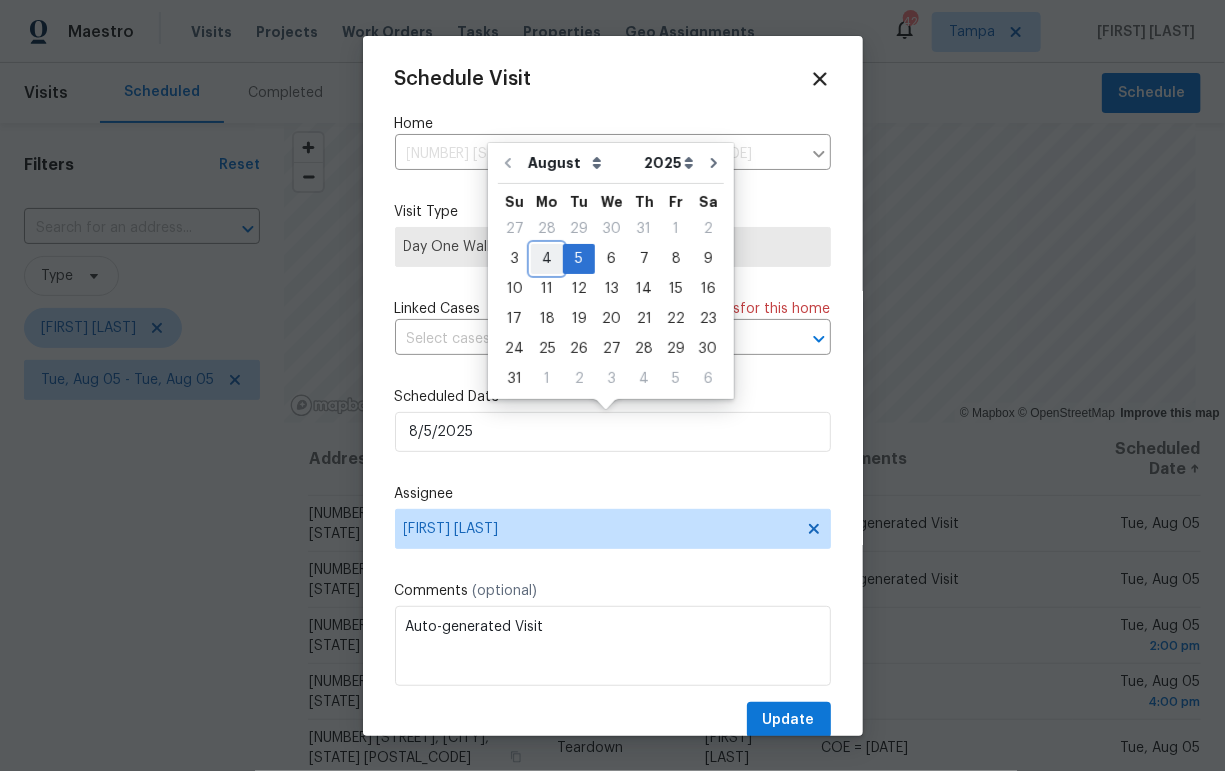 click on "4" at bounding box center [547, 259] 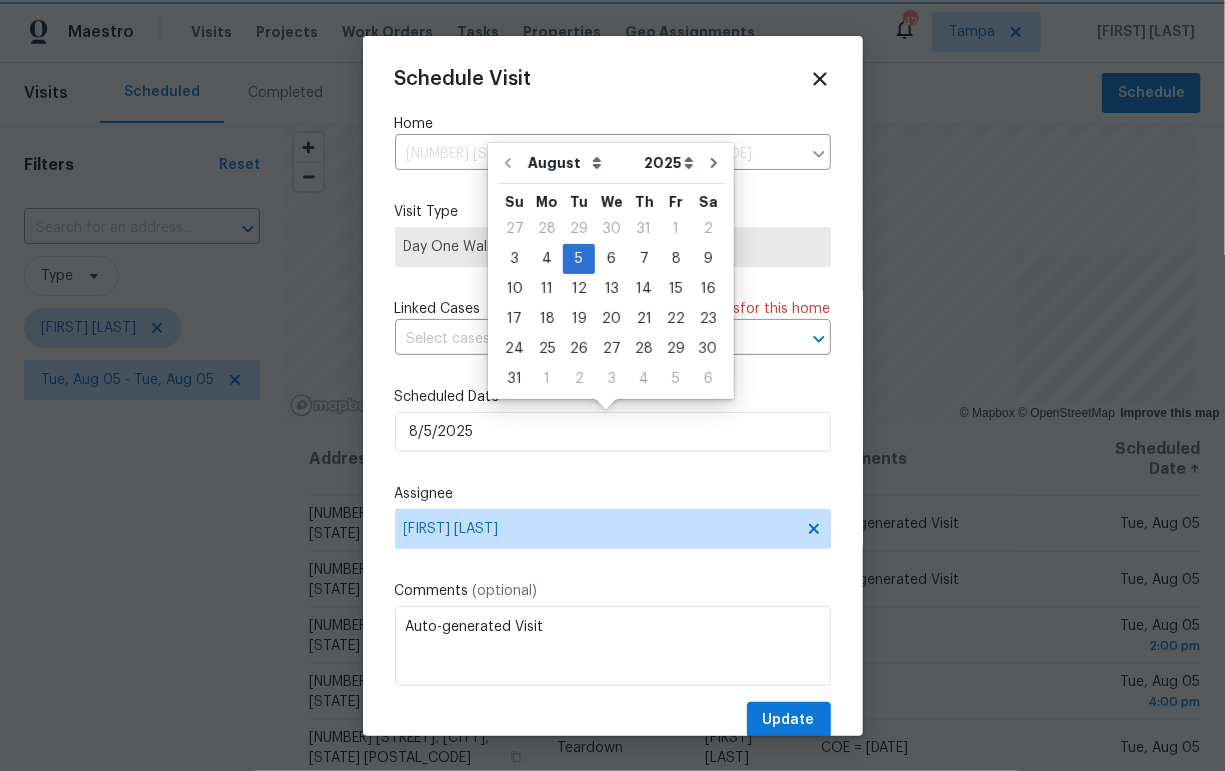 type on "8/4/2025" 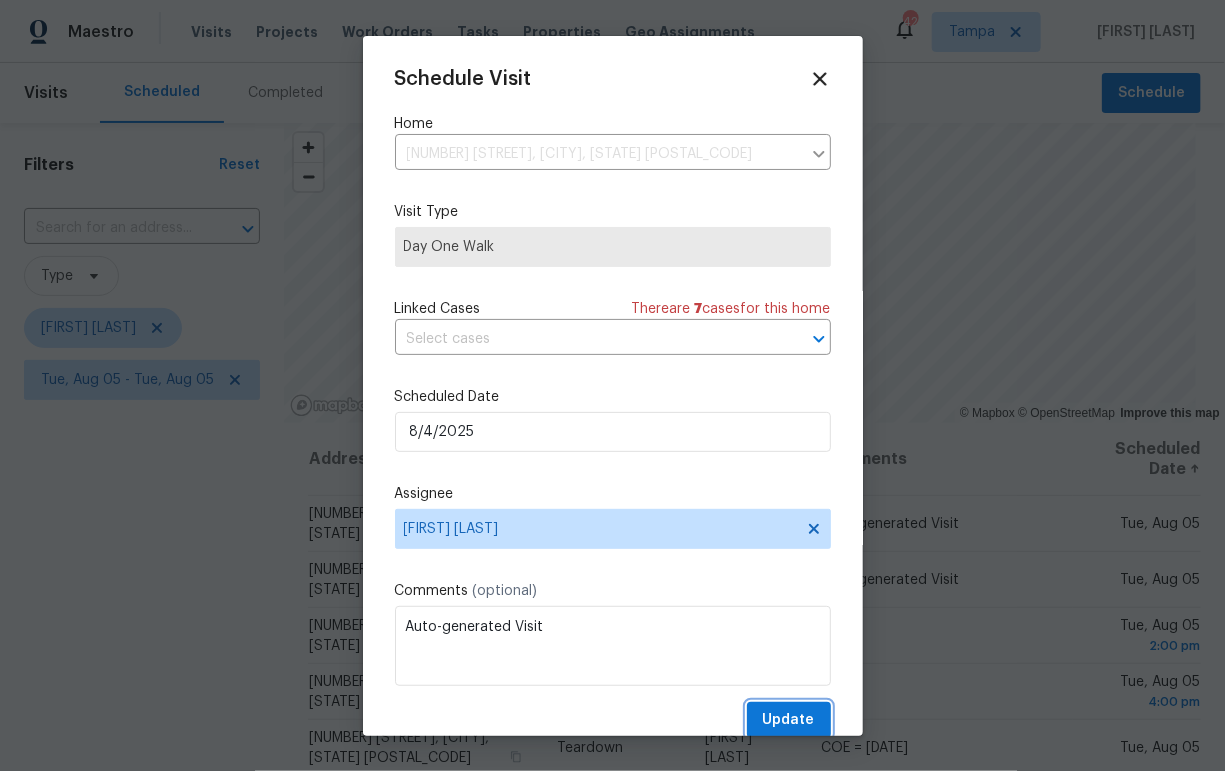 click on "Update" at bounding box center (789, 720) 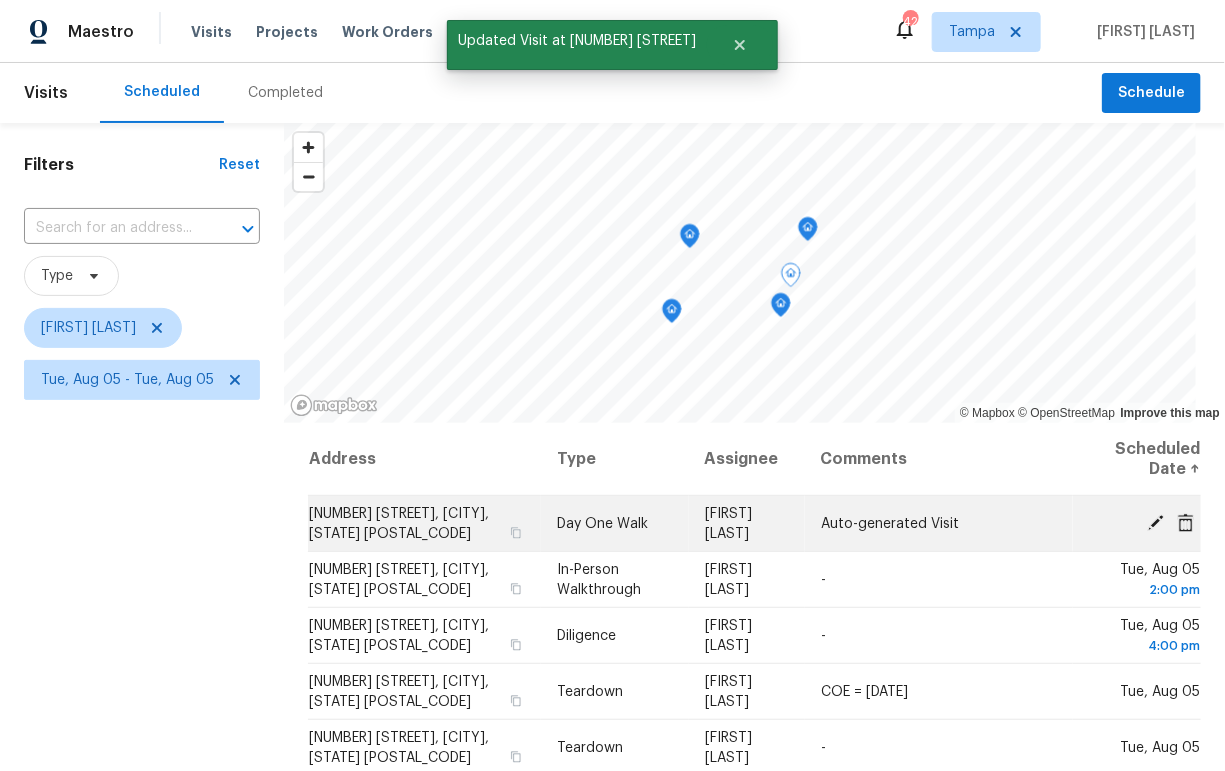 click 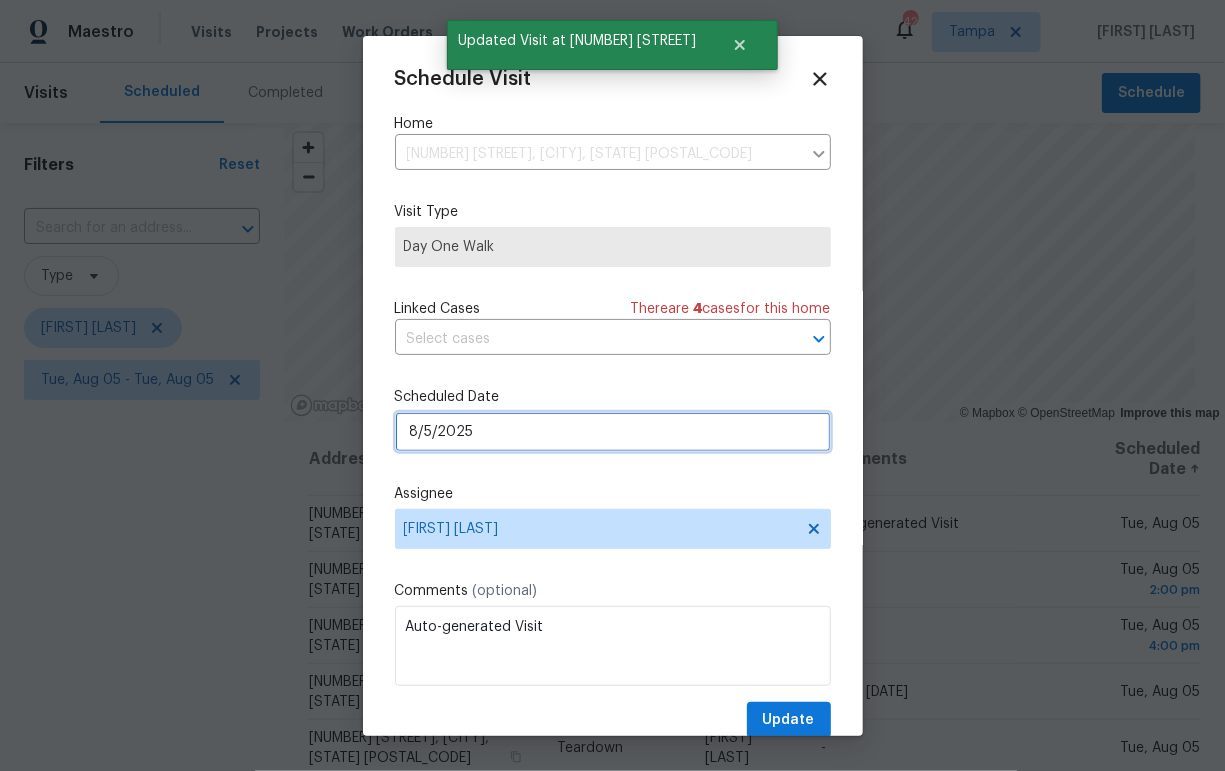 click on "8/5/2025" at bounding box center (613, 432) 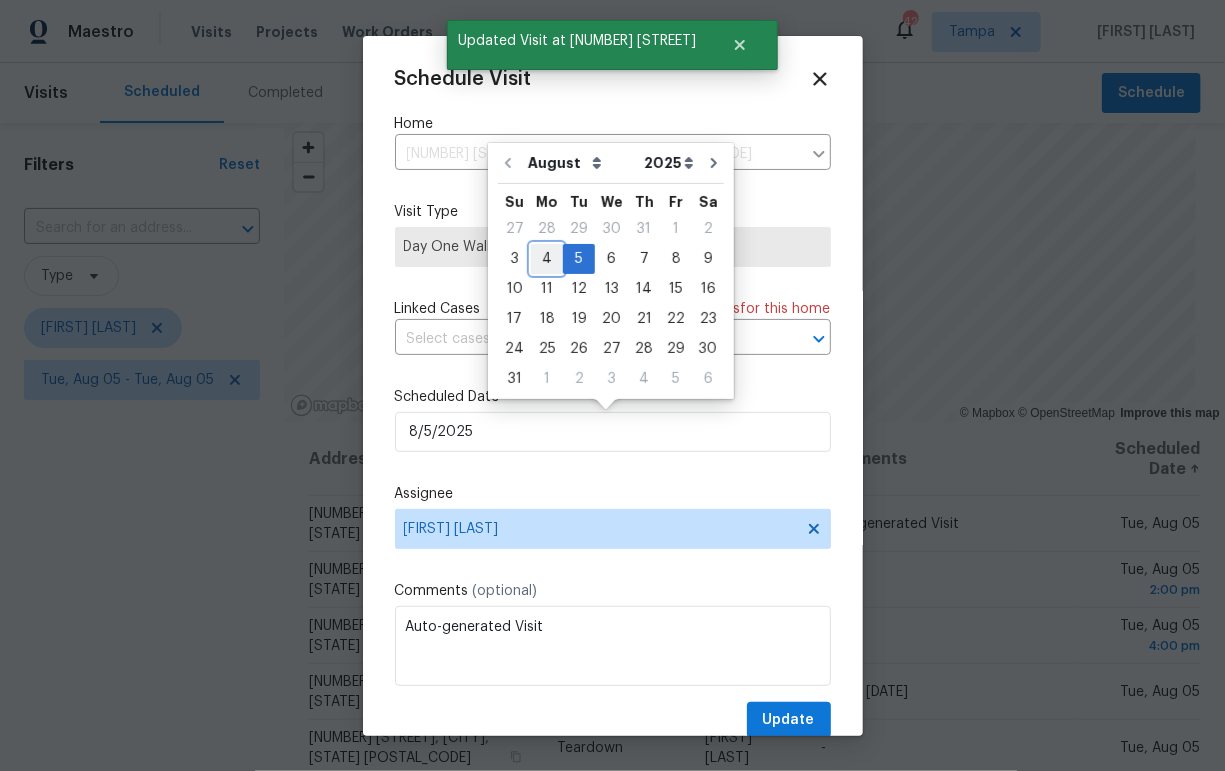 click on "4" at bounding box center (547, 259) 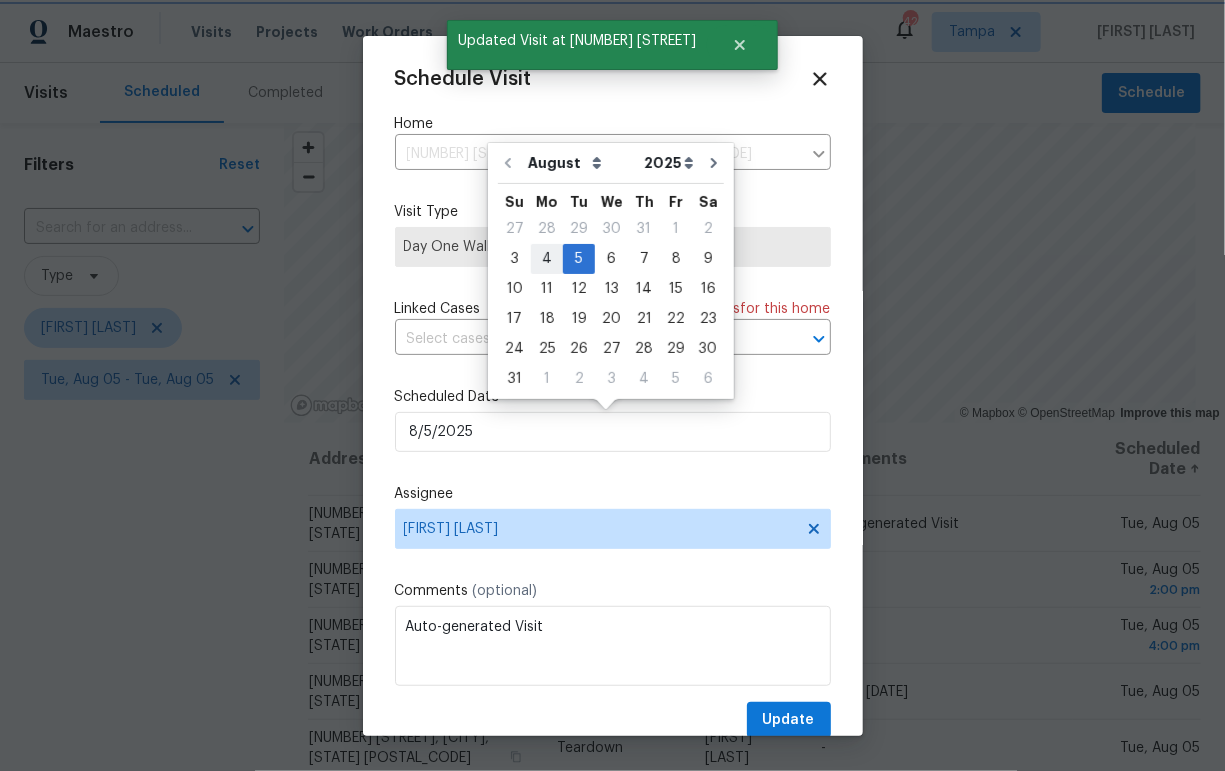 type on "8/4/2025" 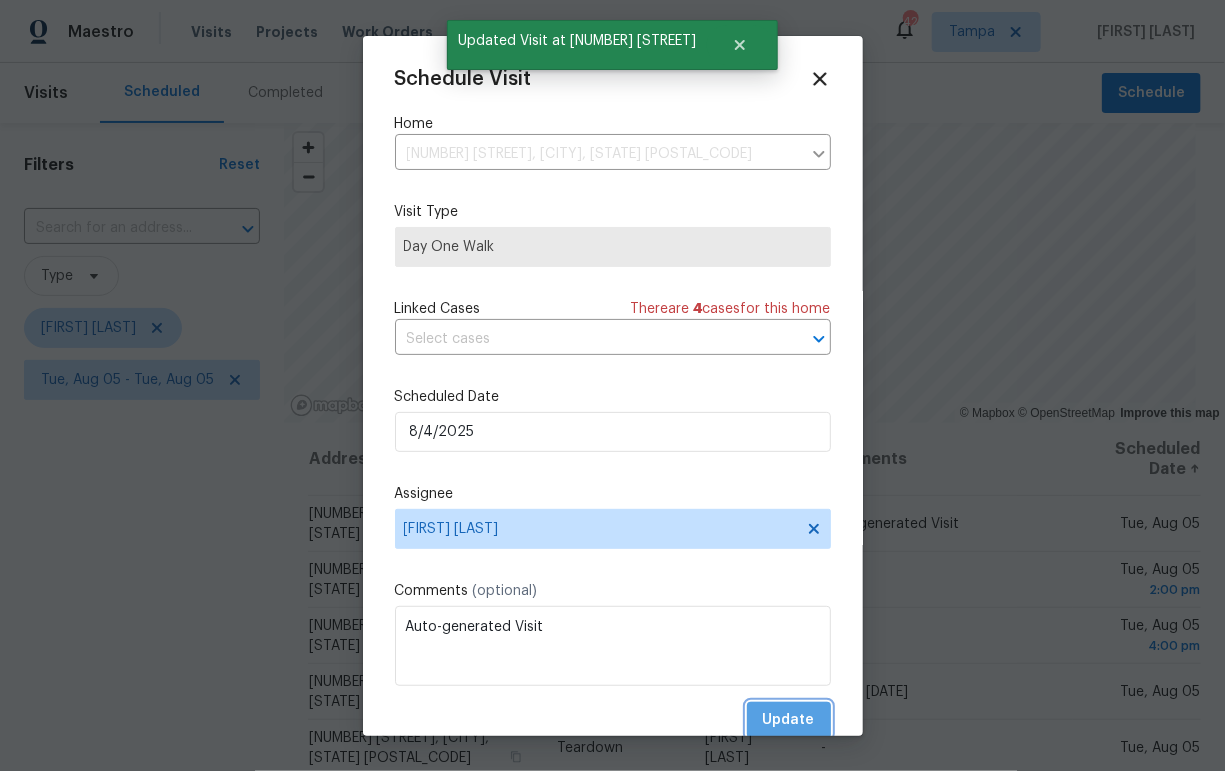 click on "Update" at bounding box center [789, 720] 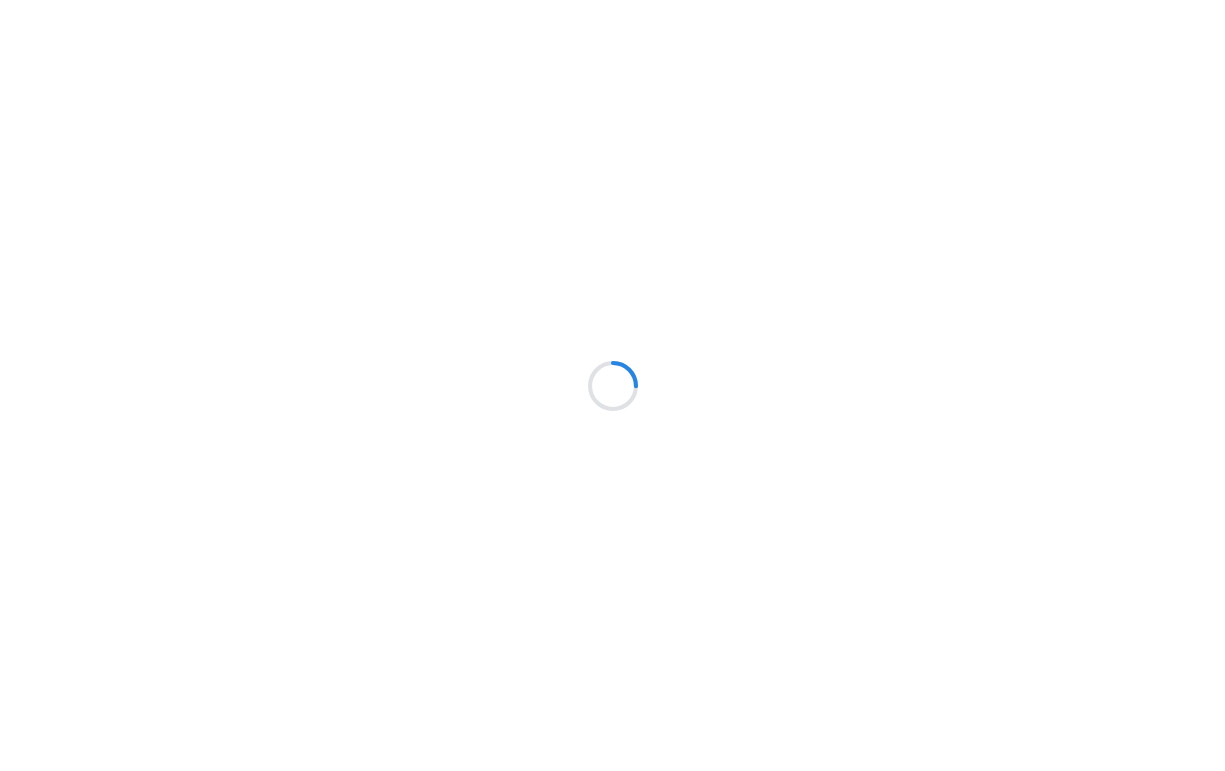 scroll, scrollTop: 0, scrollLeft: 0, axis: both 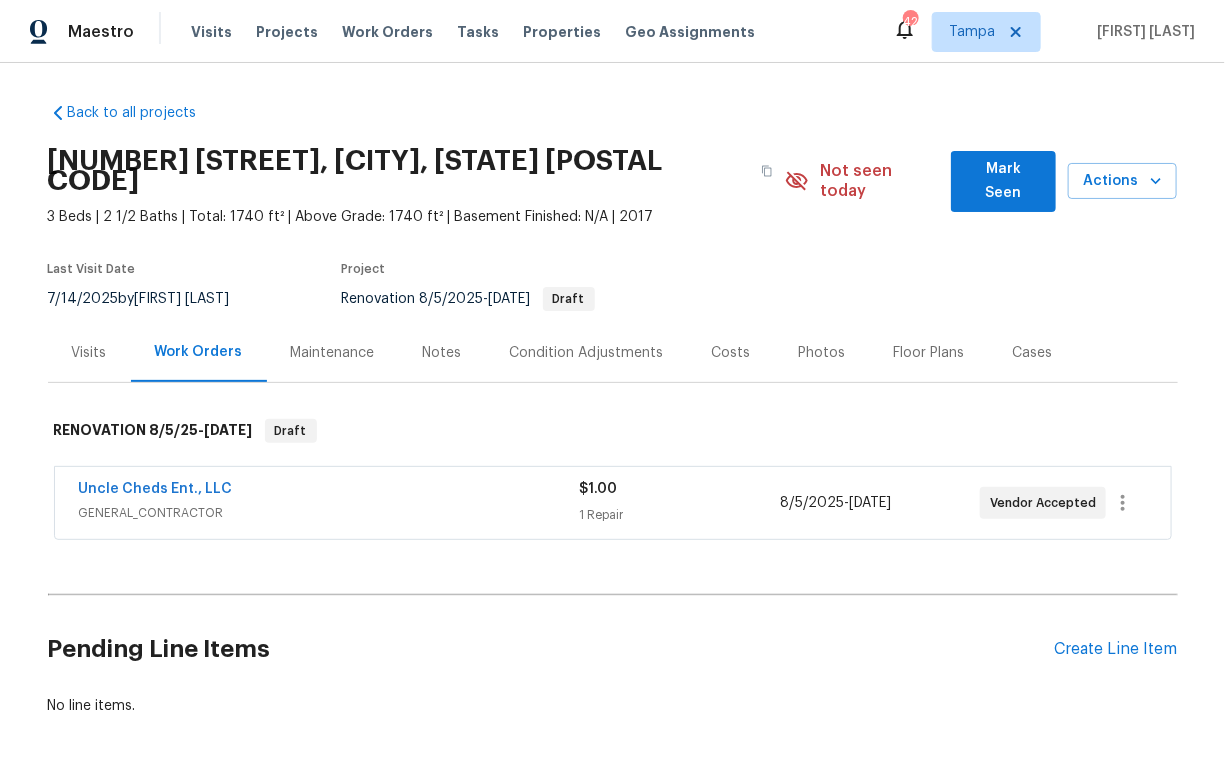 click on "Condition Adjustments" at bounding box center [587, 353] 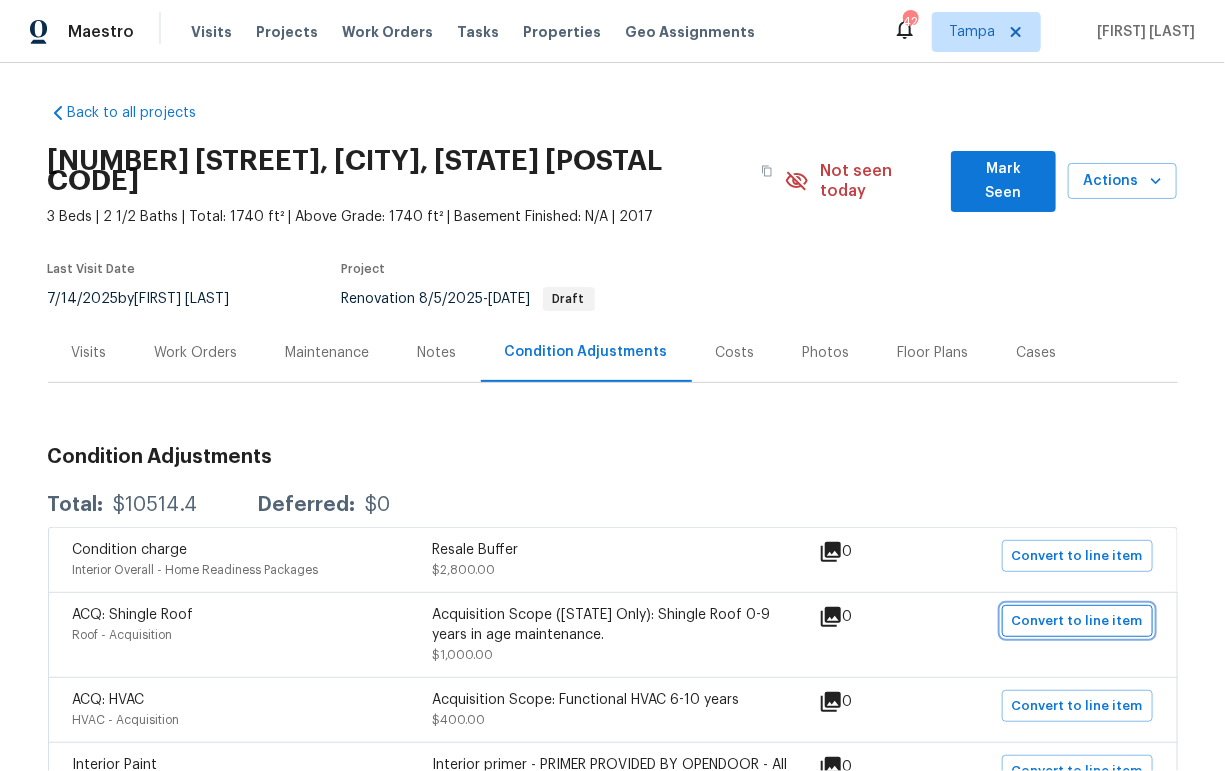 click on "Convert to line item" at bounding box center (1077, 621) 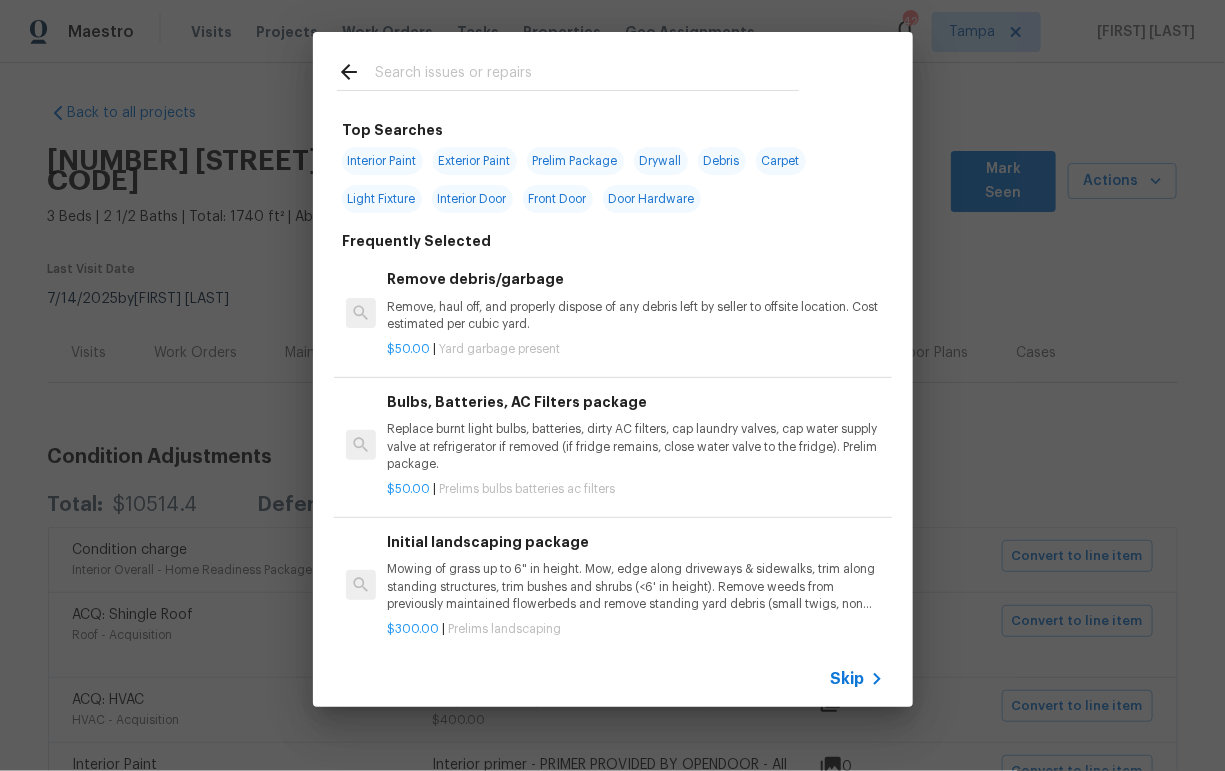 click at bounding box center [587, 75] 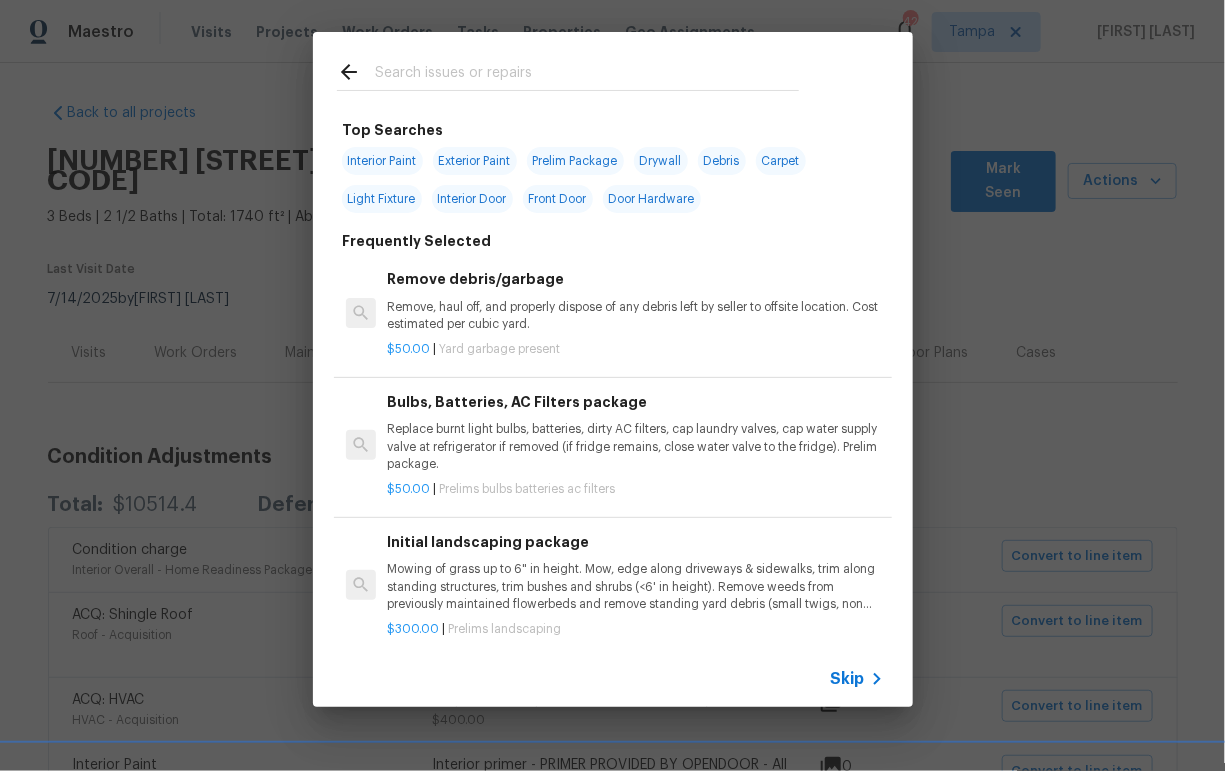 click on "Skip" at bounding box center (848, 679) 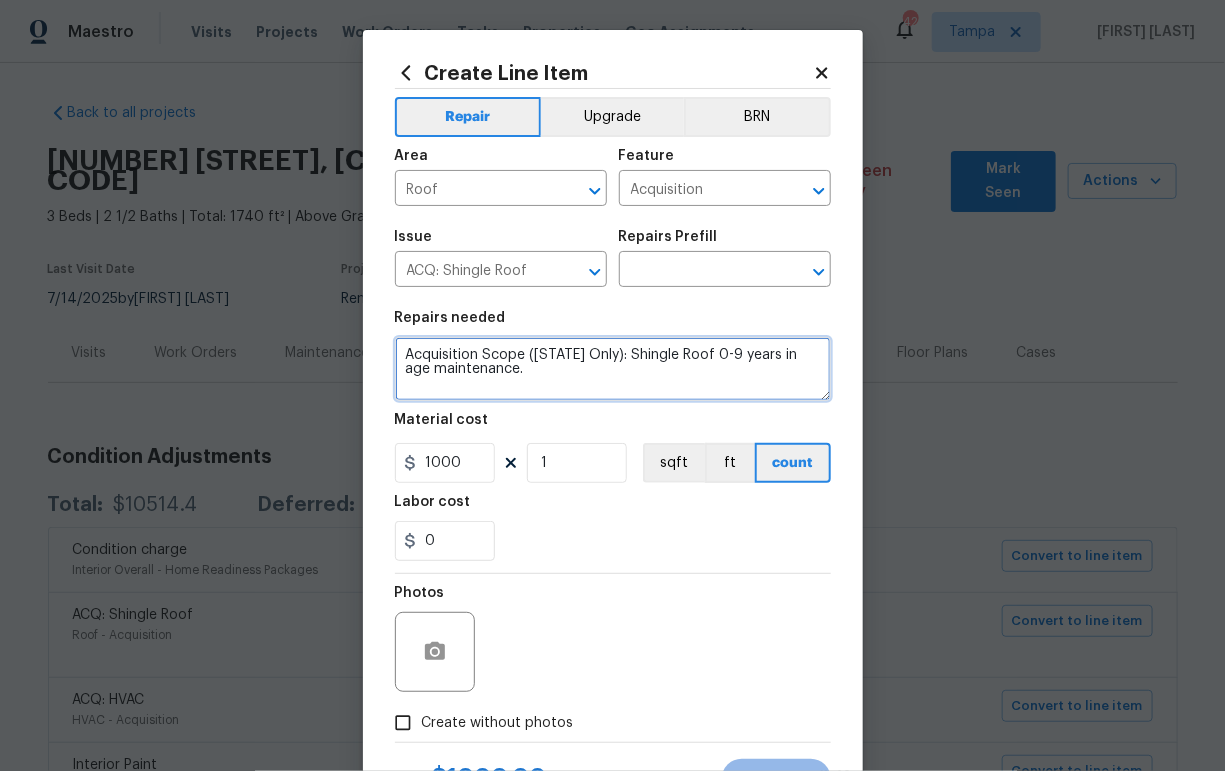 click on "Acquisition Scope (Florida Only): Shingle Roof 0-9 years in age maintenance." at bounding box center (613, 369) 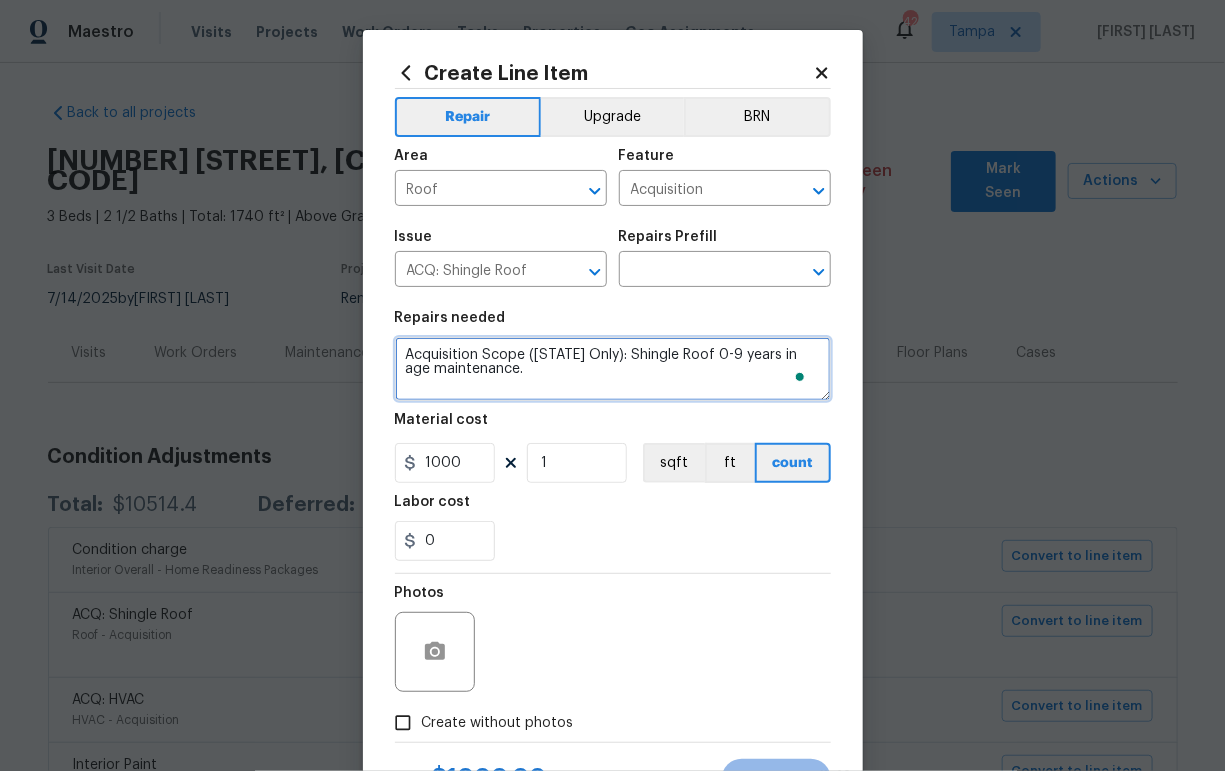 click on "Acquisition Scope (Florida Only): Shingle Roof 0-9 years in age maintenance." at bounding box center [613, 369] 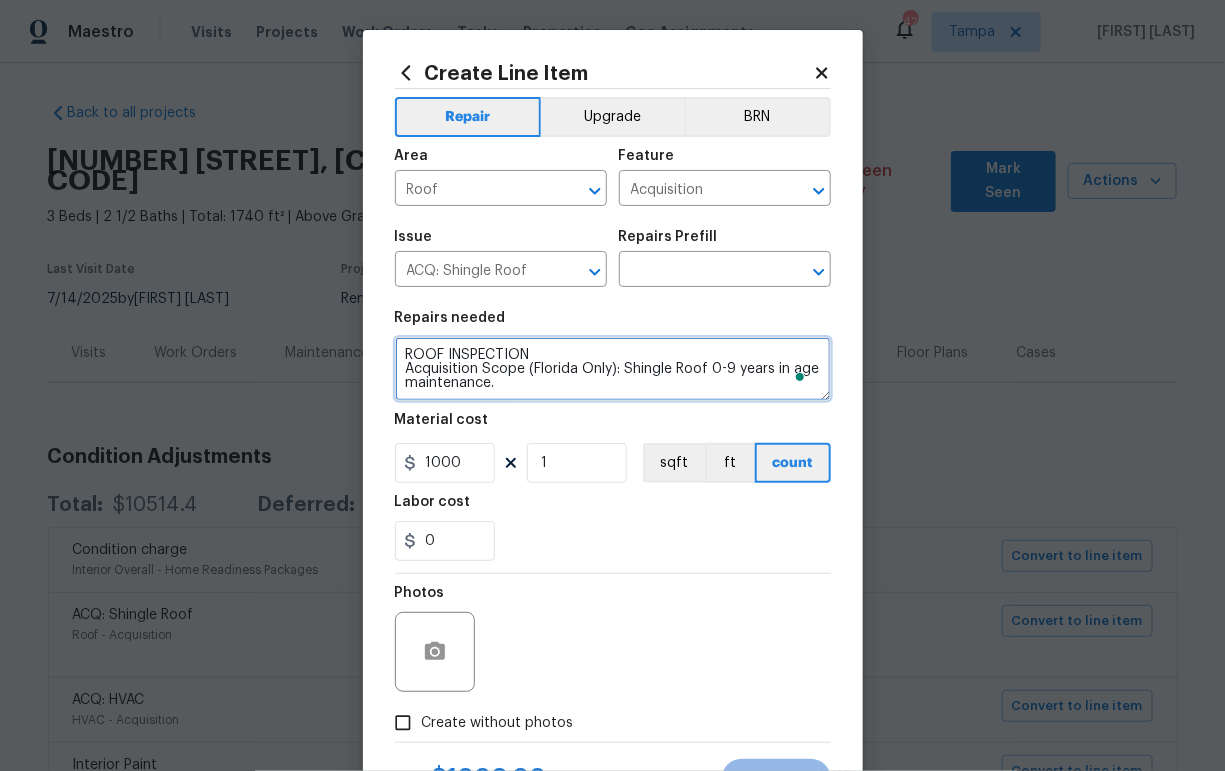 click on "ROOF INSPECTION
Acquisition Scope (Florida Only): Shingle Roof 0-9 years in age maintenance." at bounding box center (613, 369) 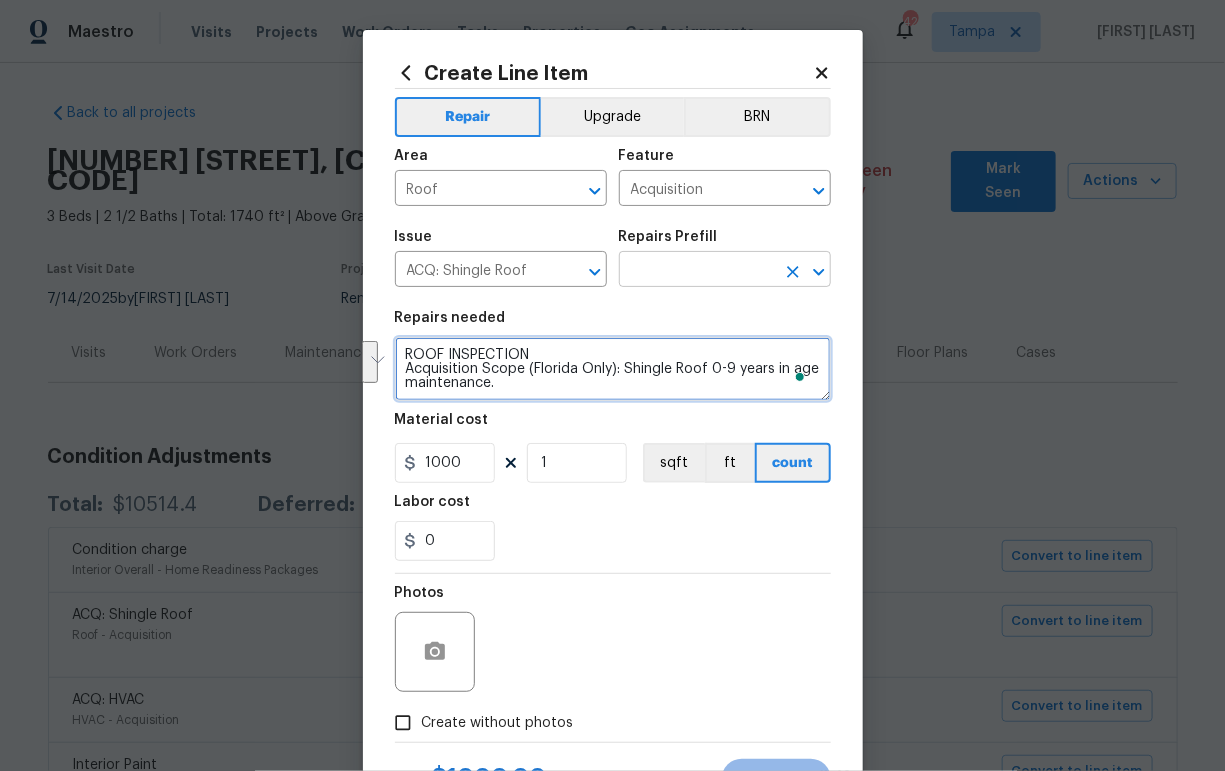 type on "ROOF INSPECTION
Acquisition Scope (Florida Only): Shingle Roof 0-9 years in age maintenance." 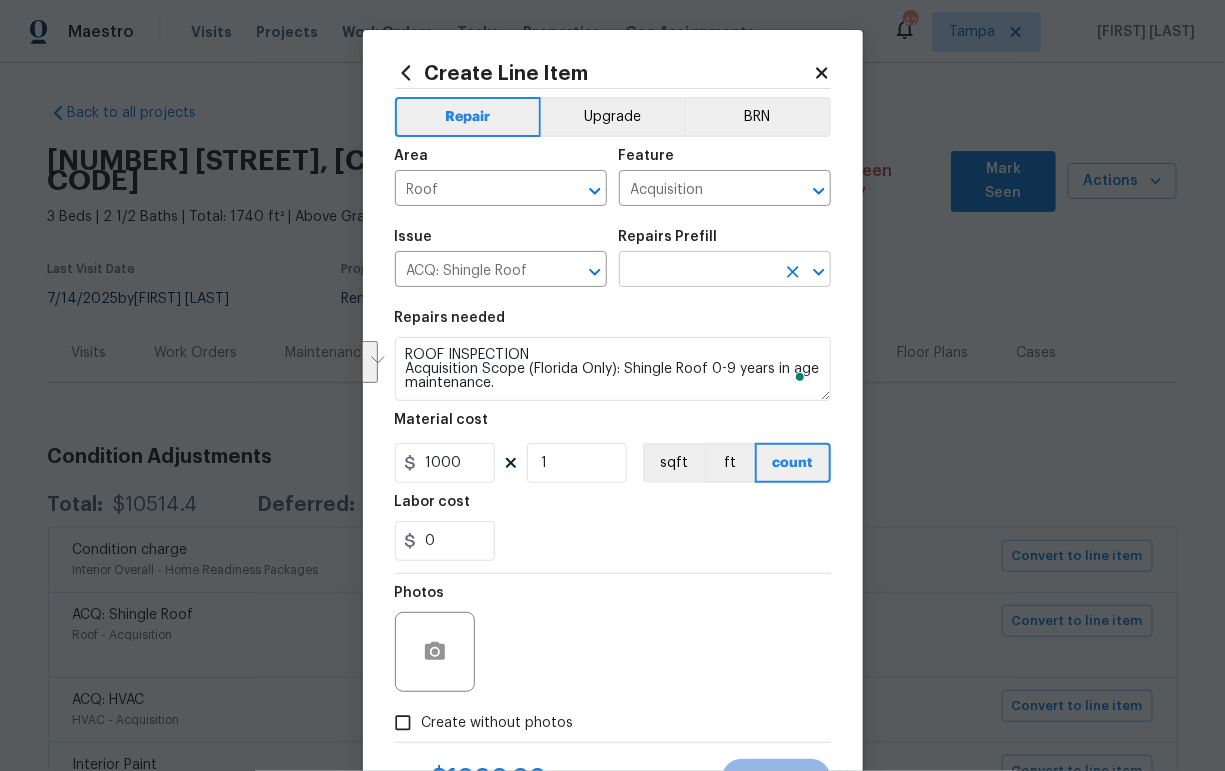 click at bounding box center [697, 271] 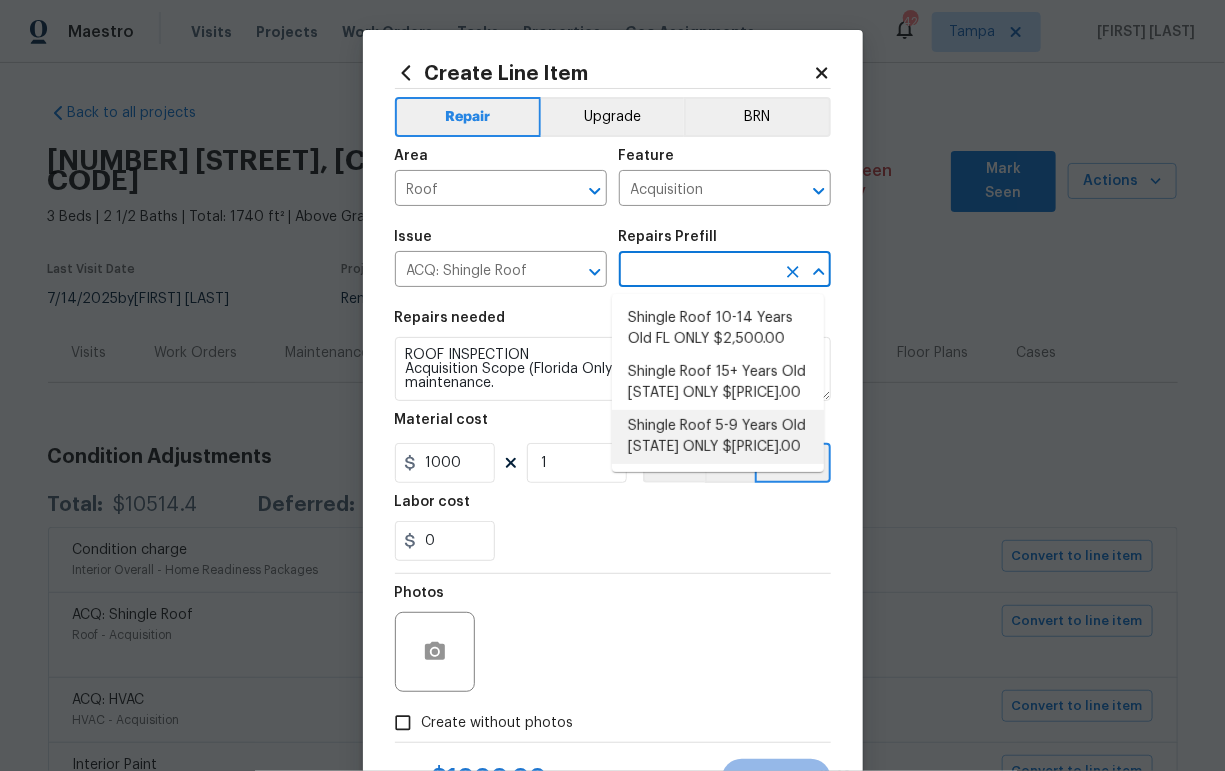 click on "Shingle Roof 5-9 Years Old FL ONLY $1,000.00" at bounding box center (718, 437) 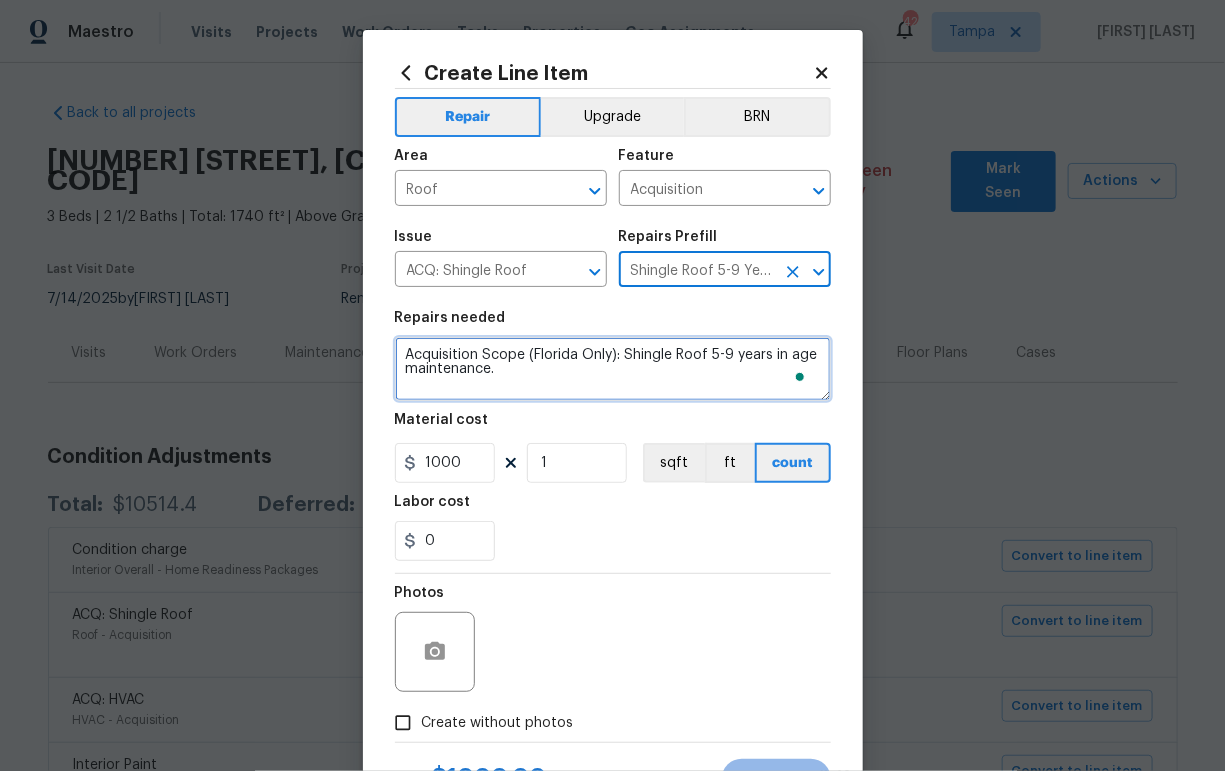 click on "Acquisition Scope (Florida Only): Shingle Roof 5-9 years in age maintenance." at bounding box center [613, 369] 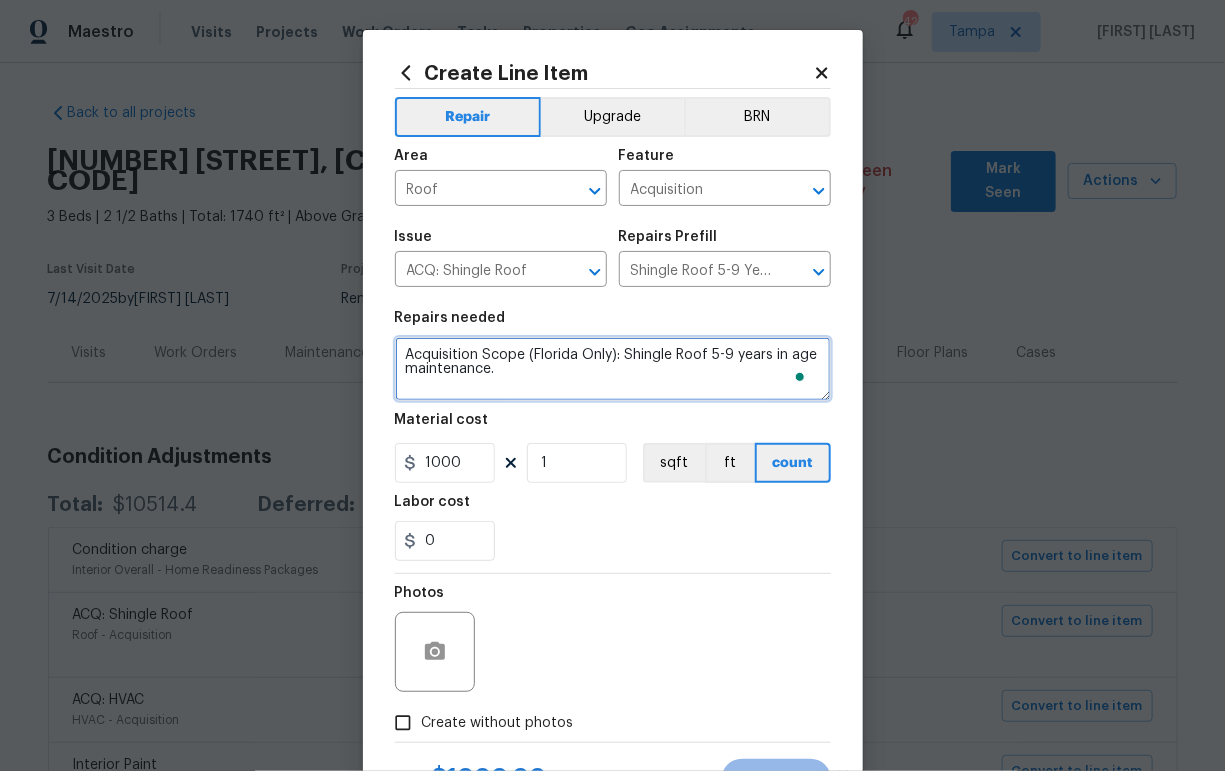 click on "Acquisition Scope (Florida Only): Shingle Roof 5-9 years in age maintenance." at bounding box center (613, 369) 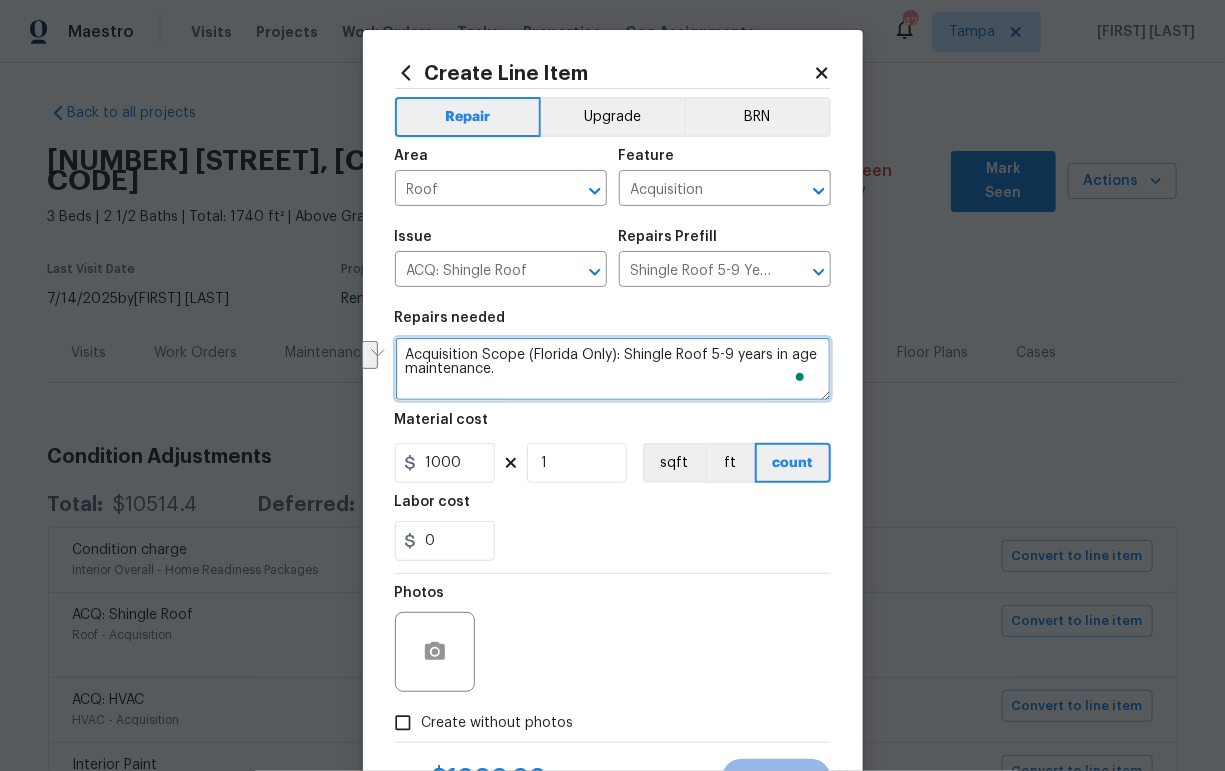 paste on "ROOF INSPECTION
Acquisition Scope (Florida Only): Shingle Roof 0" 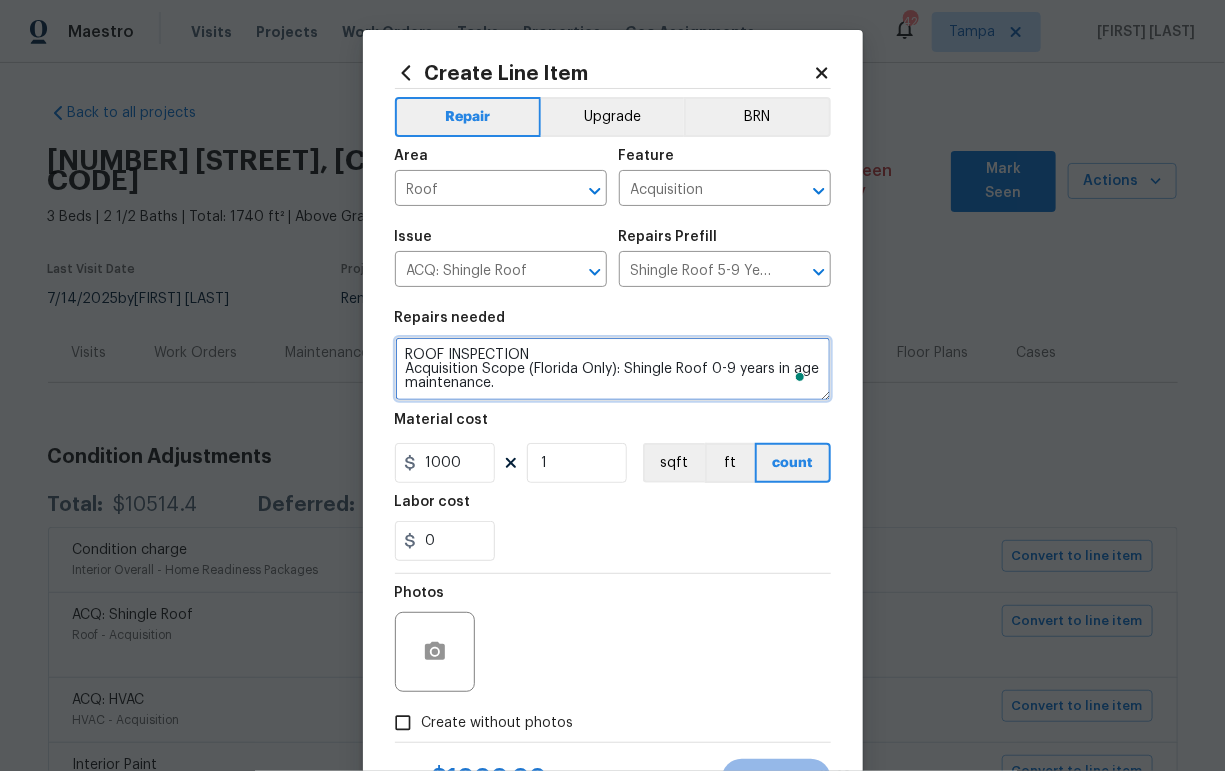 type on "ROOF INSPECTION
Acquisition Scope (Florida Only): Shingle Roof 0-9 years in age maintenance." 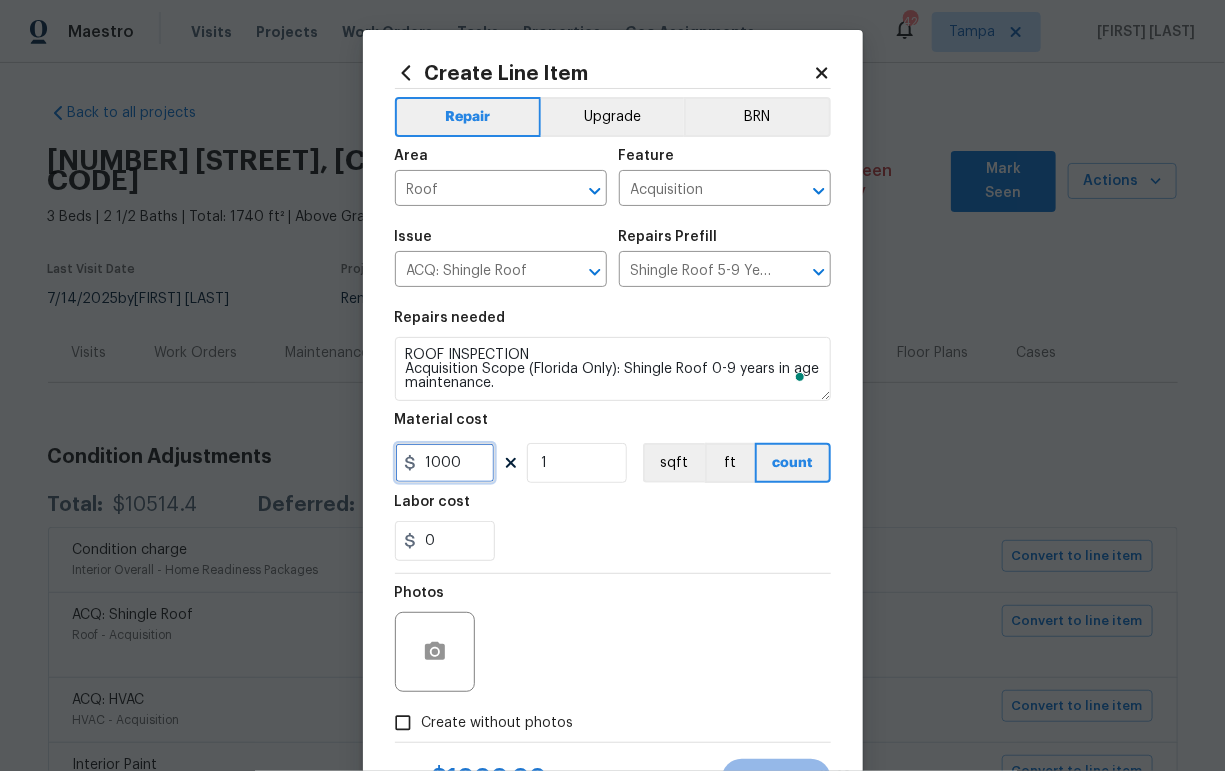 drag, startPoint x: 463, startPoint y: 468, endPoint x: 398, endPoint y: 468, distance: 65 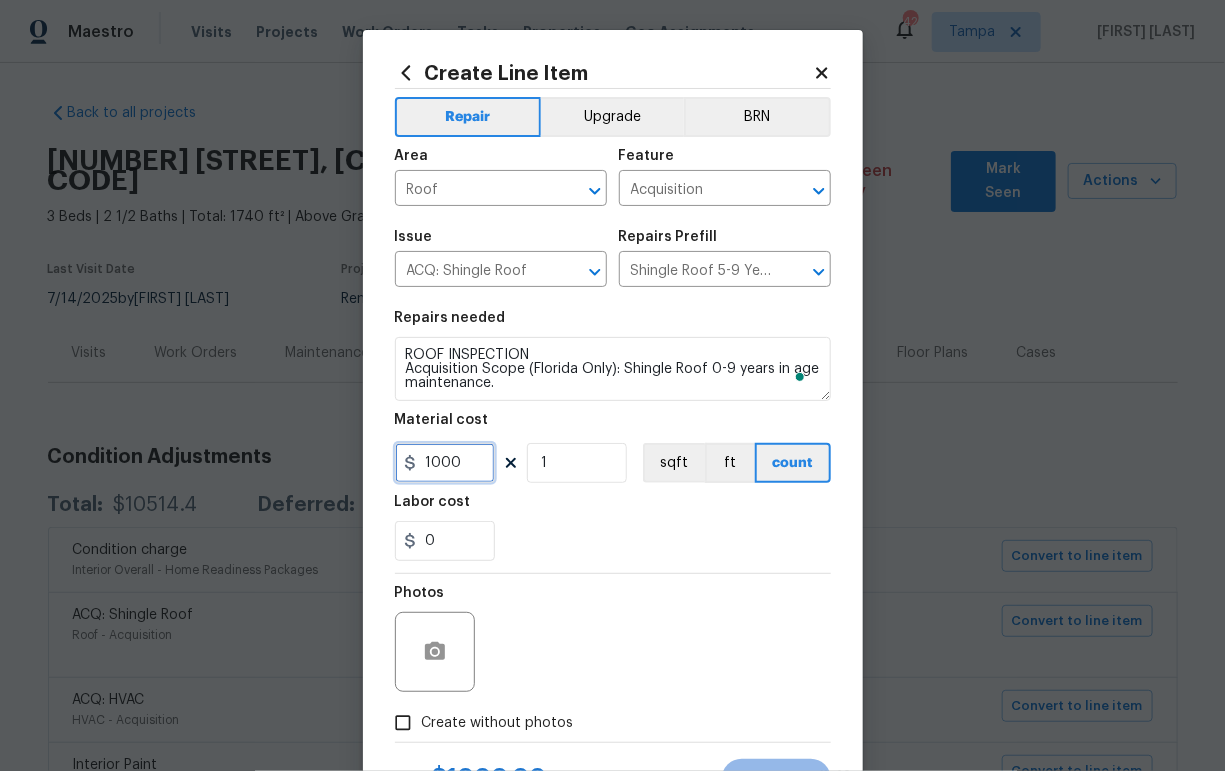 click on "1000" at bounding box center [445, 463] 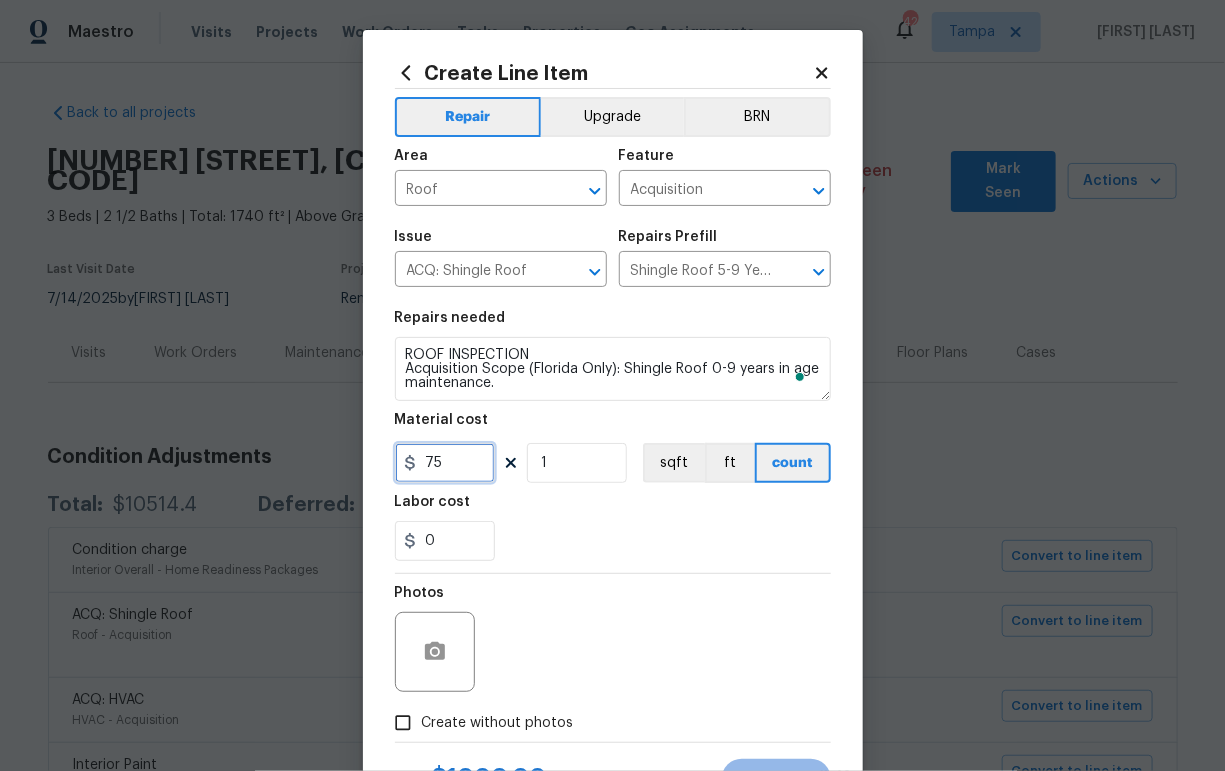 type on "75" 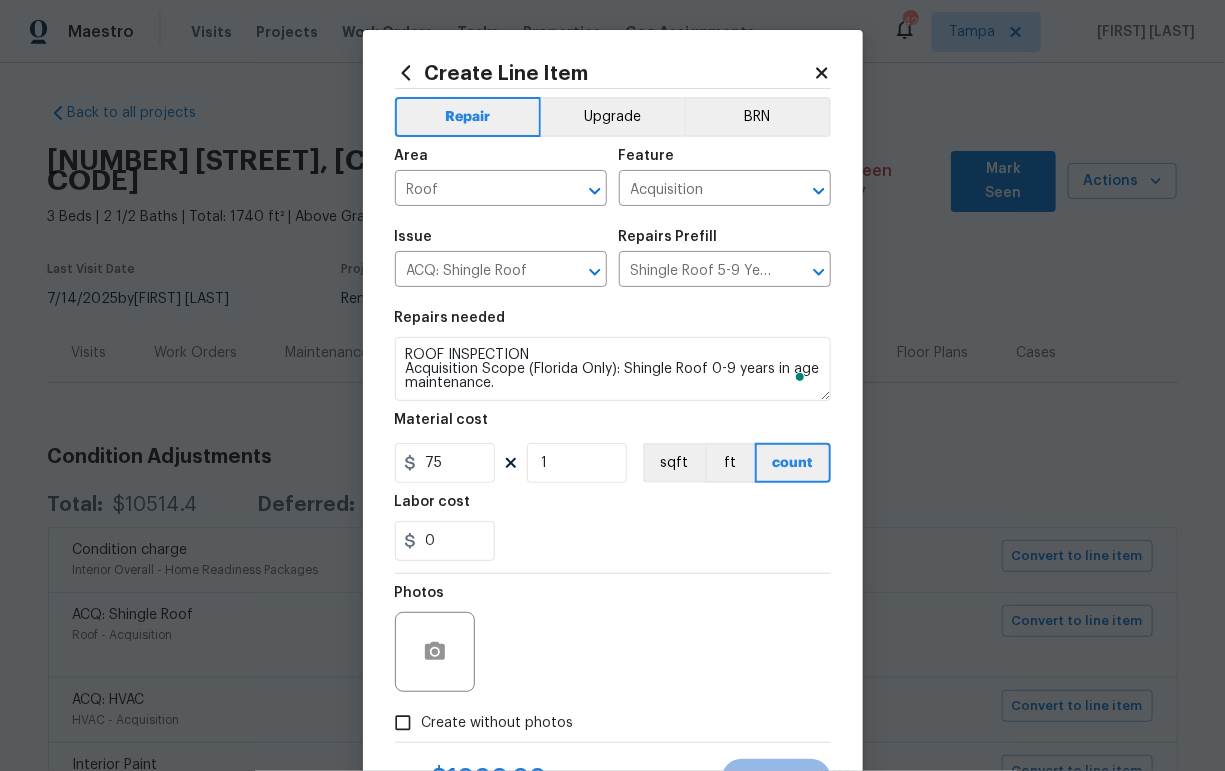 click on "Photos" at bounding box center [613, 639] 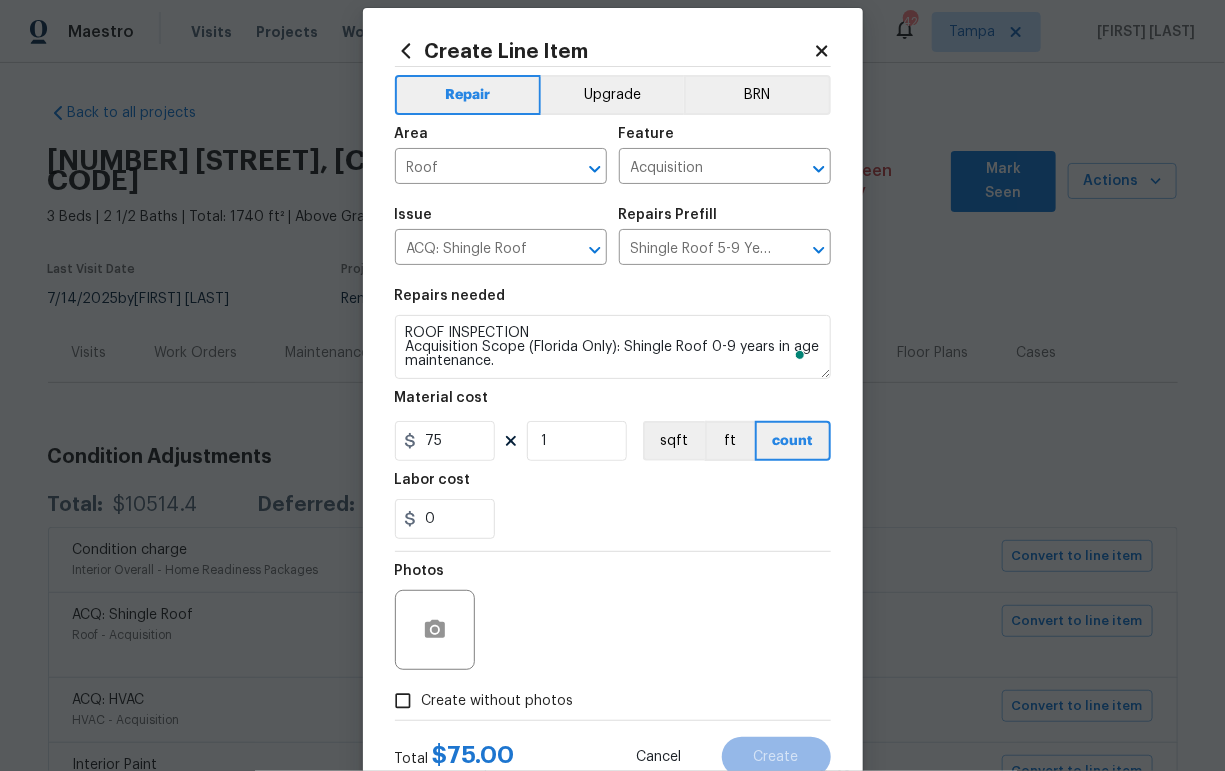 scroll, scrollTop: 91, scrollLeft: 0, axis: vertical 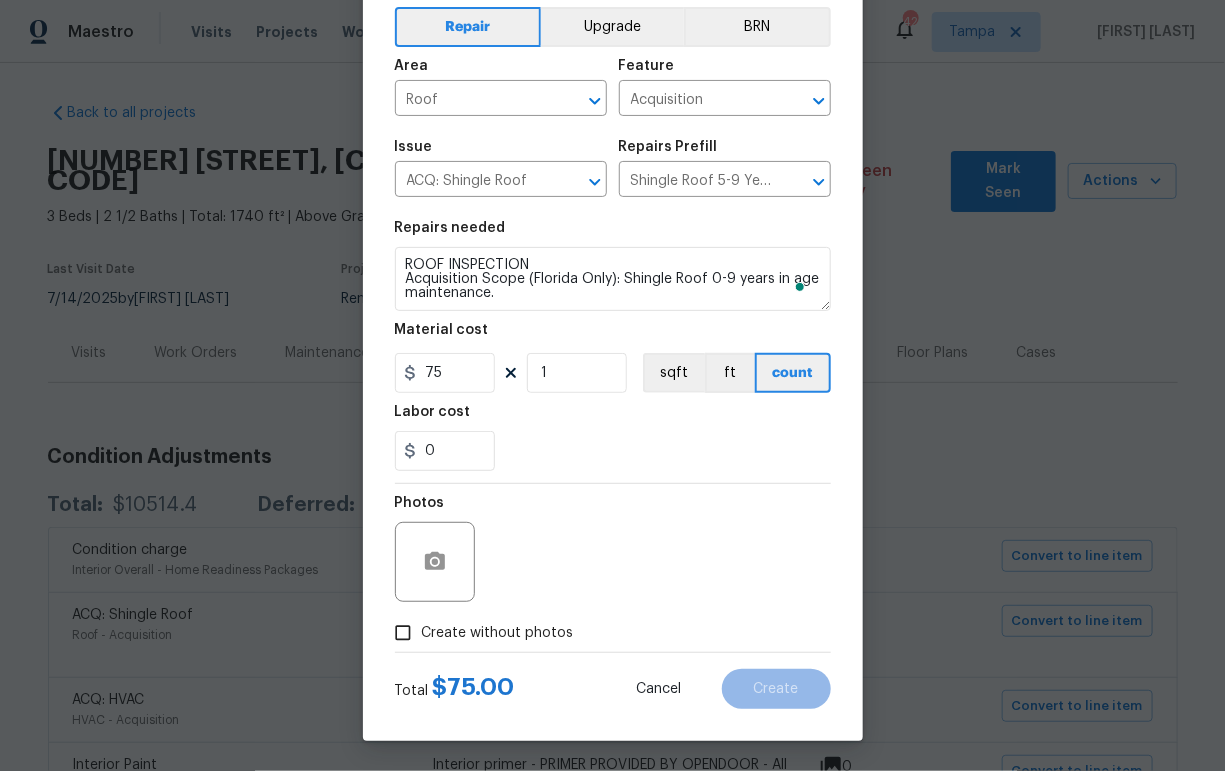 click on "Create without photos" at bounding box center (498, 633) 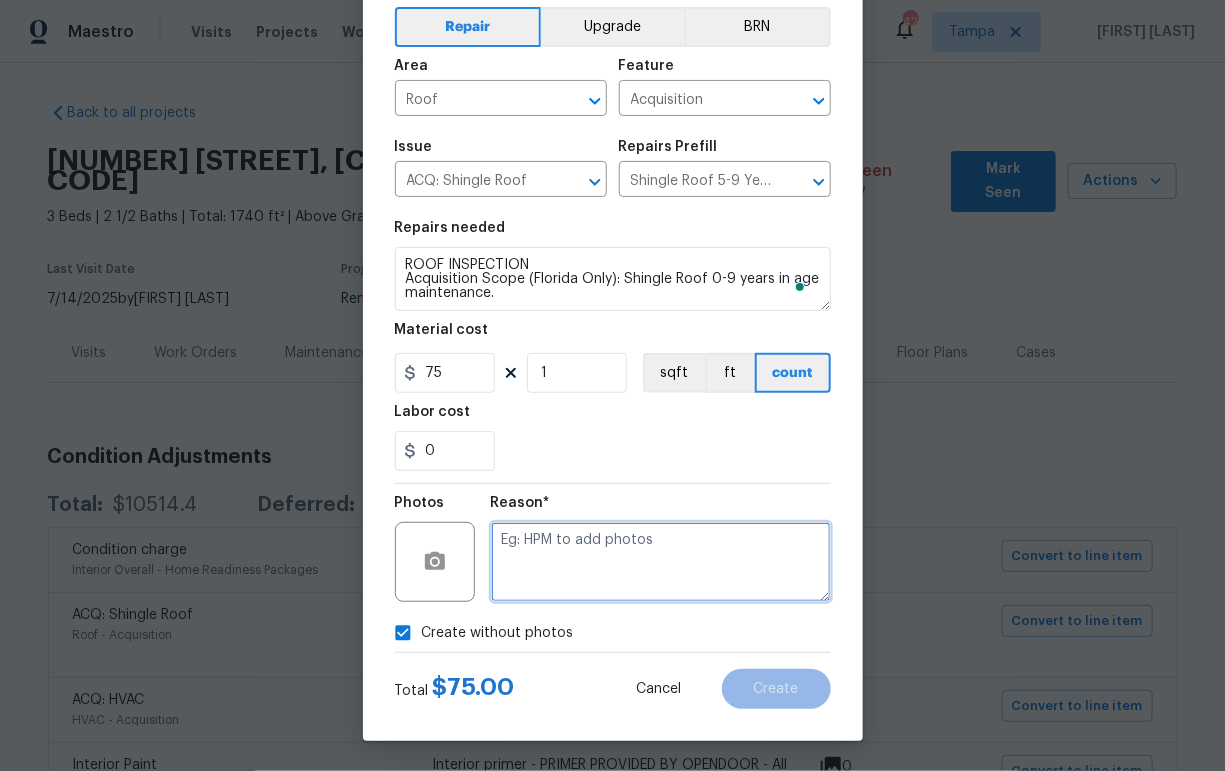 click at bounding box center (661, 562) 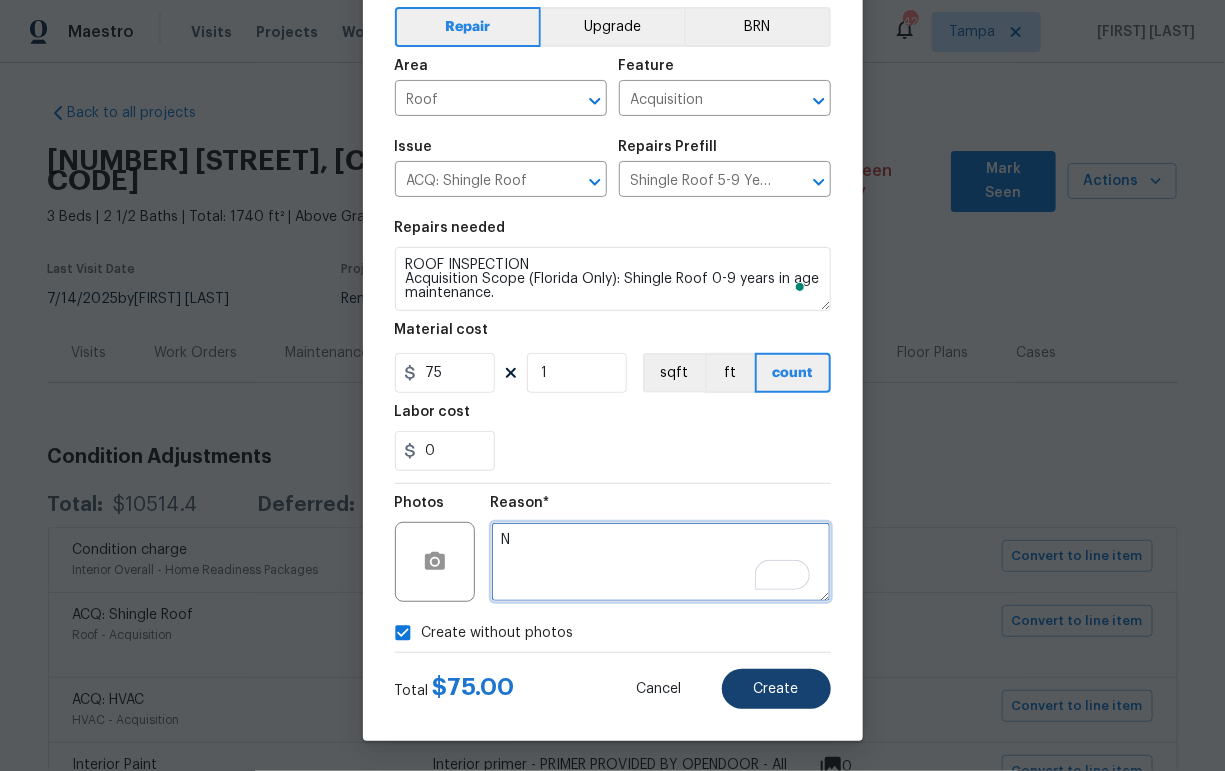 type on "N" 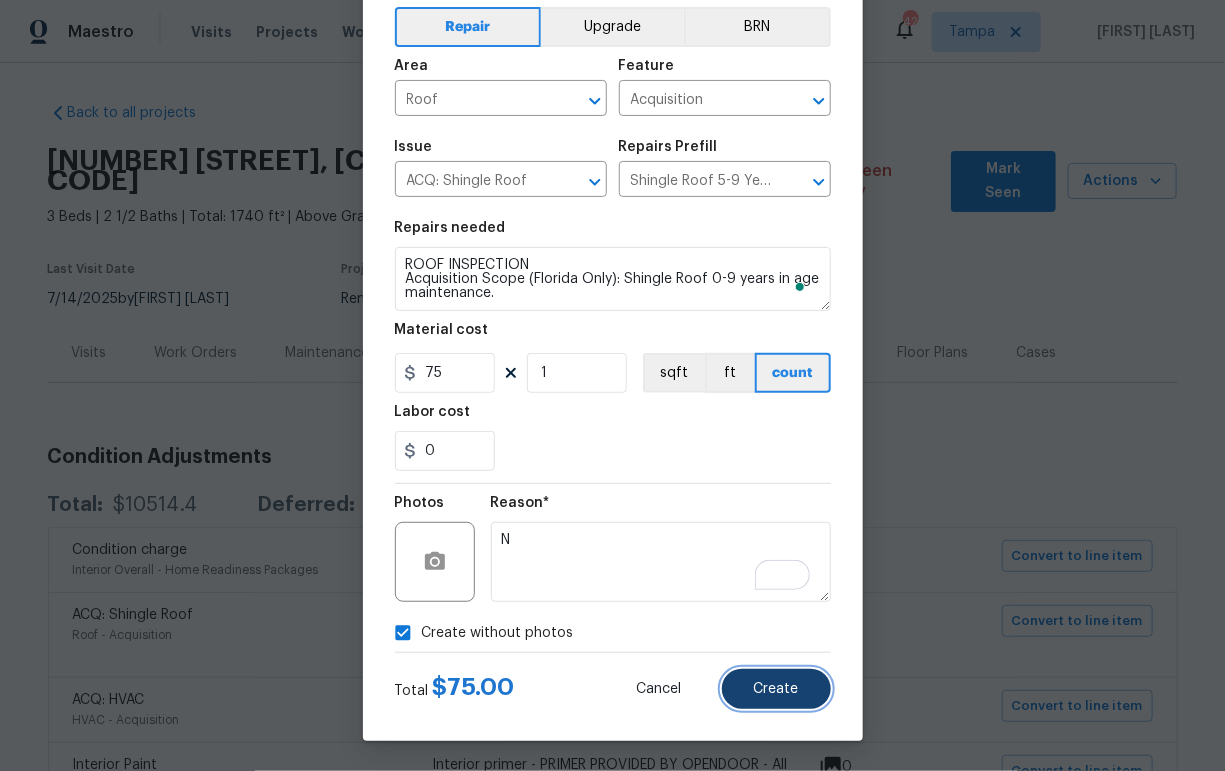 click on "Create" at bounding box center (776, 689) 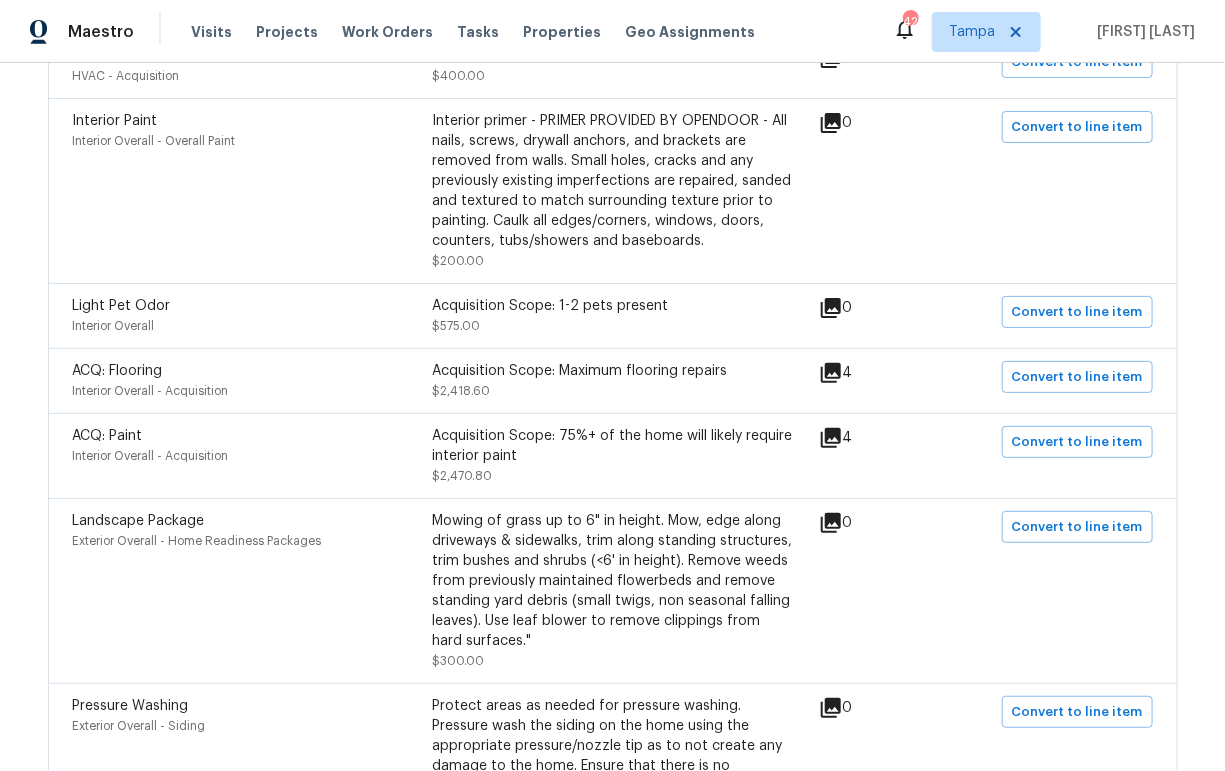 scroll, scrollTop: 536, scrollLeft: 0, axis: vertical 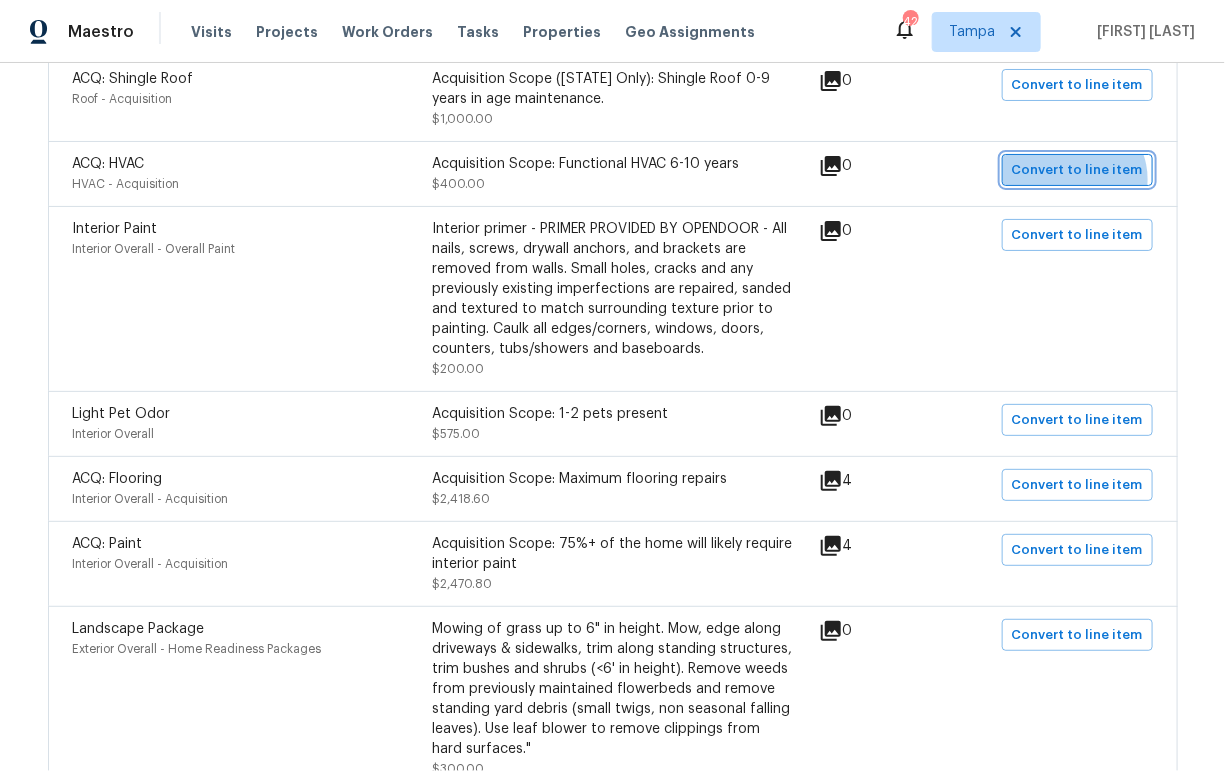 click on "Convert to line item" at bounding box center [1077, 170] 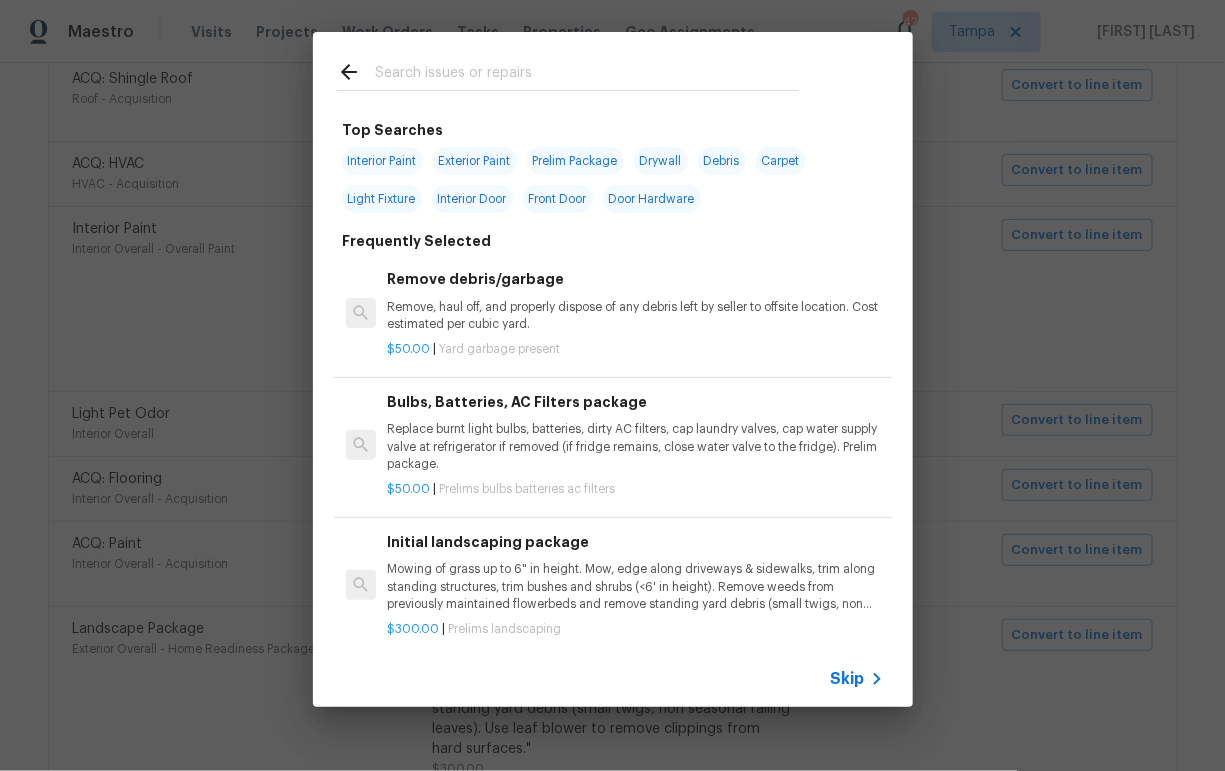 click on "Skip" at bounding box center (848, 679) 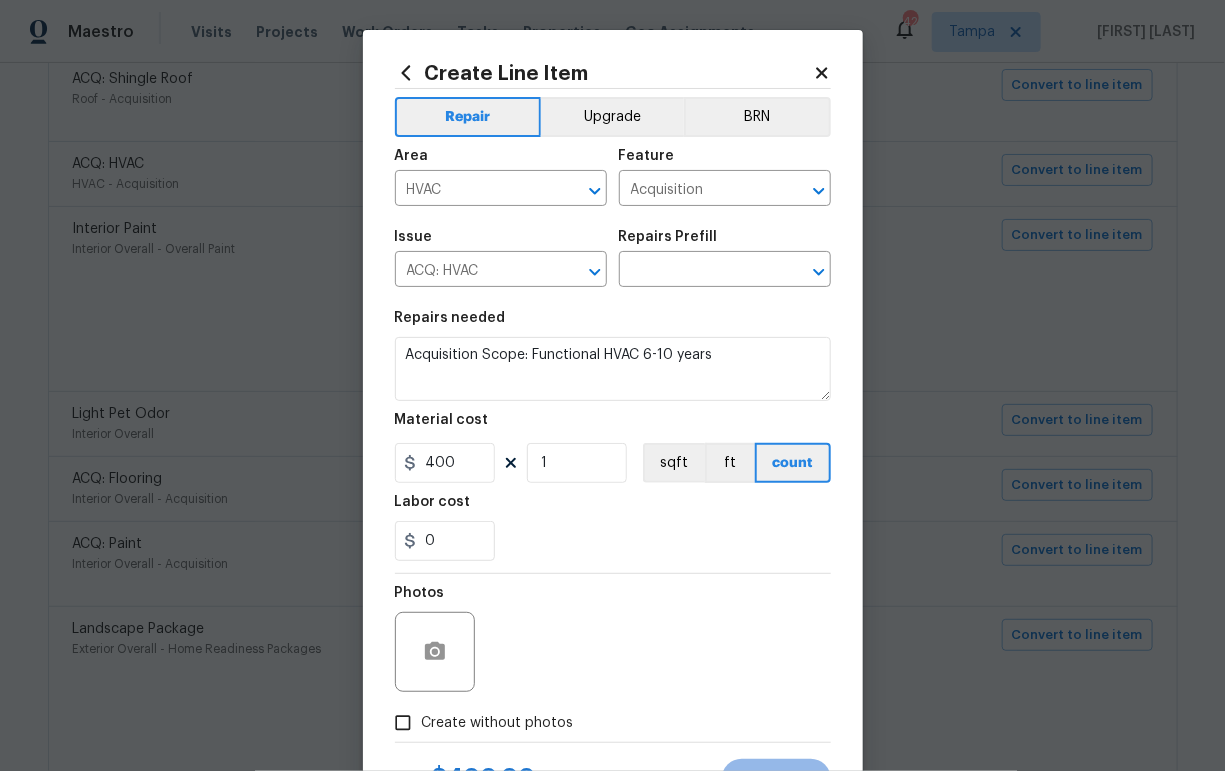 click on "Repairs Prefill" at bounding box center (725, 243) 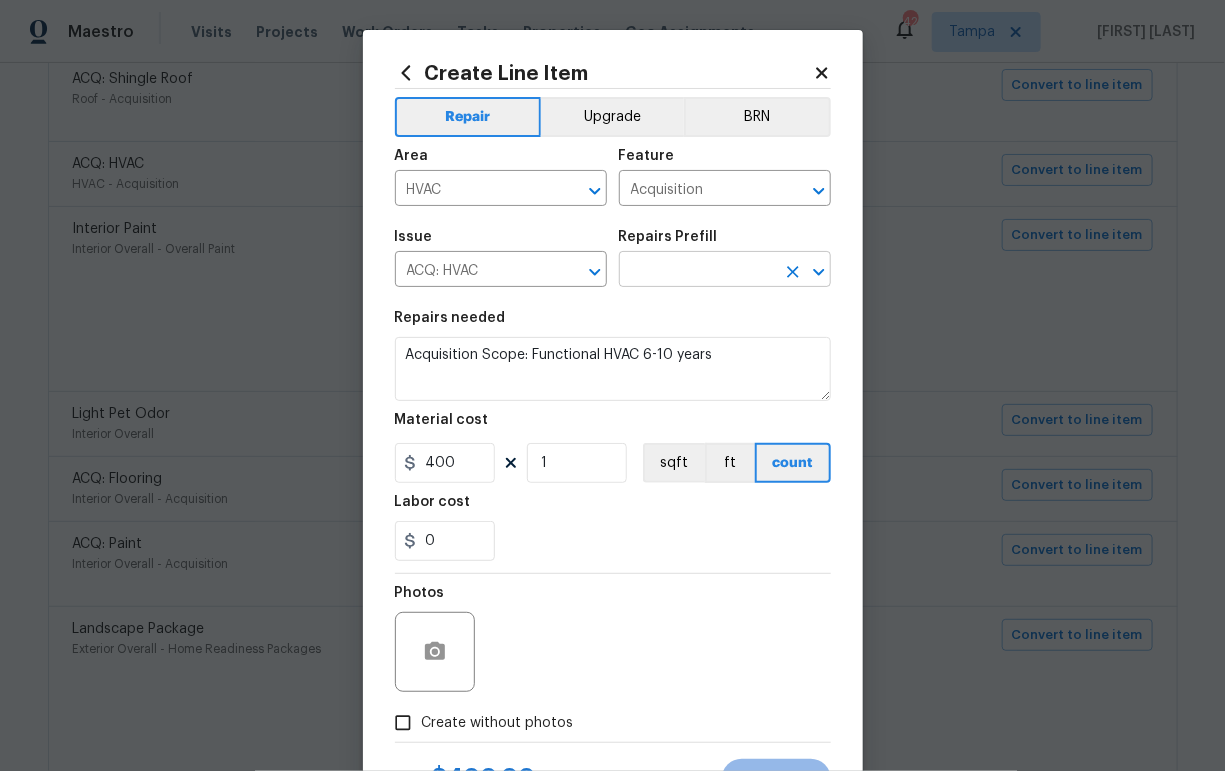 click at bounding box center [697, 271] 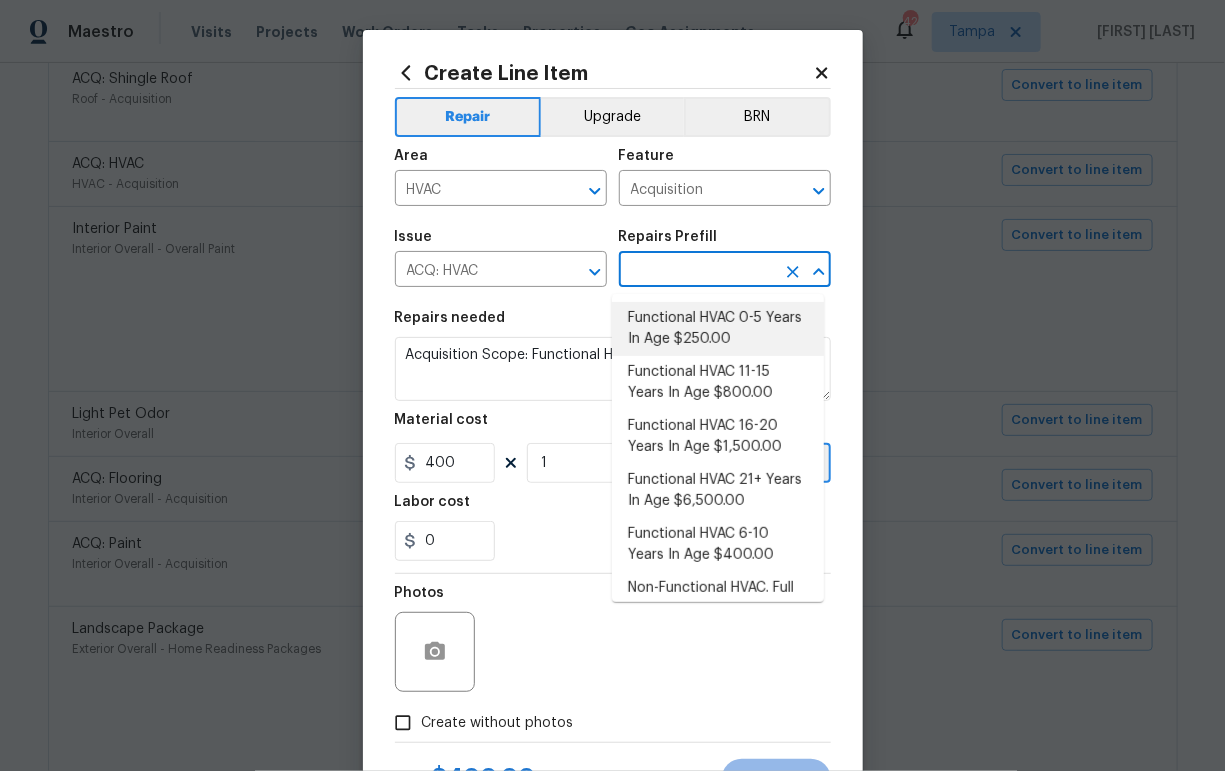 drag, startPoint x: 705, startPoint y: 330, endPoint x: 707, endPoint y: 341, distance: 11.18034 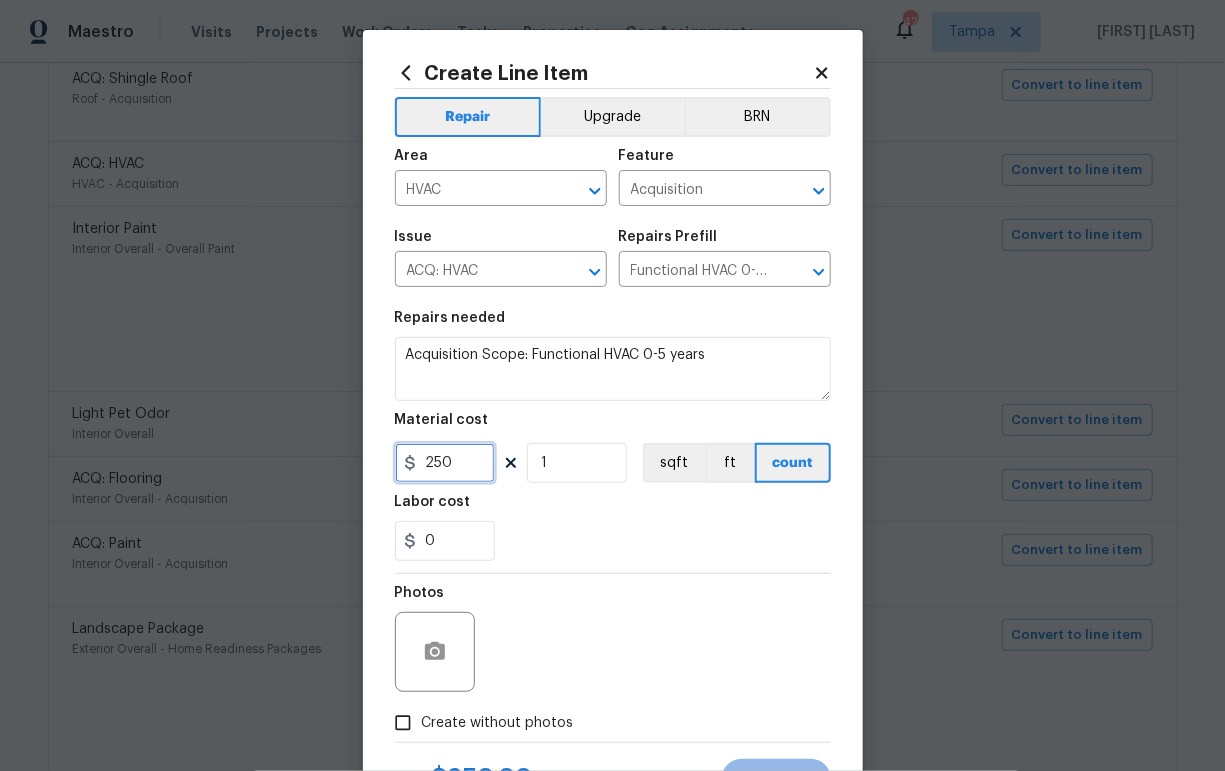 drag, startPoint x: 450, startPoint y: 467, endPoint x: 330, endPoint y: 450, distance: 121.19818 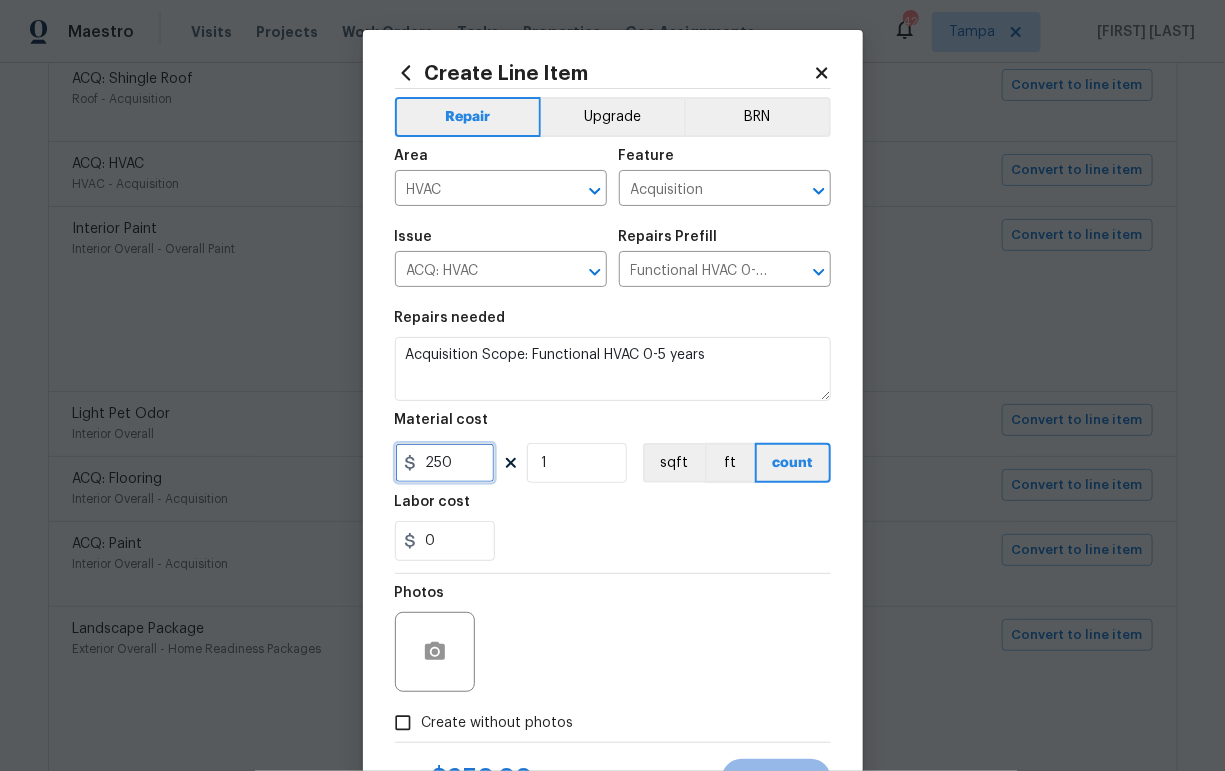 click on "Create Line Item Repair Upgrade BRN Area HVAC ​ Feature Acquisition ​ Issue ACQ: HVAC ​ Repairs Prefill Functional HVAC 0-5 Years In Age $250.00 ​ Repairs needed Acquisition Scope: Functional HVAC 0-5 years Material cost 250 1 sqft ft count Labor cost 0 Photos Create without photos Total   $ 250.00 Cancel Create" at bounding box center [612, 385] 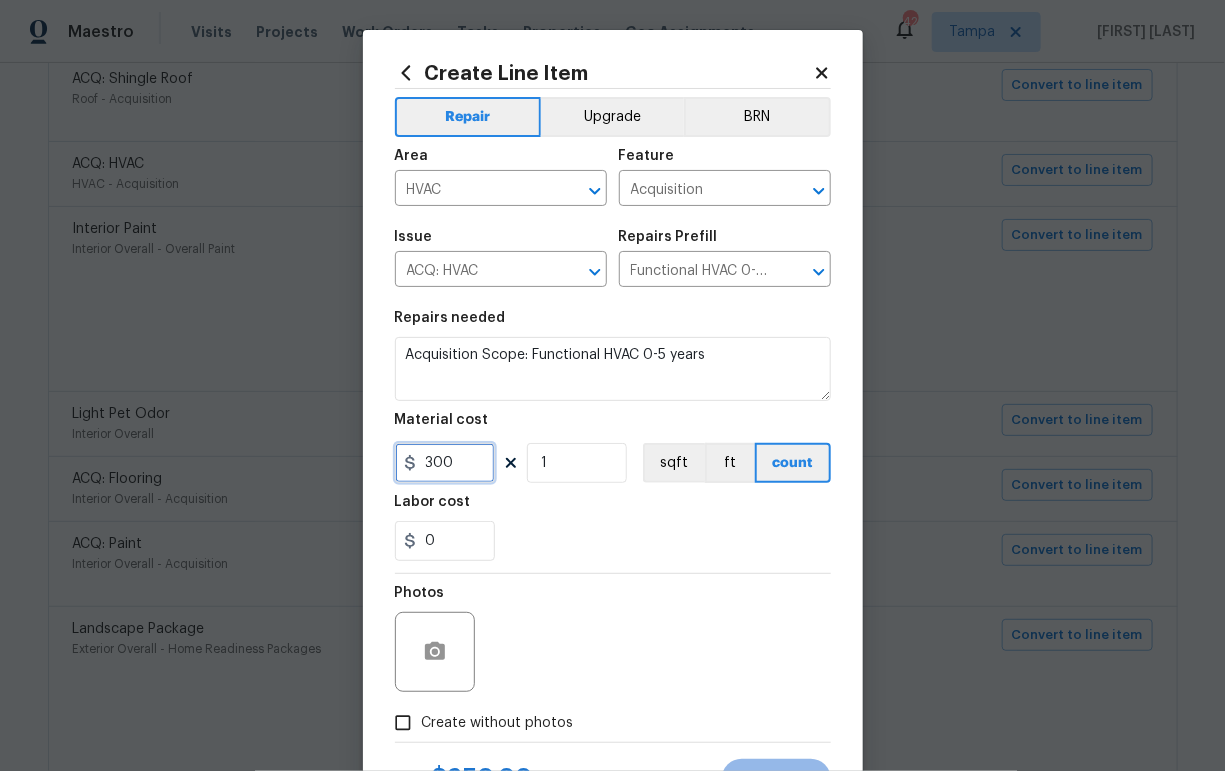 type on "300" 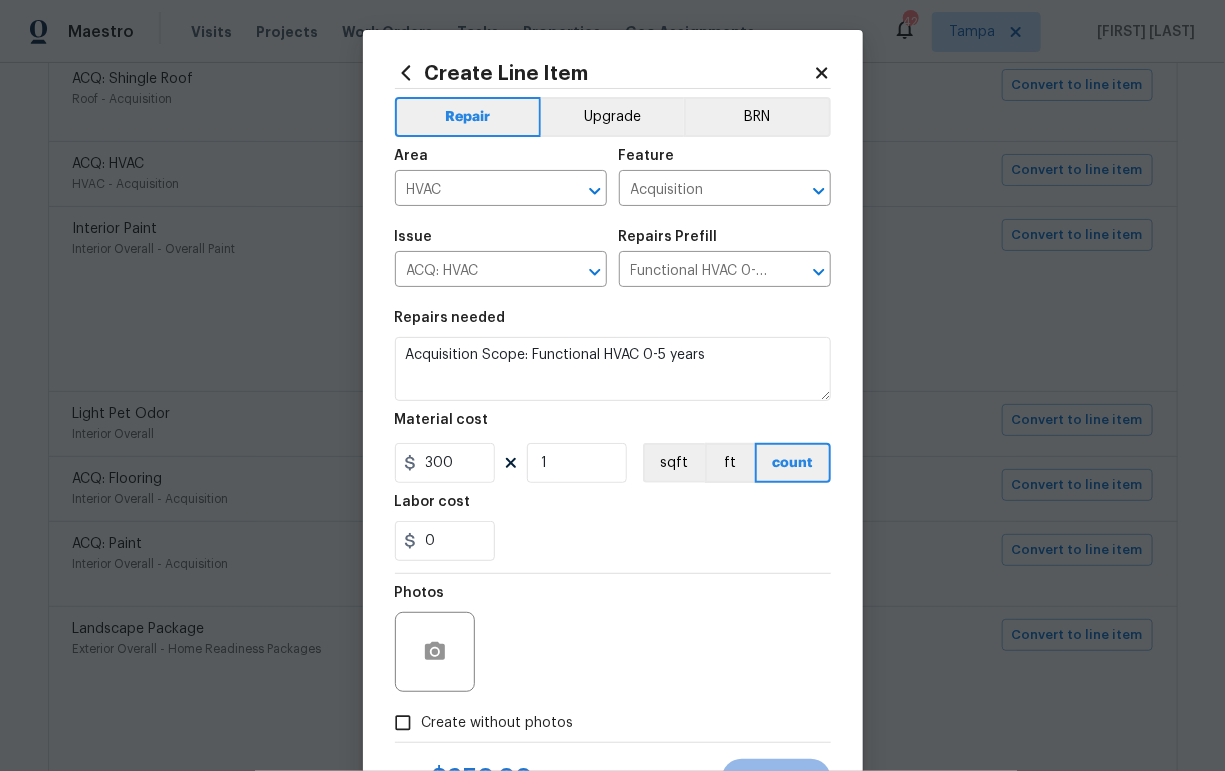 drag, startPoint x: 507, startPoint y: 726, endPoint x: 526, endPoint y: 719, distance: 20.248457 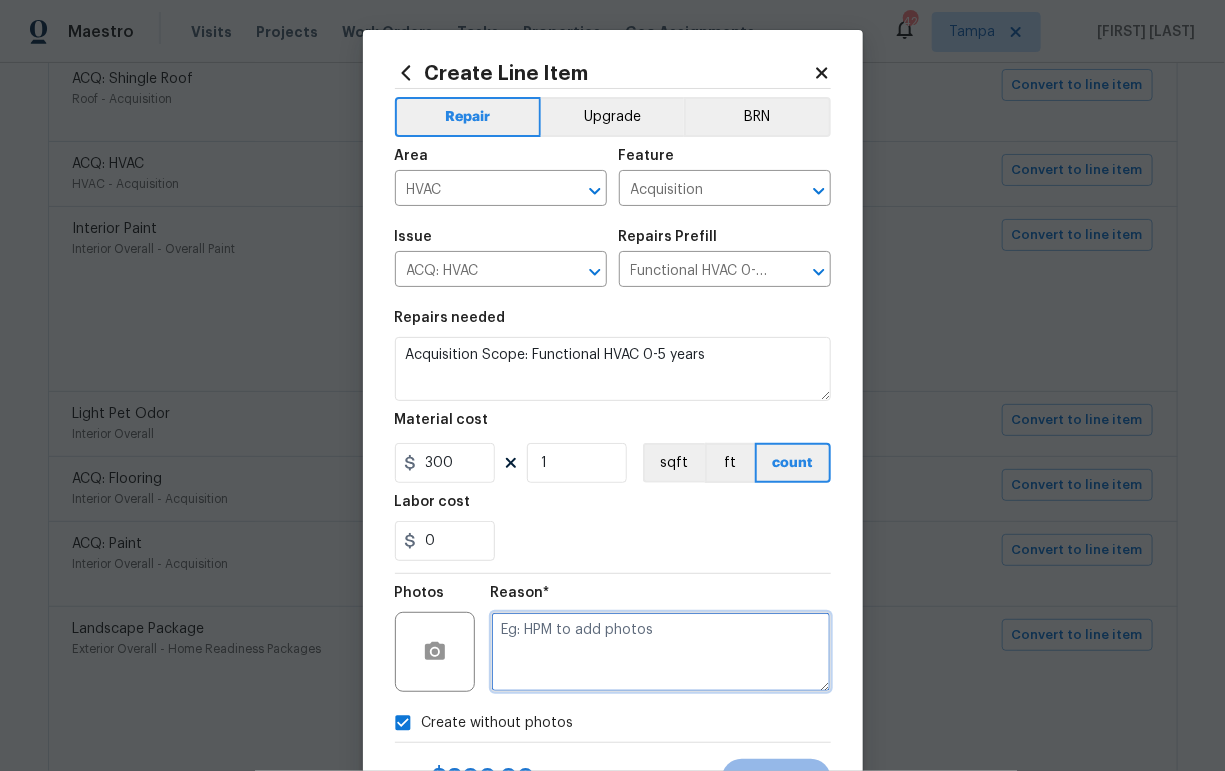 click at bounding box center [661, 652] 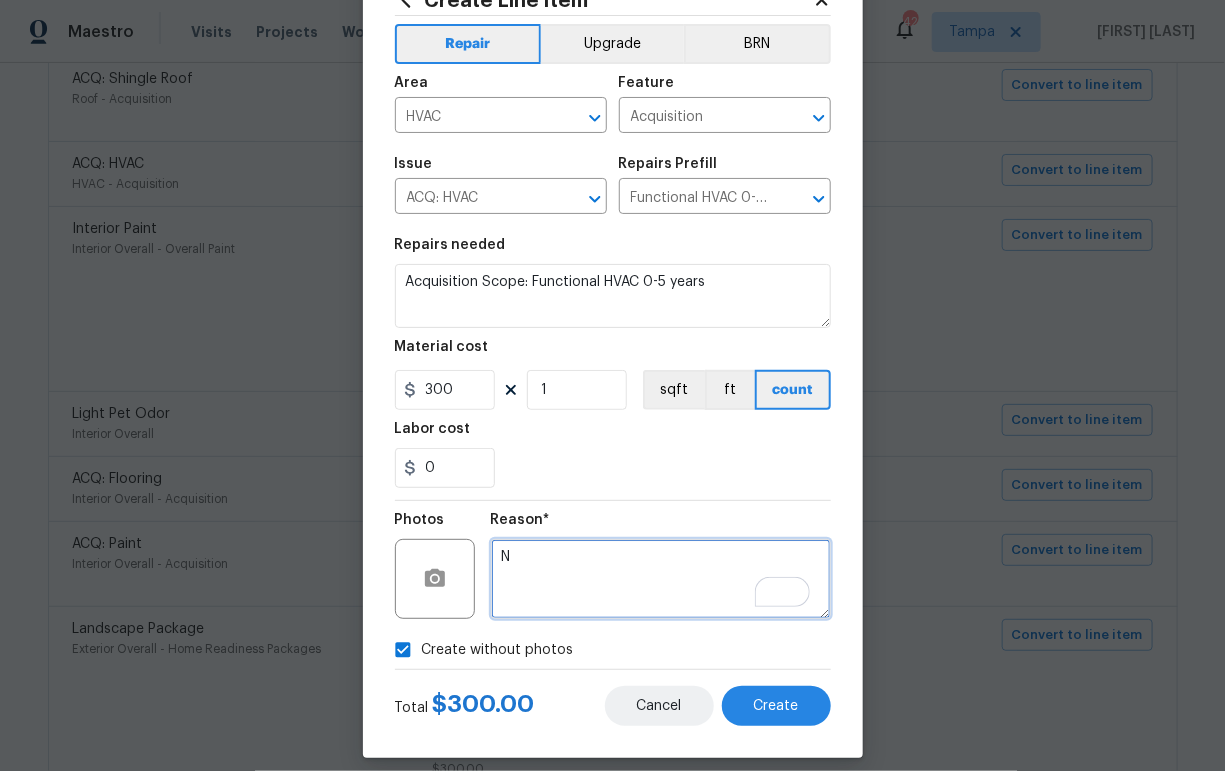scroll, scrollTop: 91, scrollLeft: 0, axis: vertical 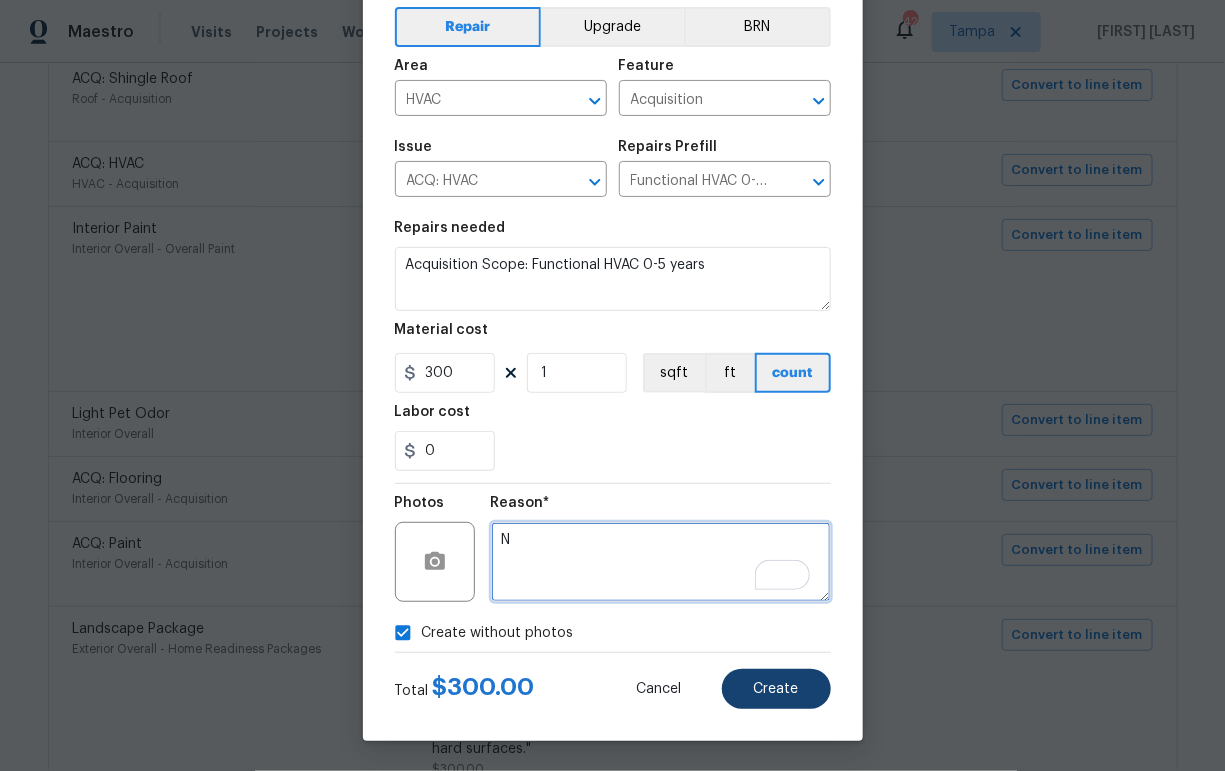 type on "N" 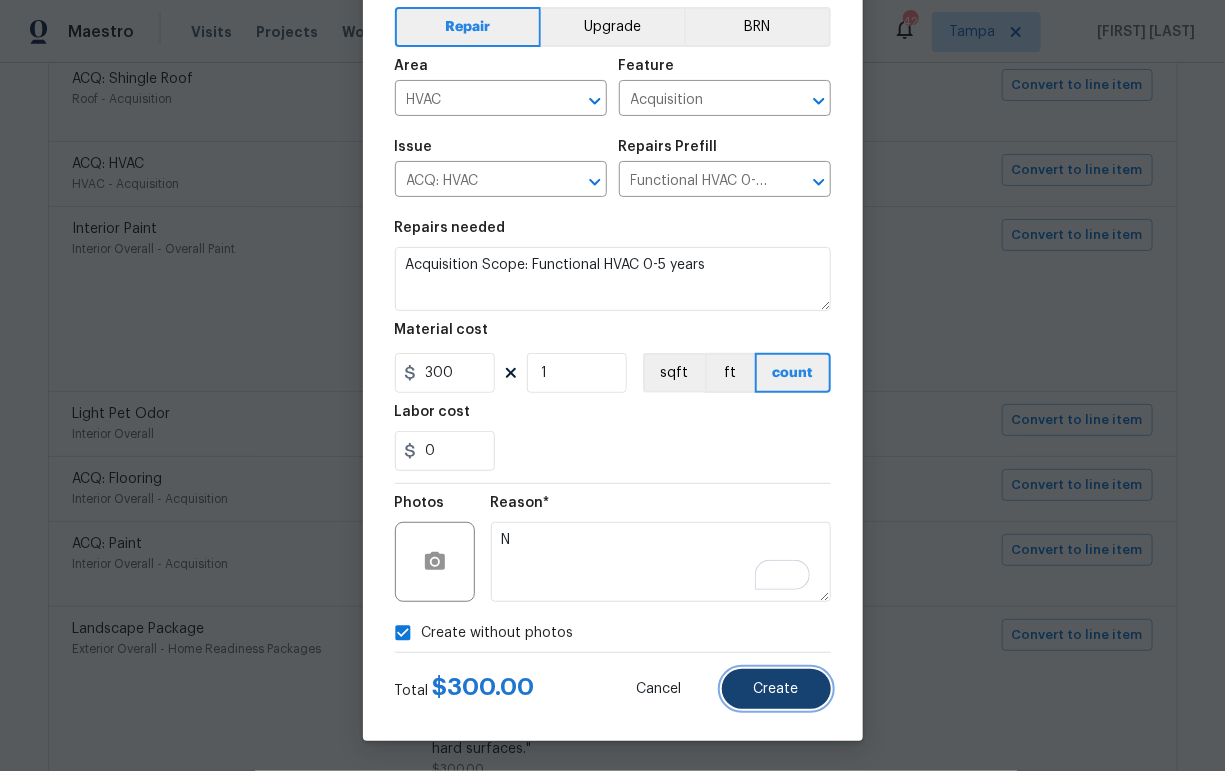 click on "Create" at bounding box center [776, 689] 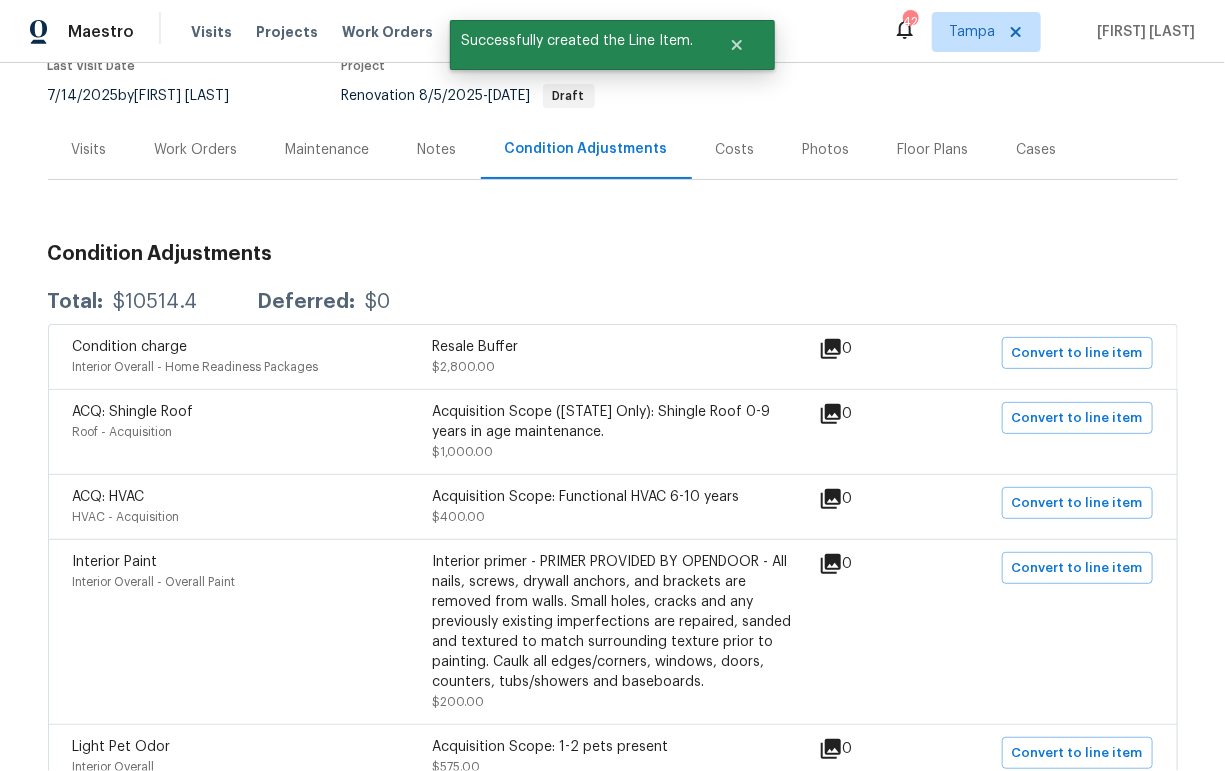 scroll, scrollTop: 0, scrollLeft: 0, axis: both 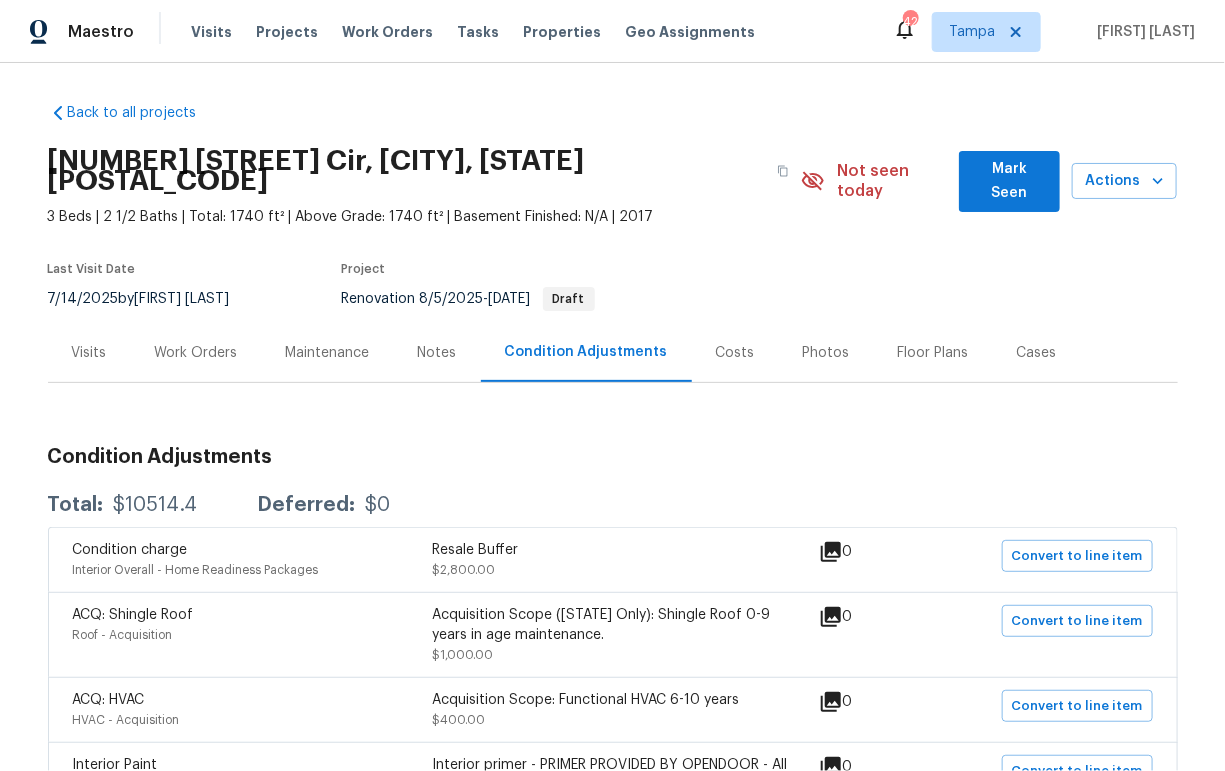 click on "Work Orders" at bounding box center [196, 353] 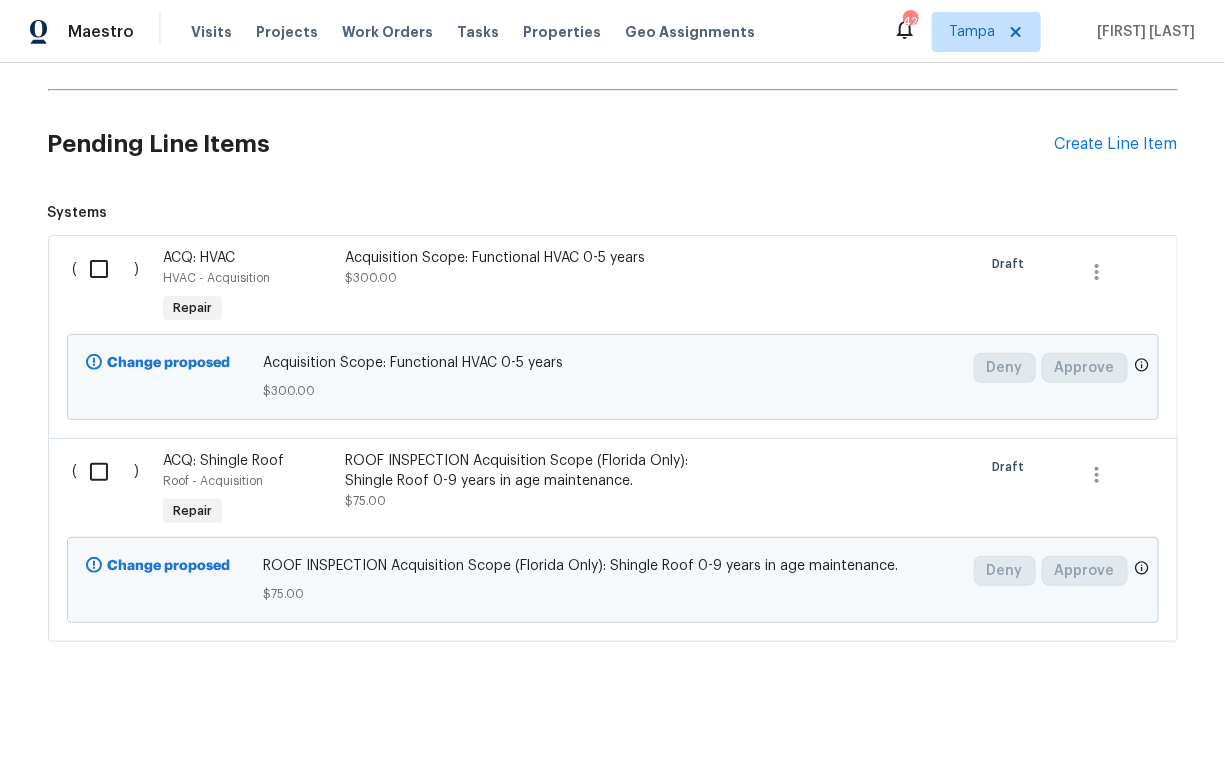 scroll, scrollTop: 0, scrollLeft: 0, axis: both 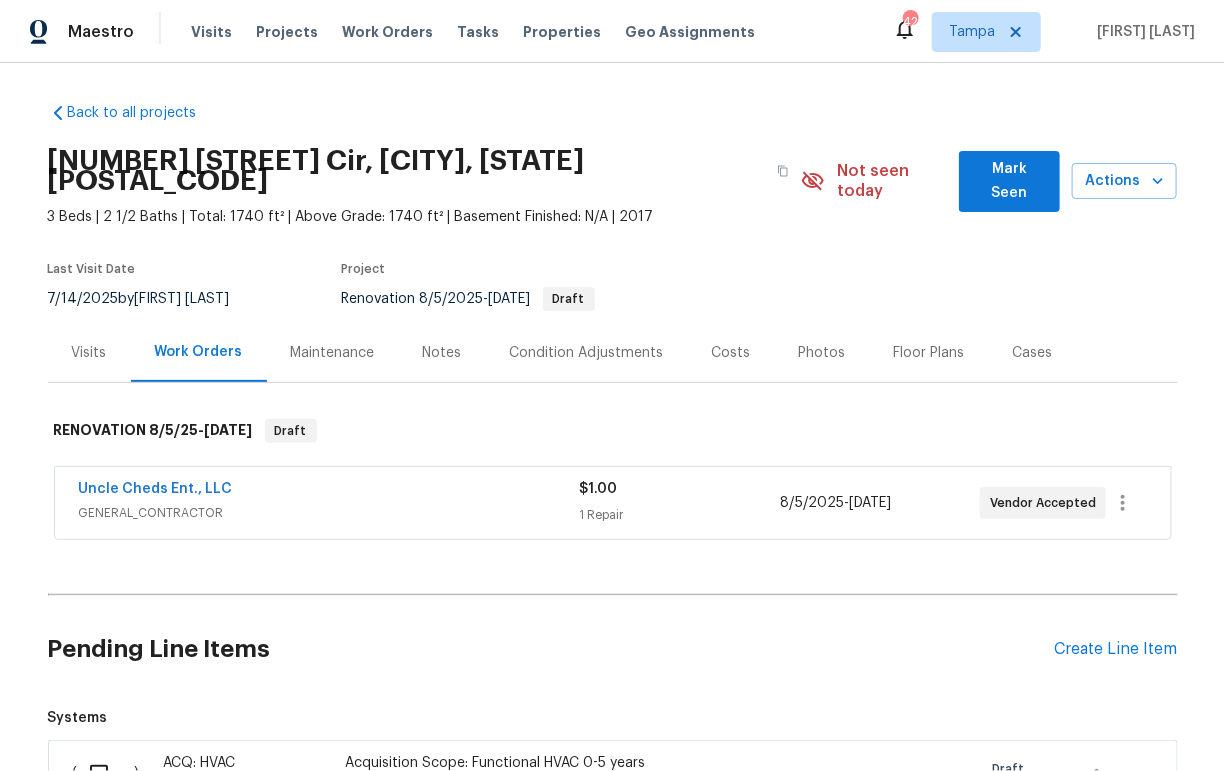 click on "Visits" at bounding box center [89, 353] 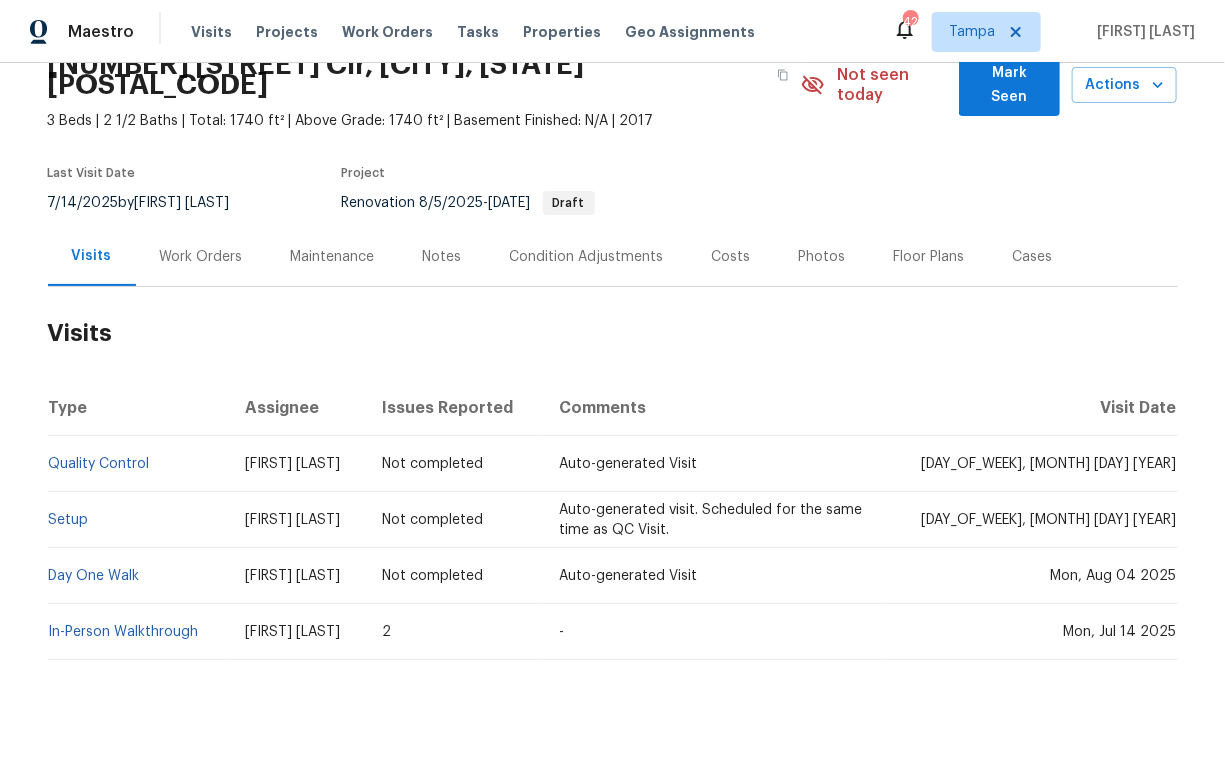 scroll, scrollTop: 114, scrollLeft: 0, axis: vertical 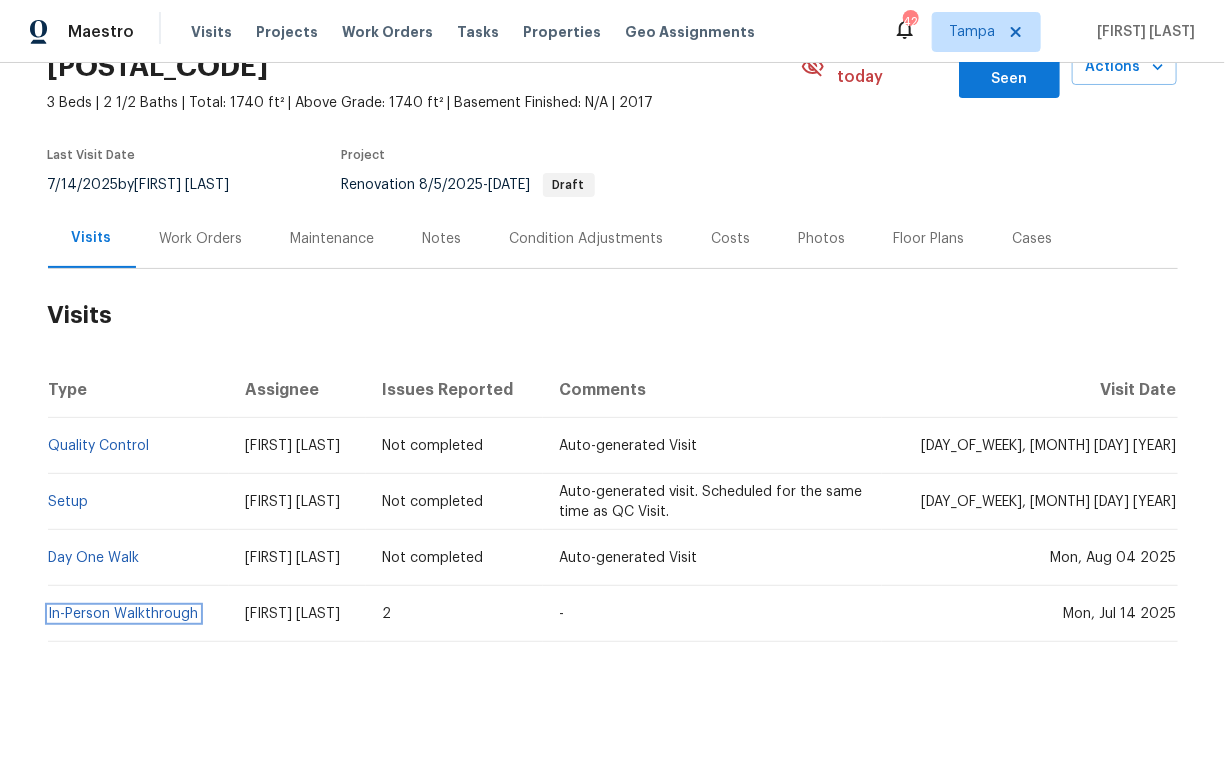 click on "In-Person Walkthrough" at bounding box center [124, 614] 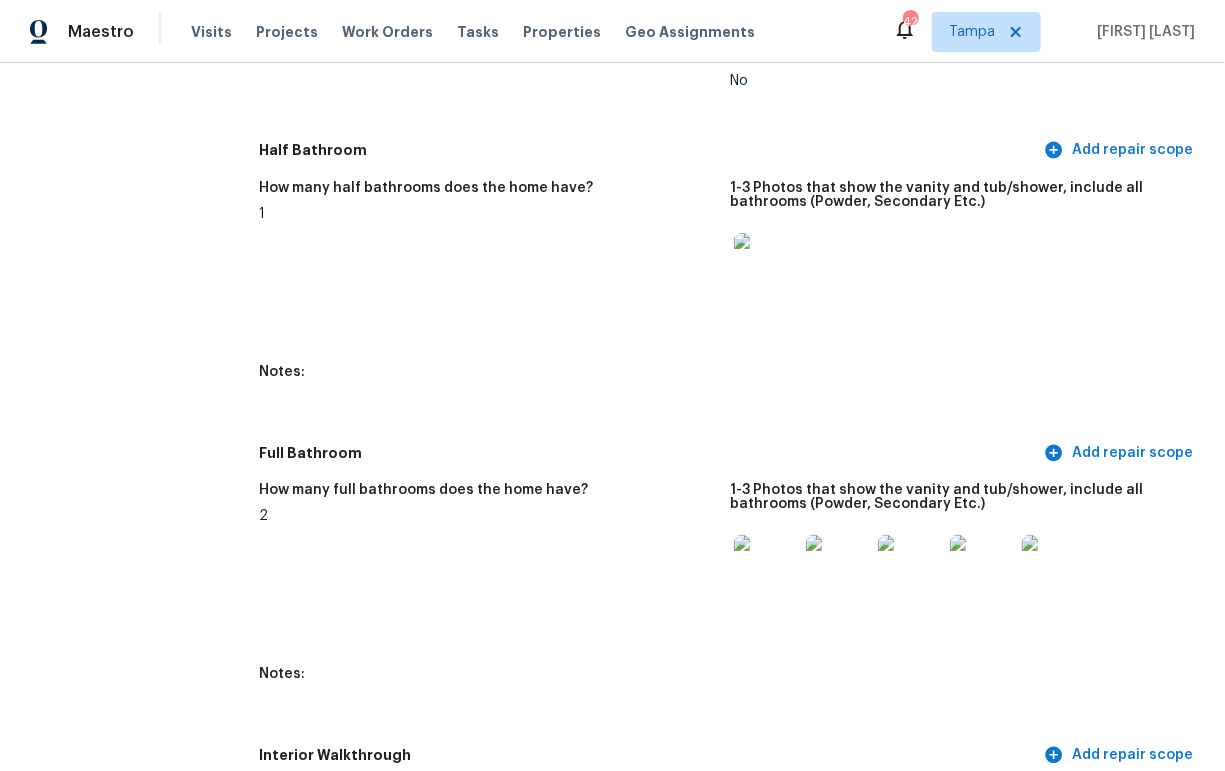 scroll, scrollTop: 2850, scrollLeft: 0, axis: vertical 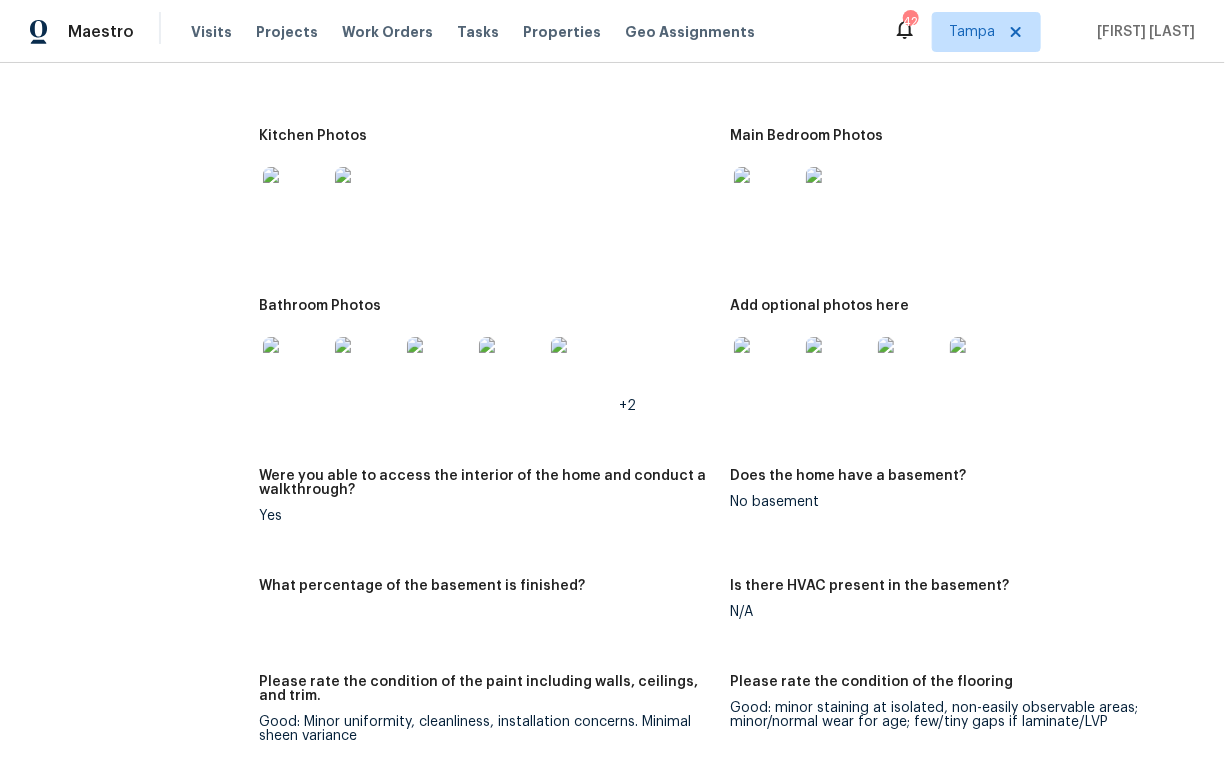 click at bounding box center (295, 199) 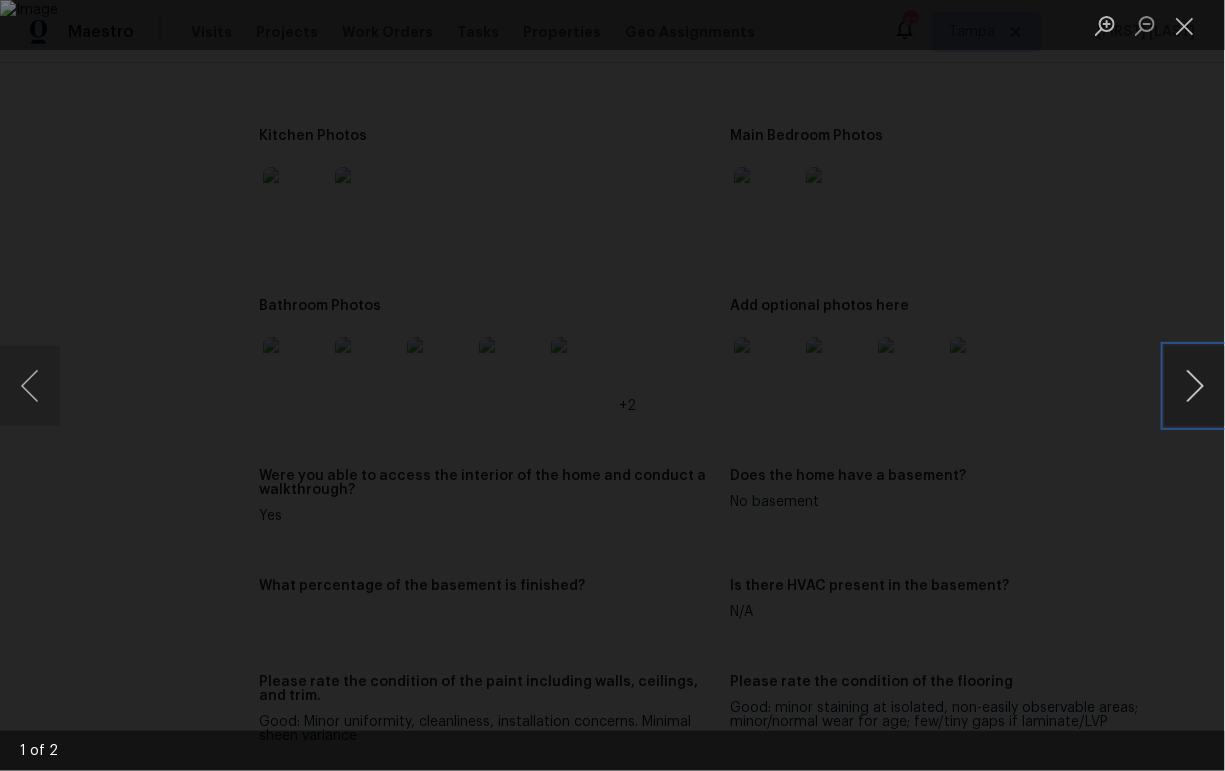 click at bounding box center [1195, 386] 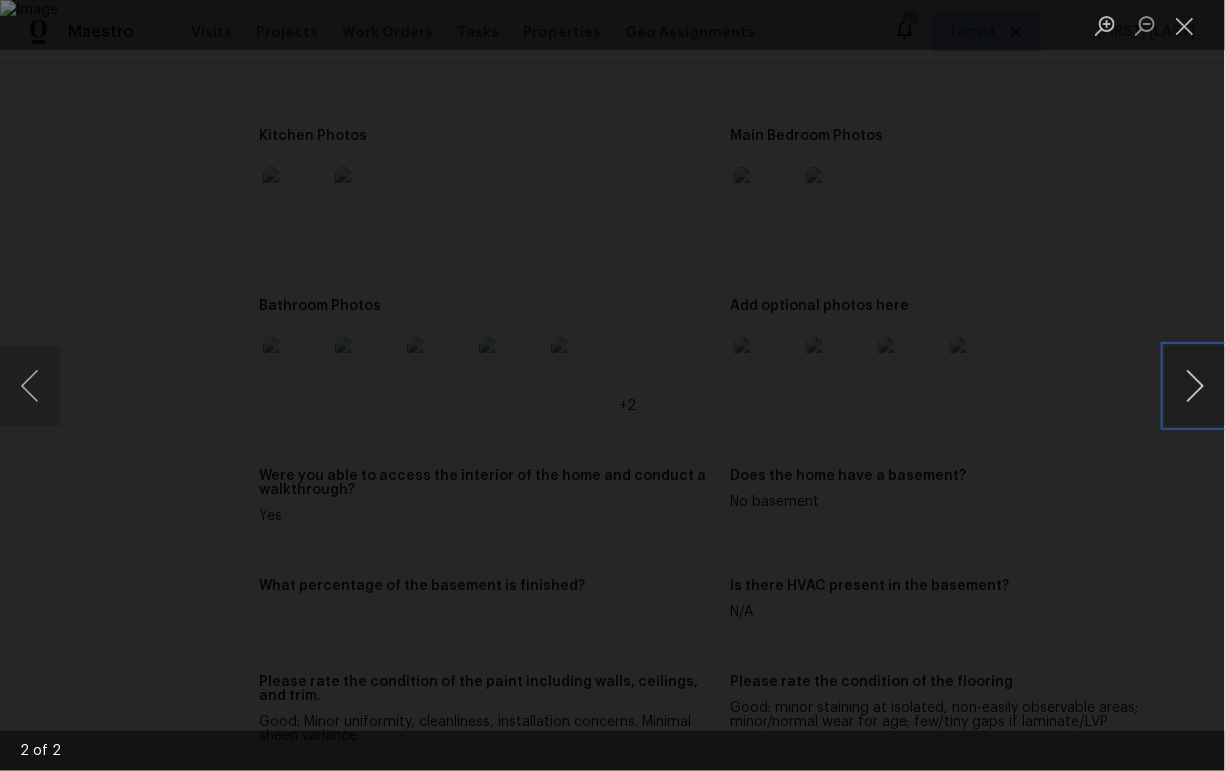 click at bounding box center [1195, 386] 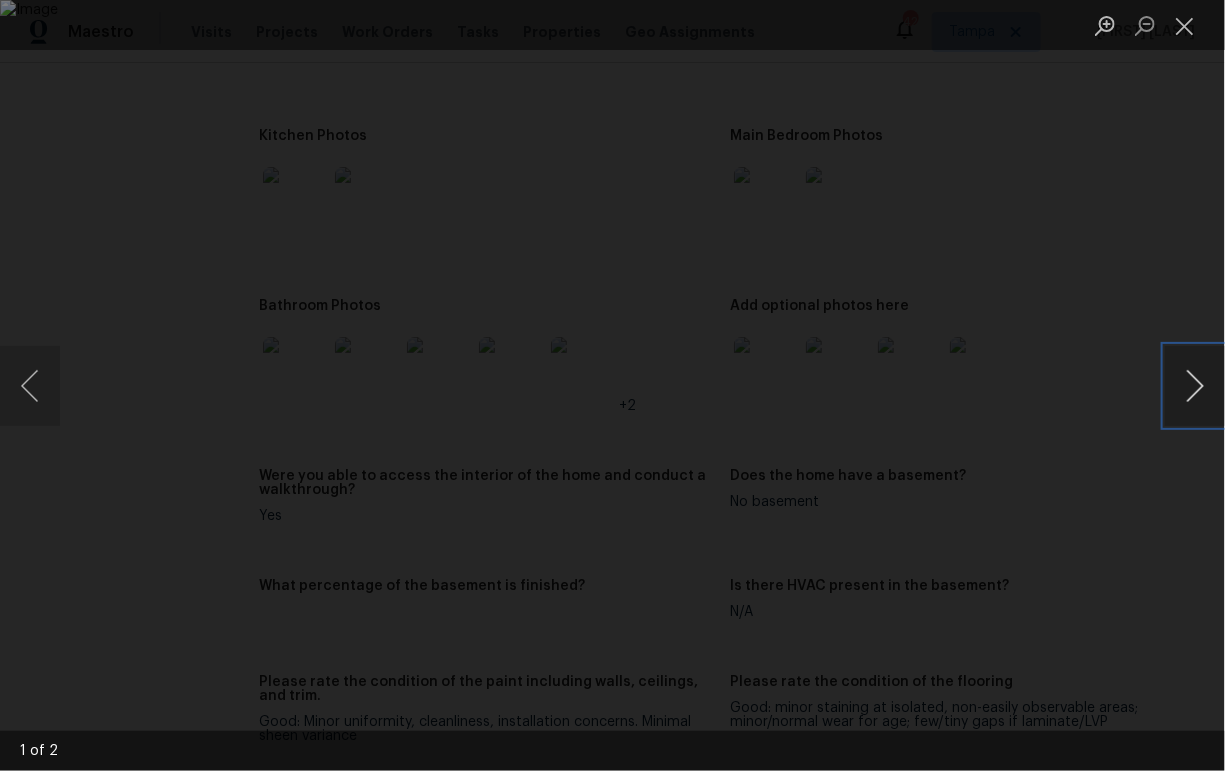 click at bounding box center (1195, 386) 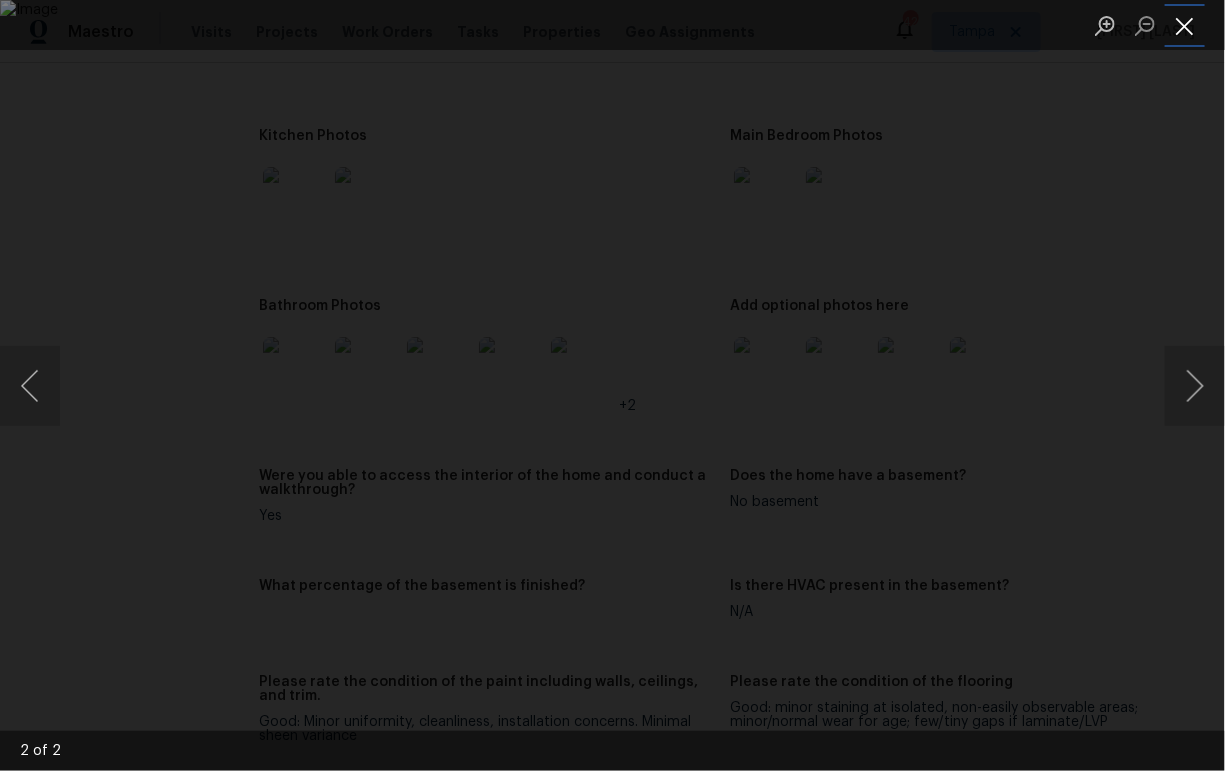 click at bounding box center [1185, 25] 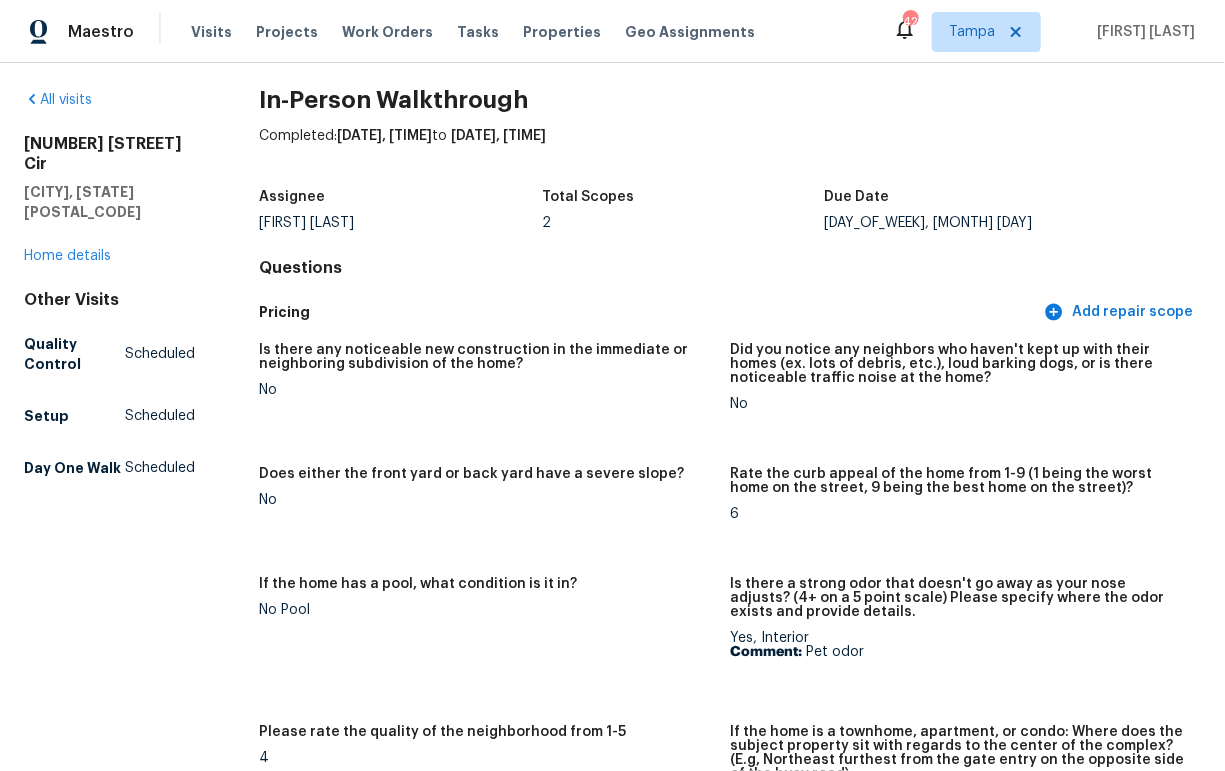 scroll, scrollTop: 0, scrollLeft: 0, axis: both 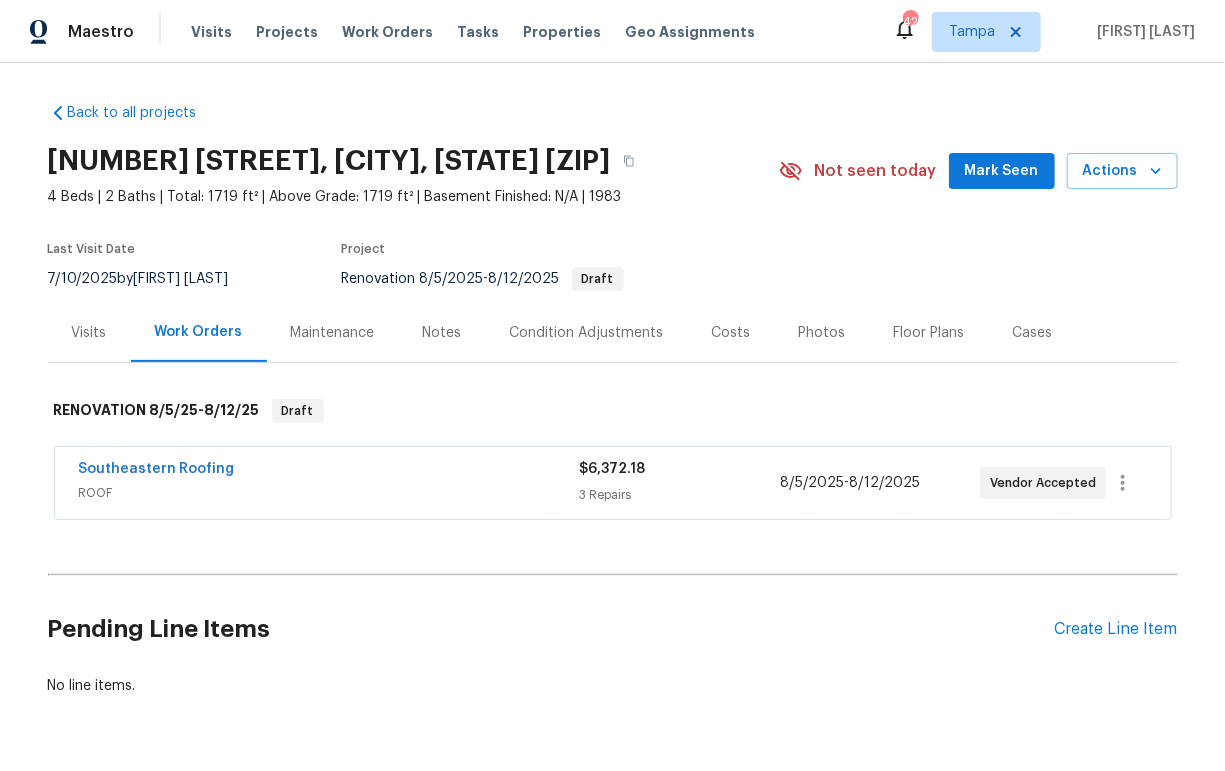 click on "Condition Adjustments" at bounding box center (587, 333) 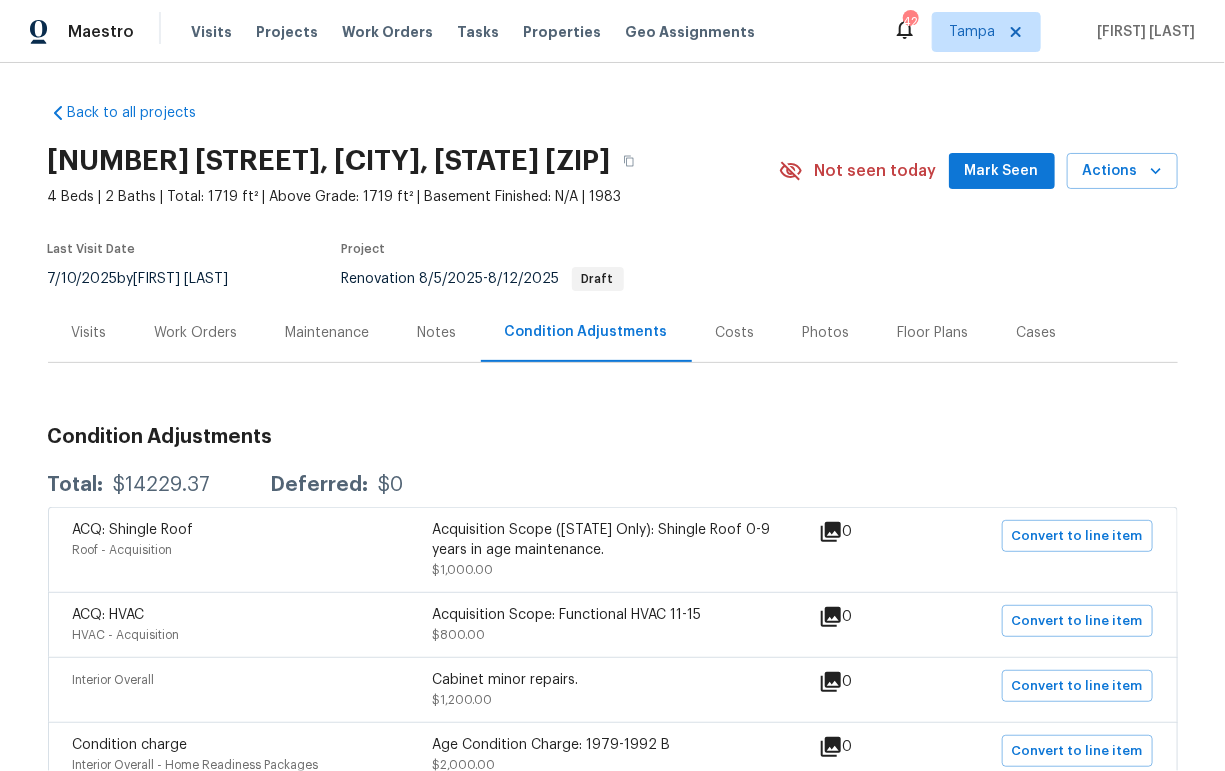 click on "Work Orders" at bounding box center [196, 333] 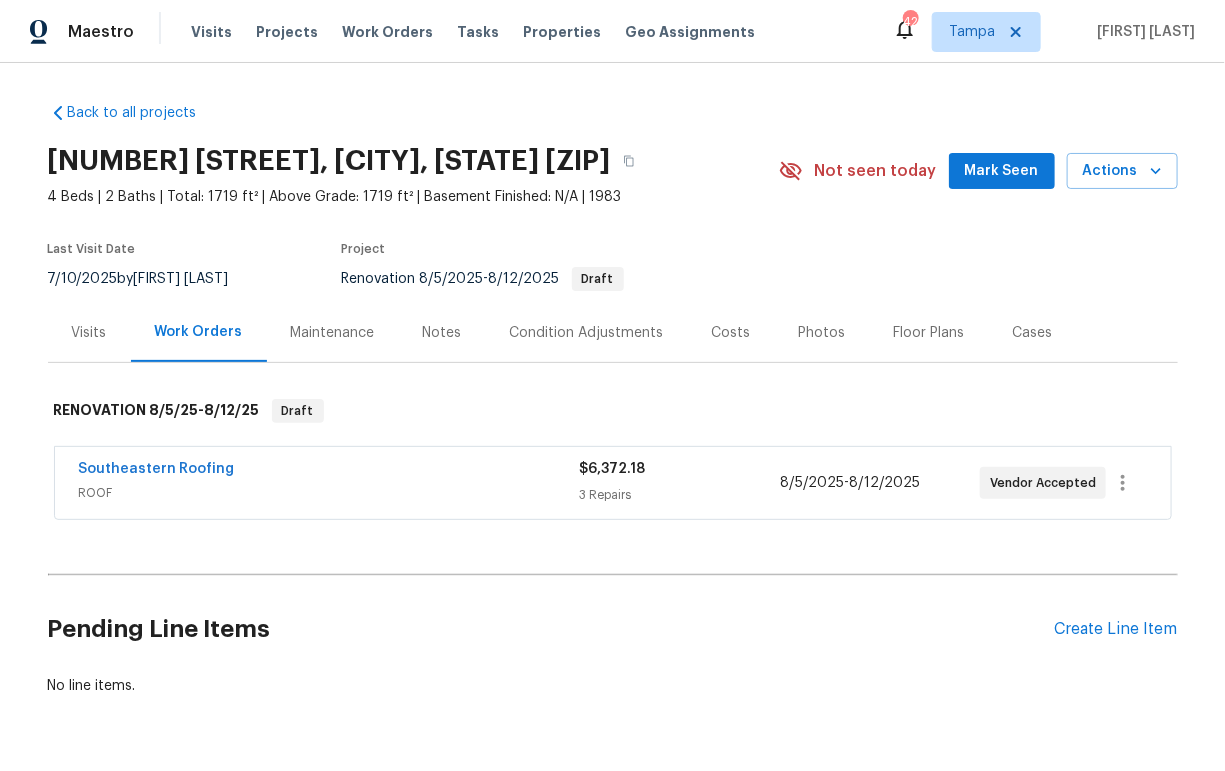 click on "Condition Adjustments" at bounding box center [587, 333] 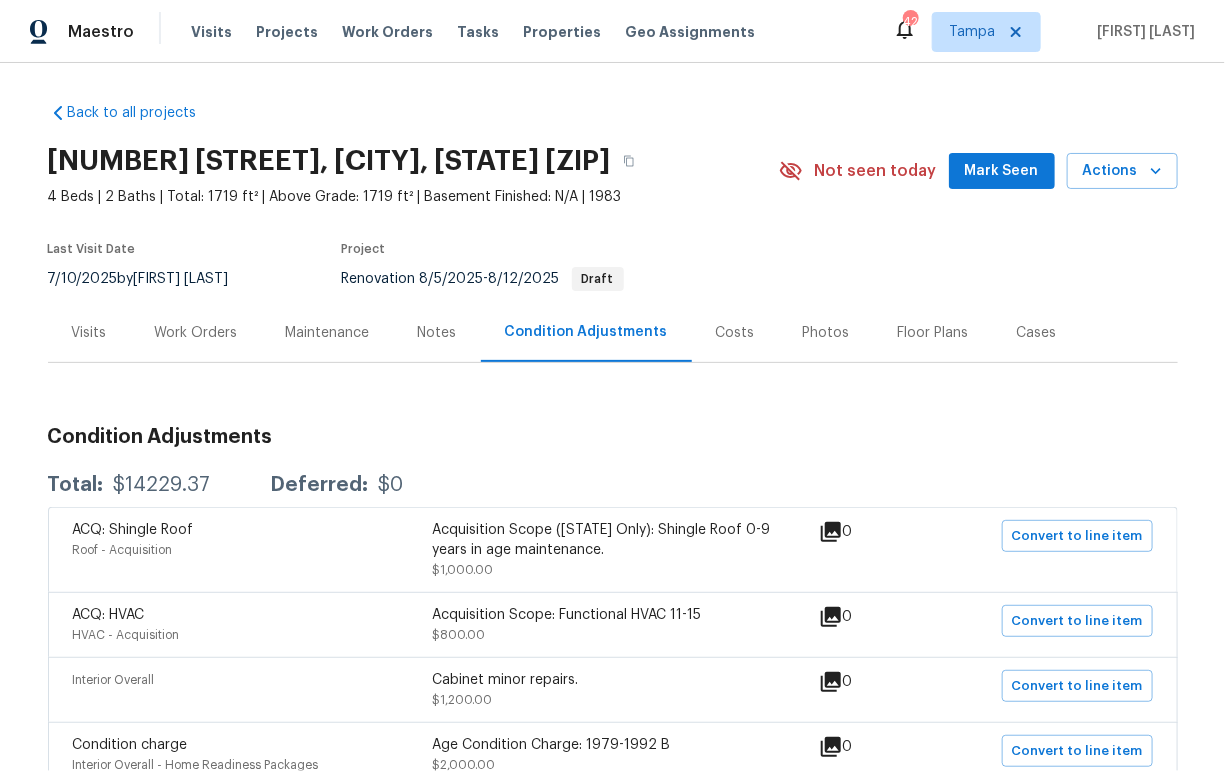 click on "Work Orders" at bounding box center [196, 333] 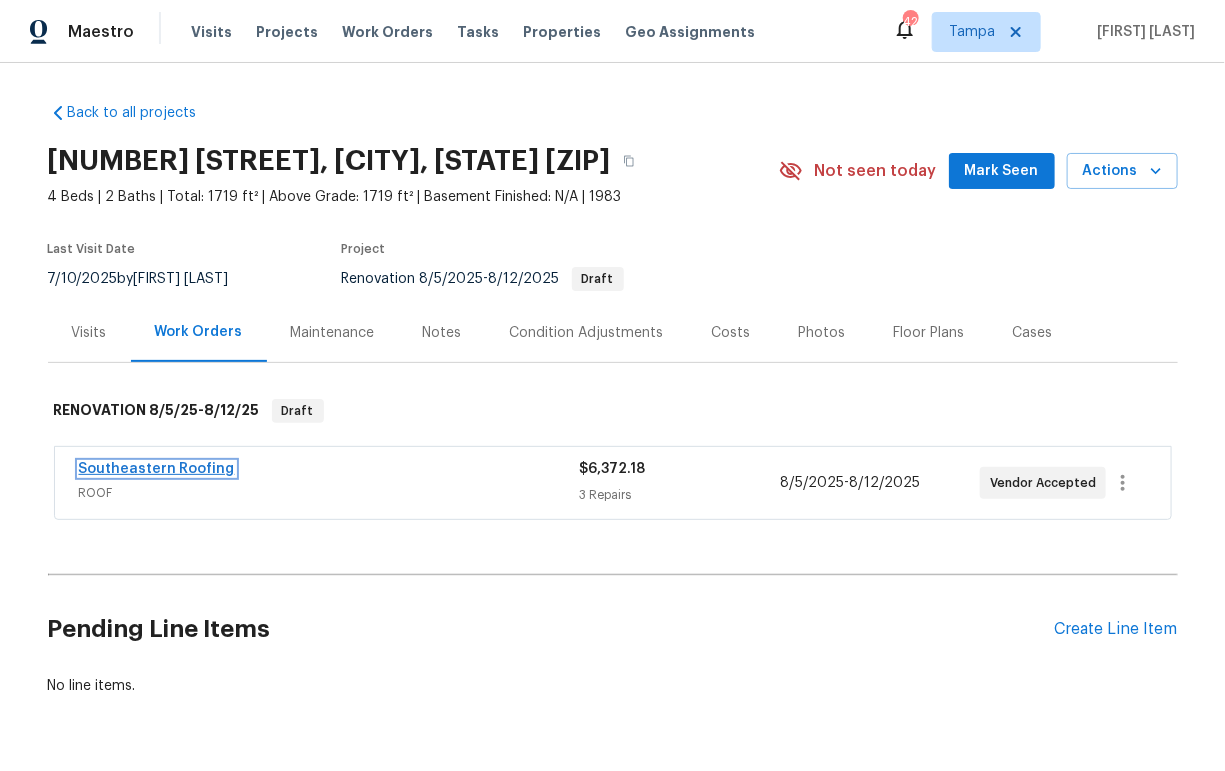 click on "Southeastern Roofing" at bounding box center (157, 469) 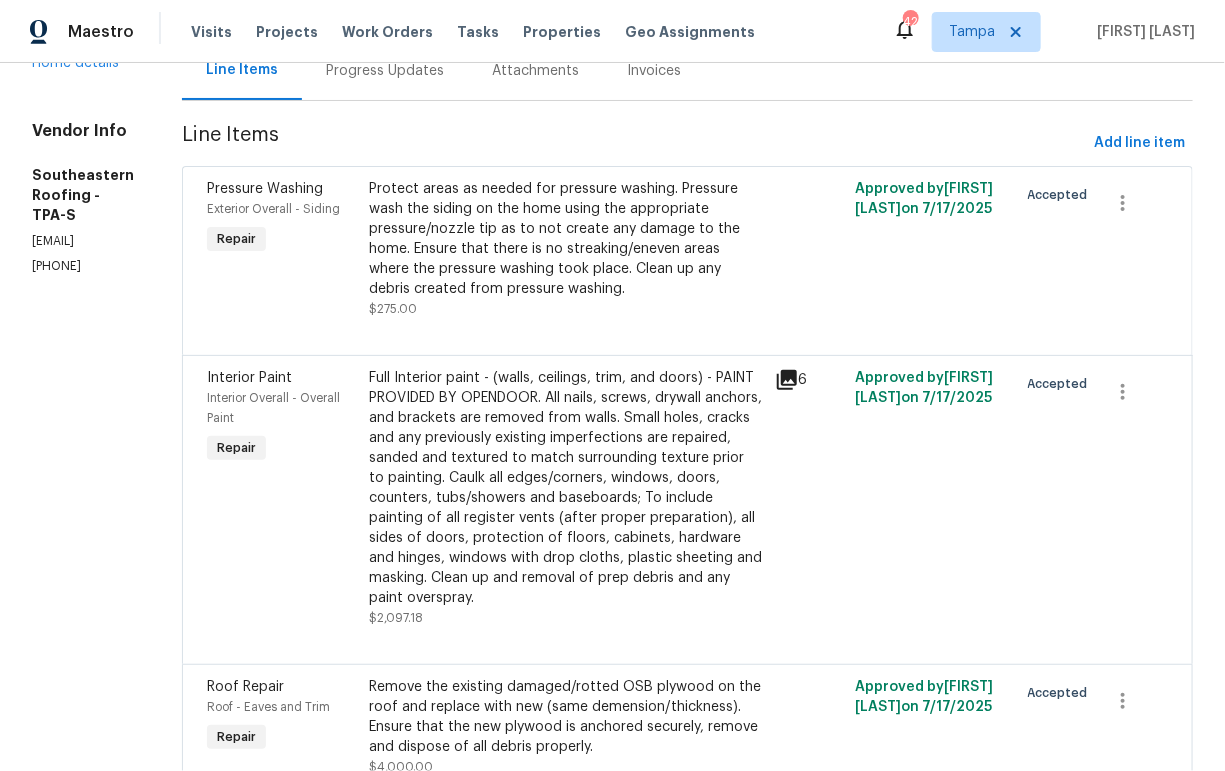 scroll, scrollTop: 0, scrollLeft: 0, axis: both 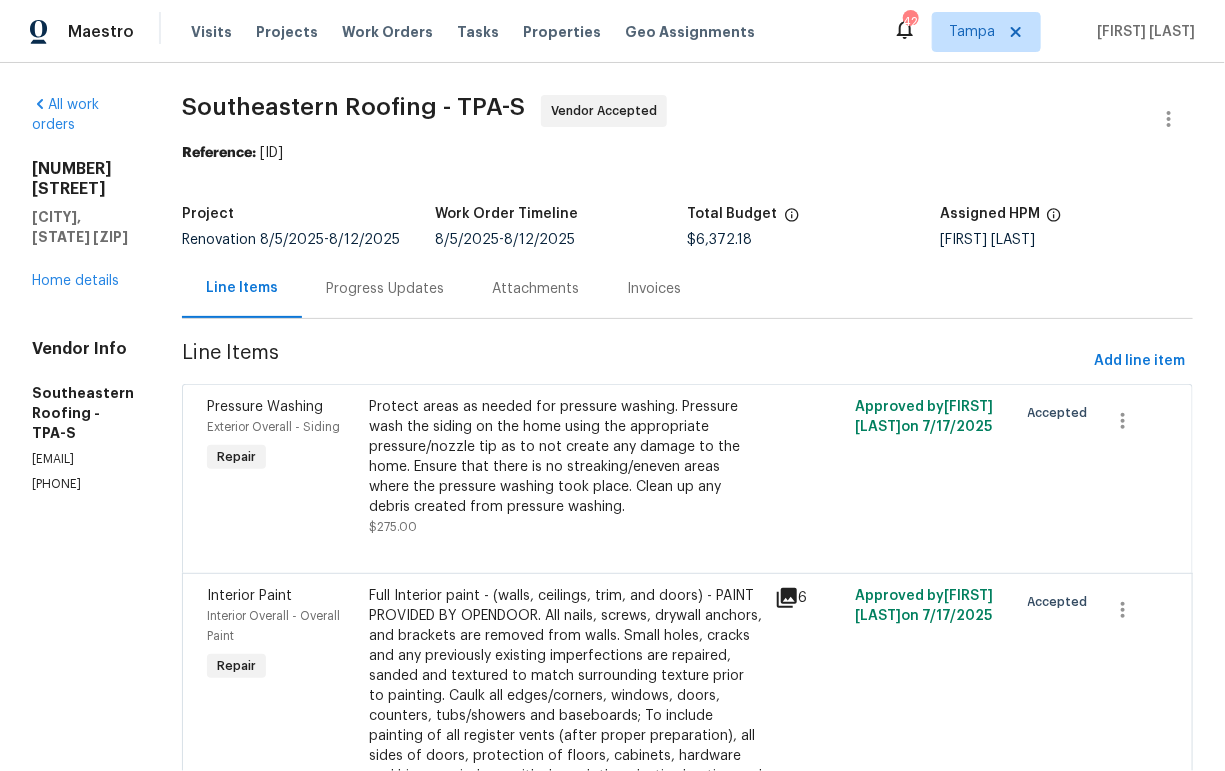 click on "[NUMBER] [STREET] [CITY], [STATE] [ZIP] [WORD] [WORD]" at bounding box center (83, 225) 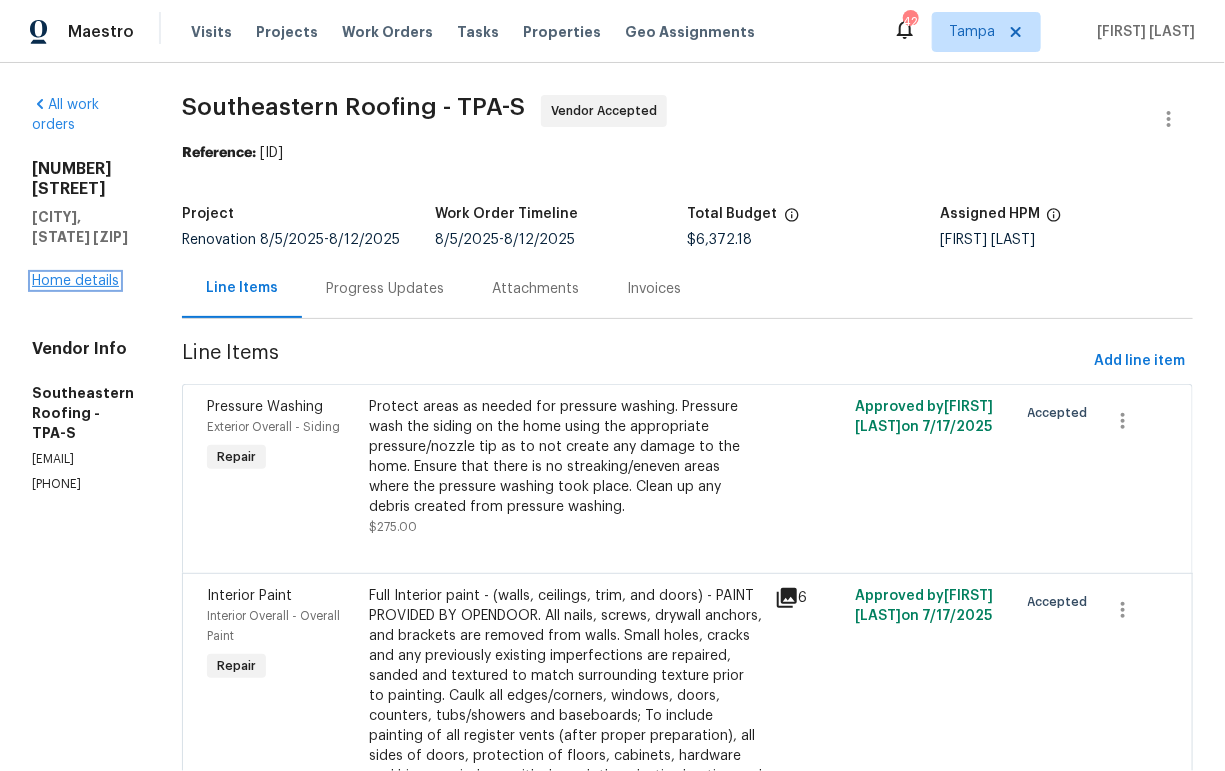 click on "Home details" at bounding box center [75, 281] 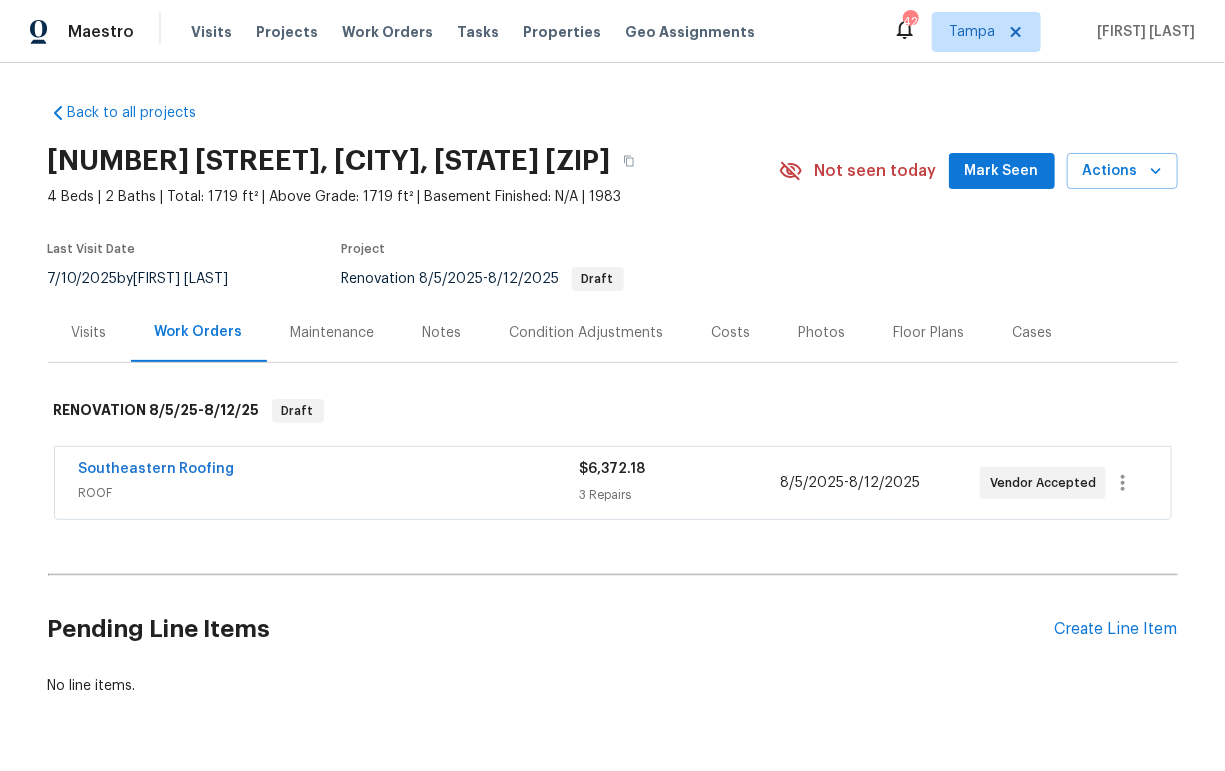 click on "Visits" at bounding box center (89, 333) 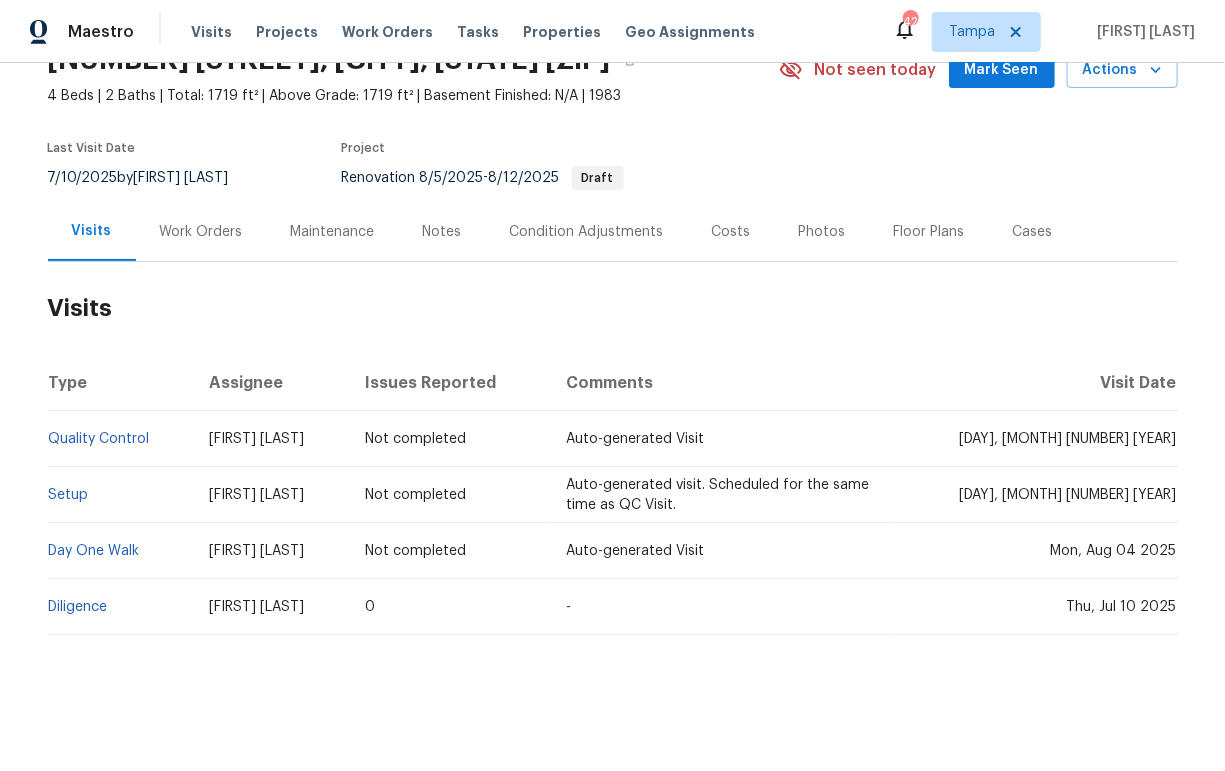 scroll, scrollTop: 0, scrollLeft: 0, axis: both 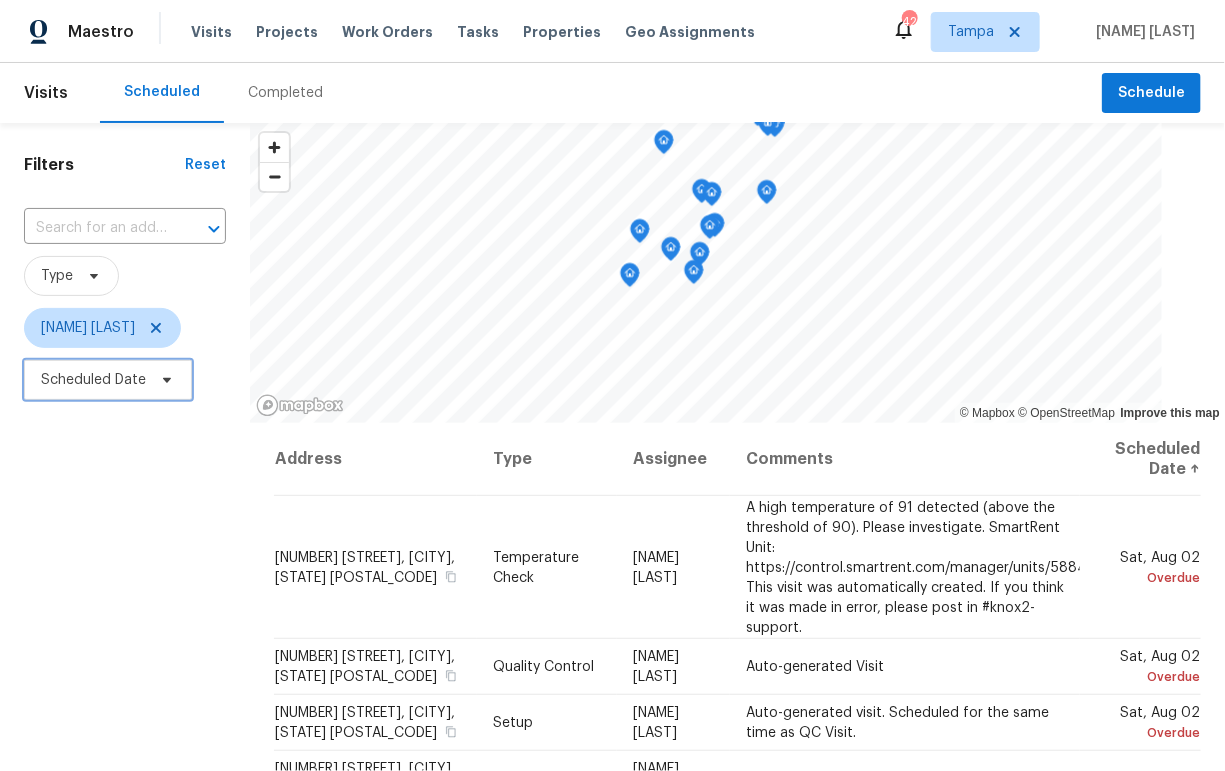 click on "Scheduled Date" at bounding box center [108, 380] 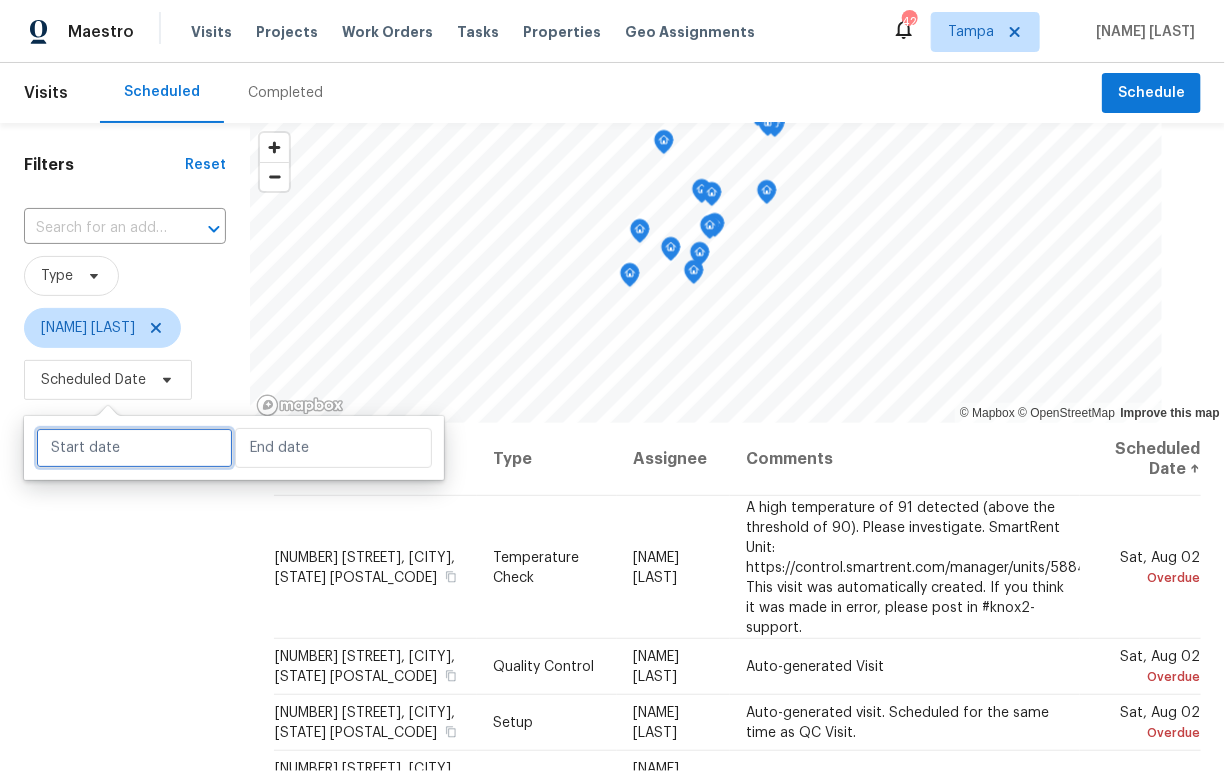 select on "7" 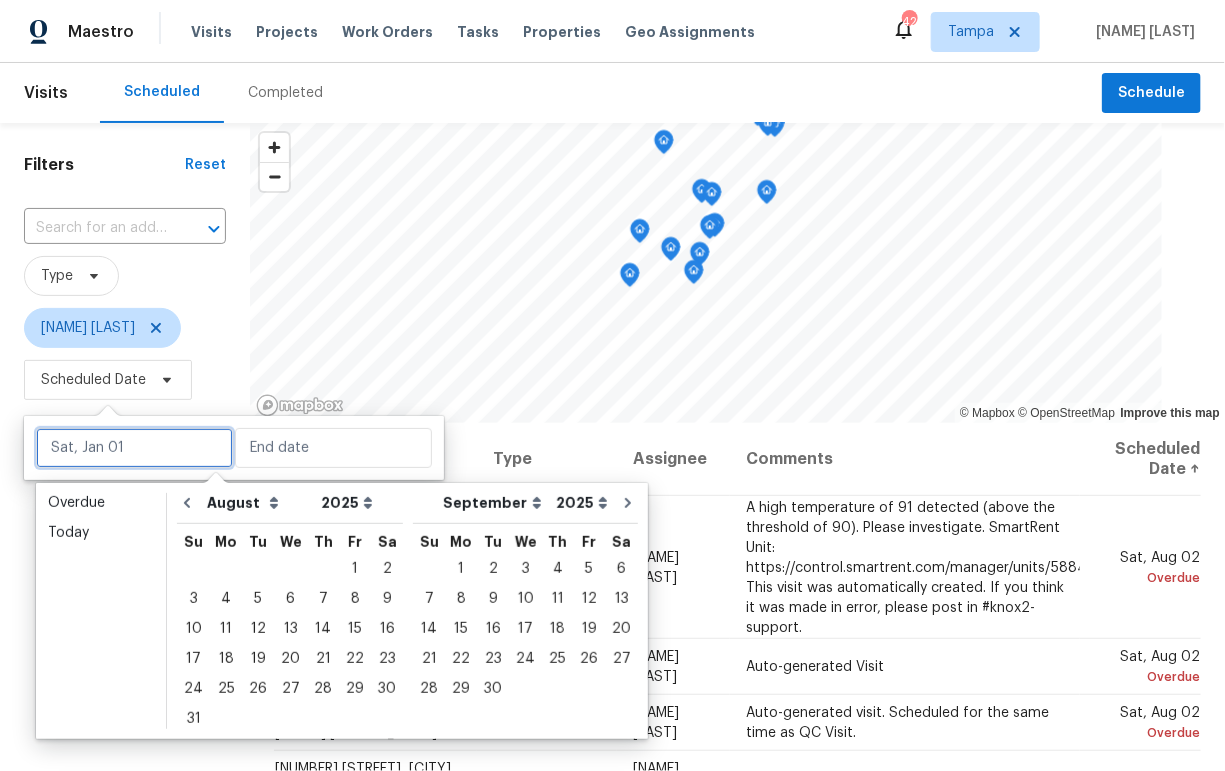 click at bounding box center (134, 448) 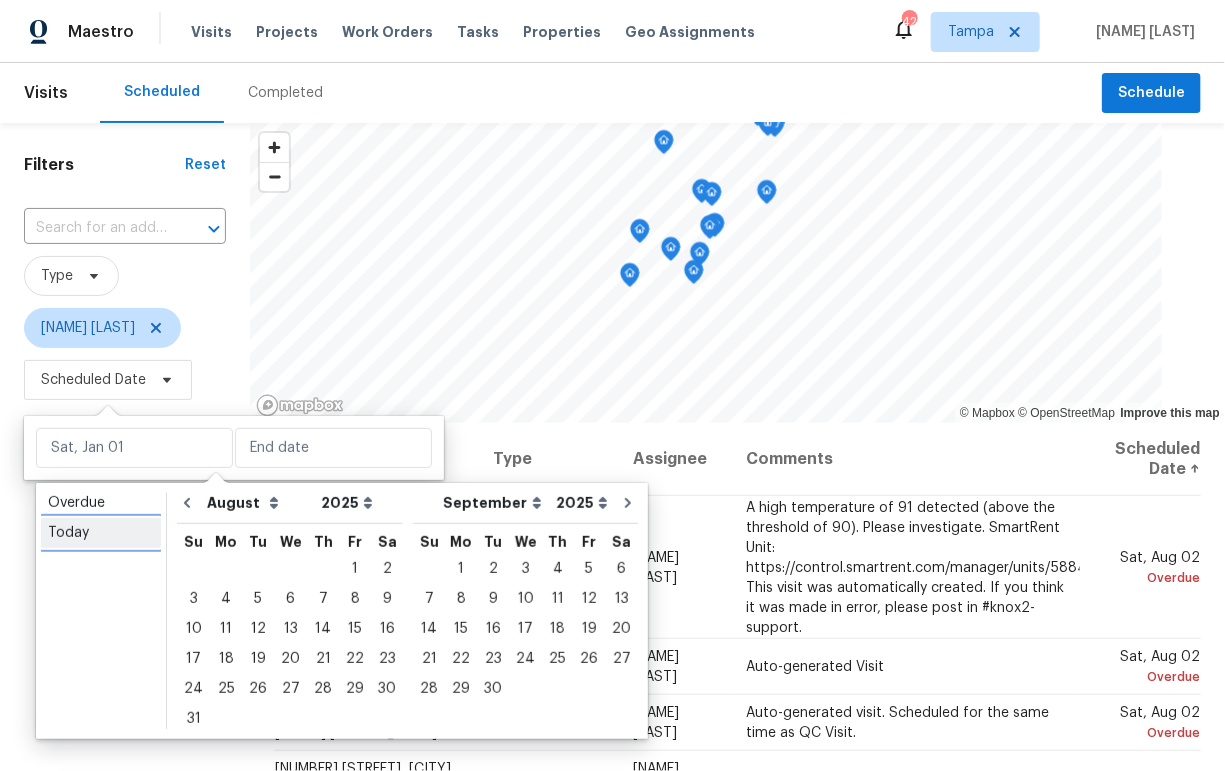 click on "Today" at bounding box center (101, 533) 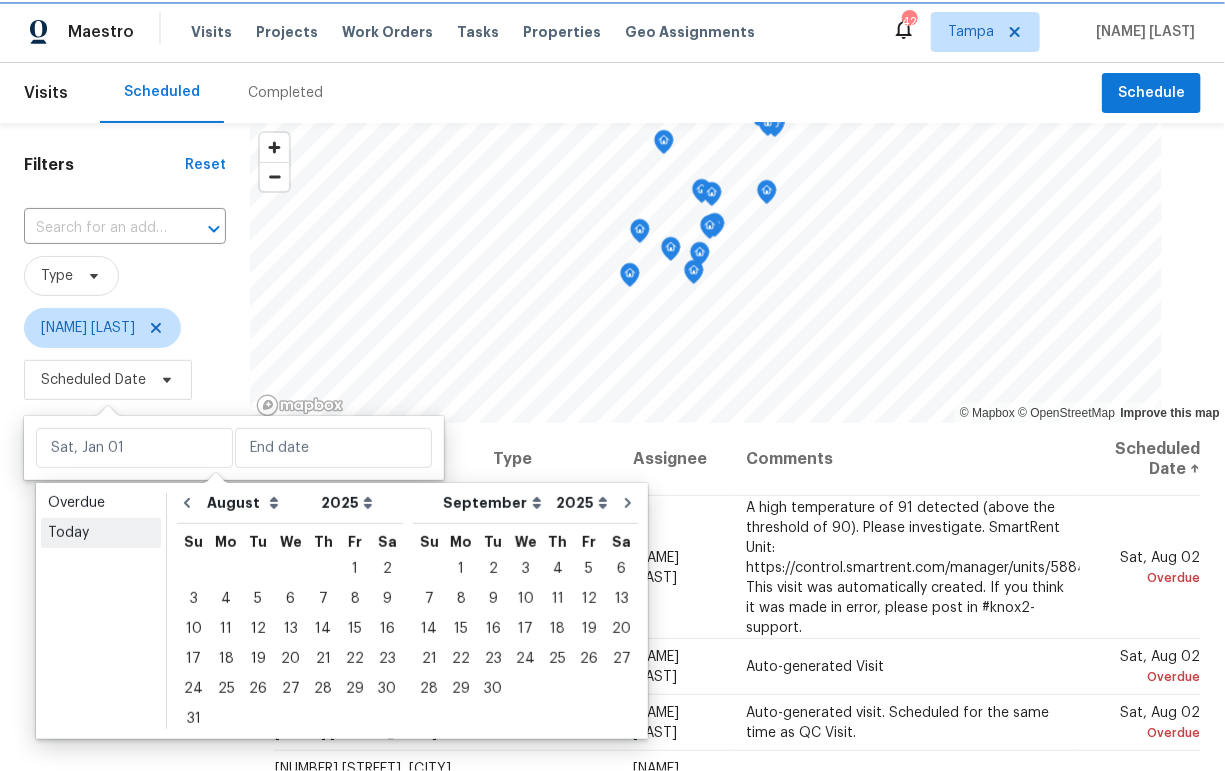 type on "Sun, Aug 03" 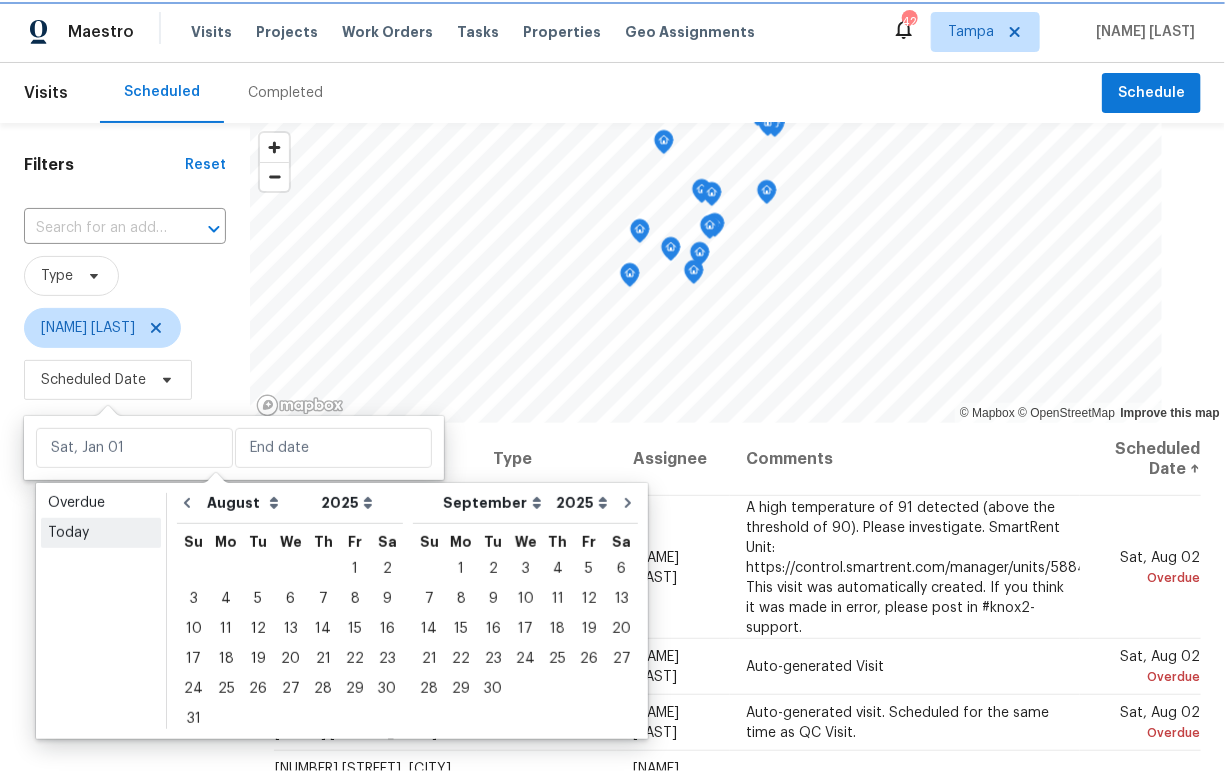 type on "Sun, Aug 03" 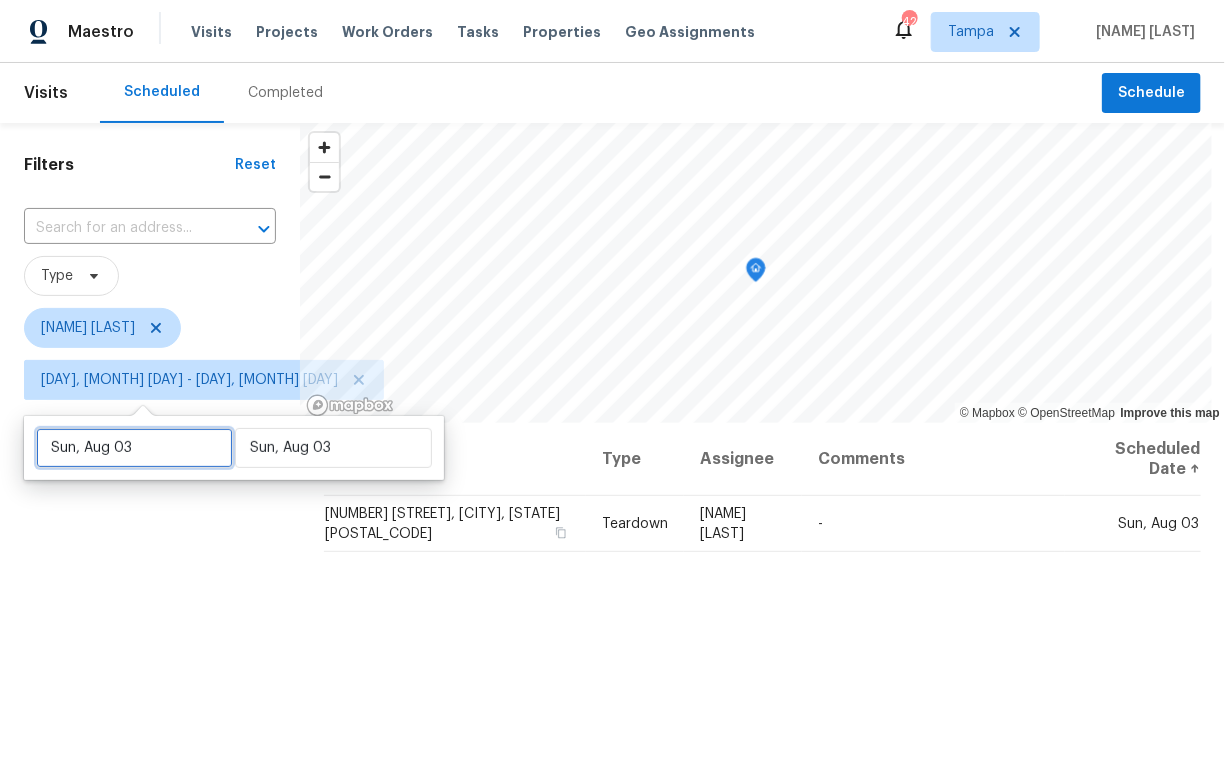 select on "7" 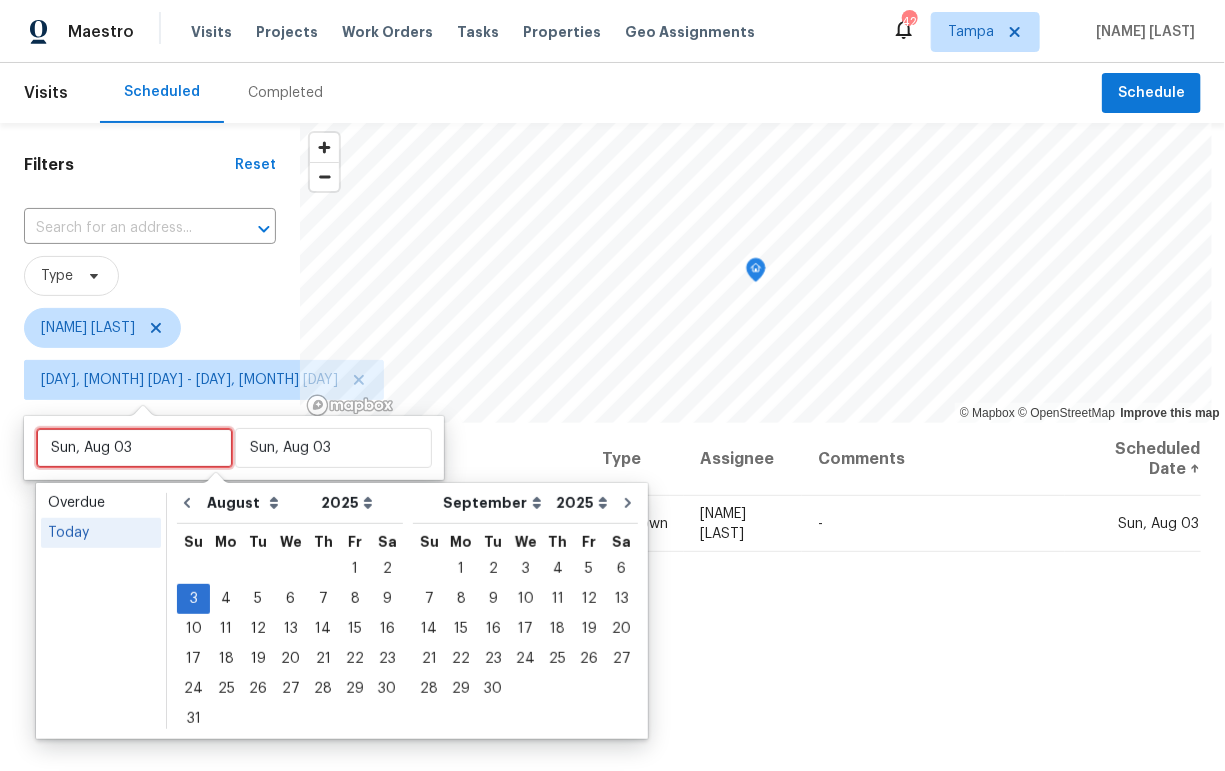 click on "Sun, Aug 03" at bounding box center [134, 448] 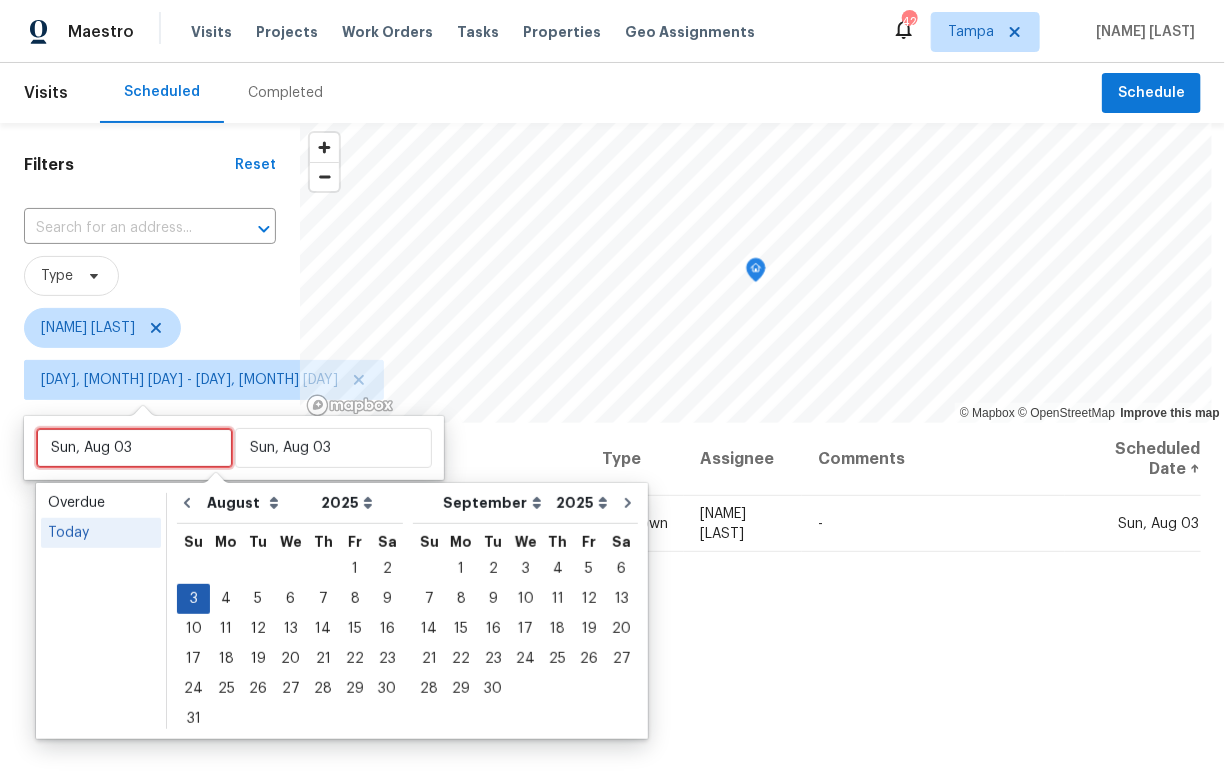 type 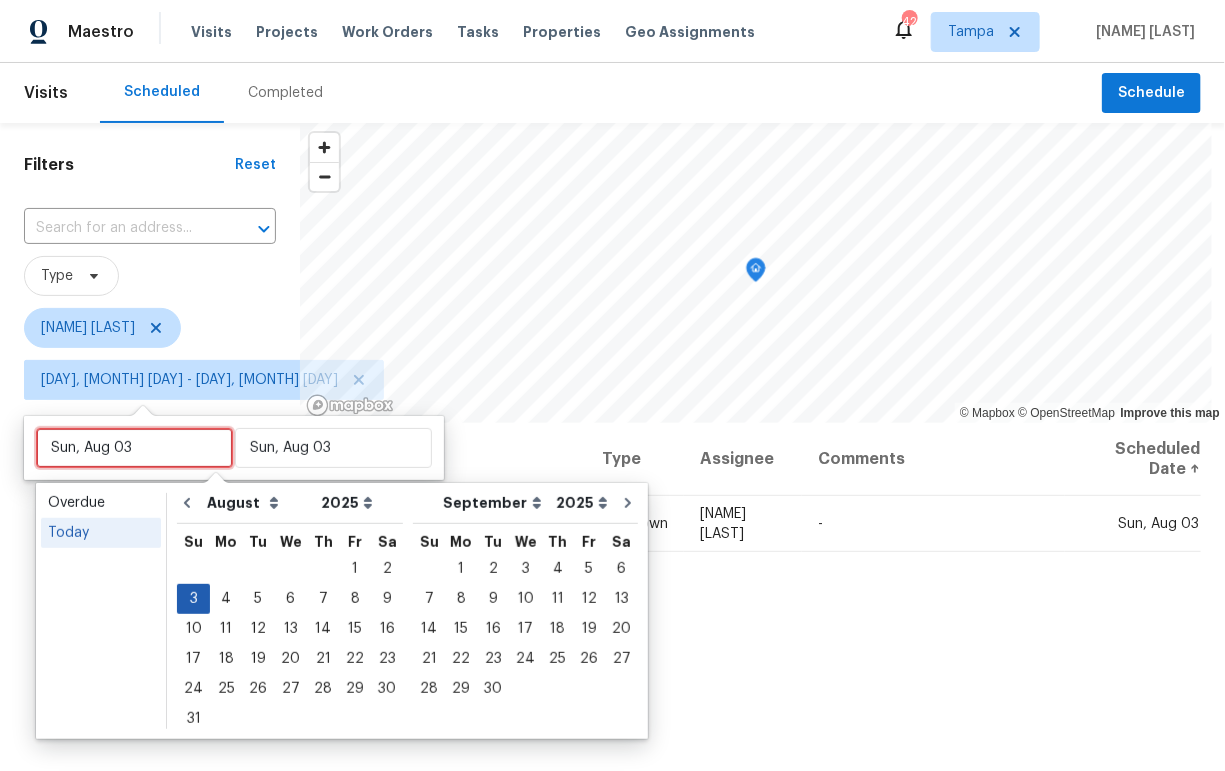 type 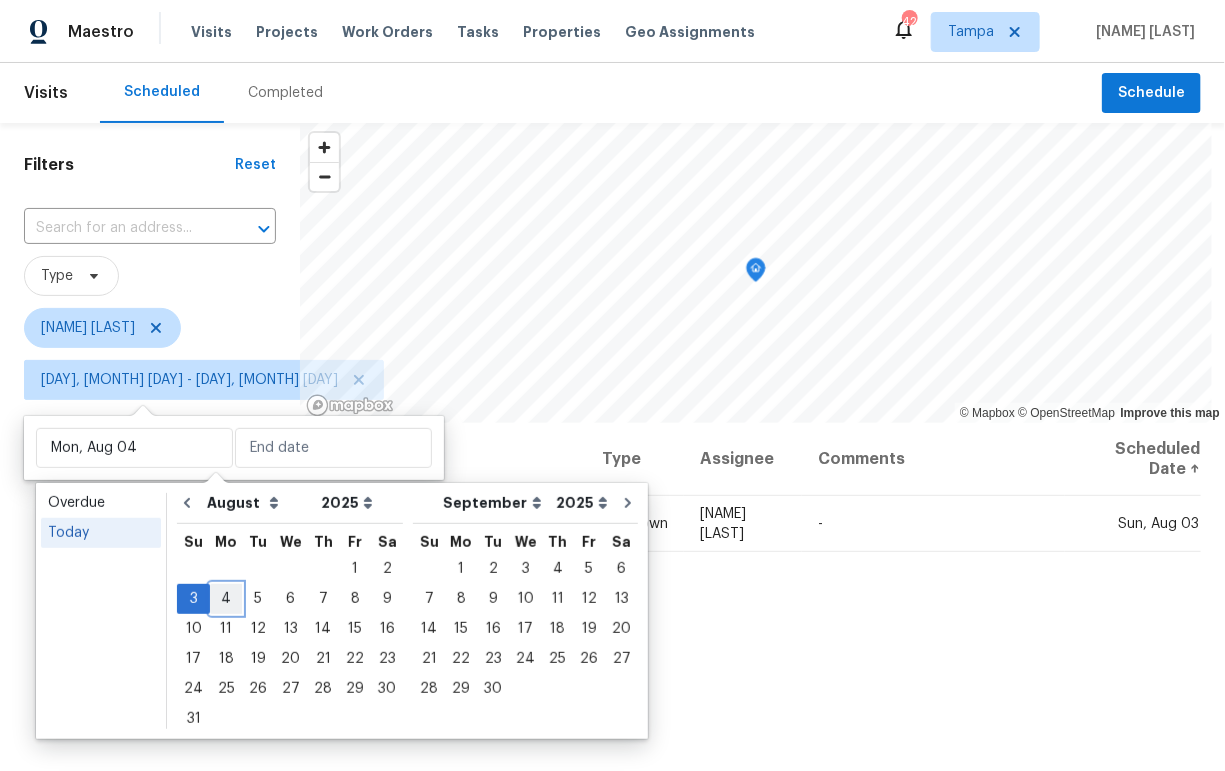 click on "4" at bounding box center (226, 599) 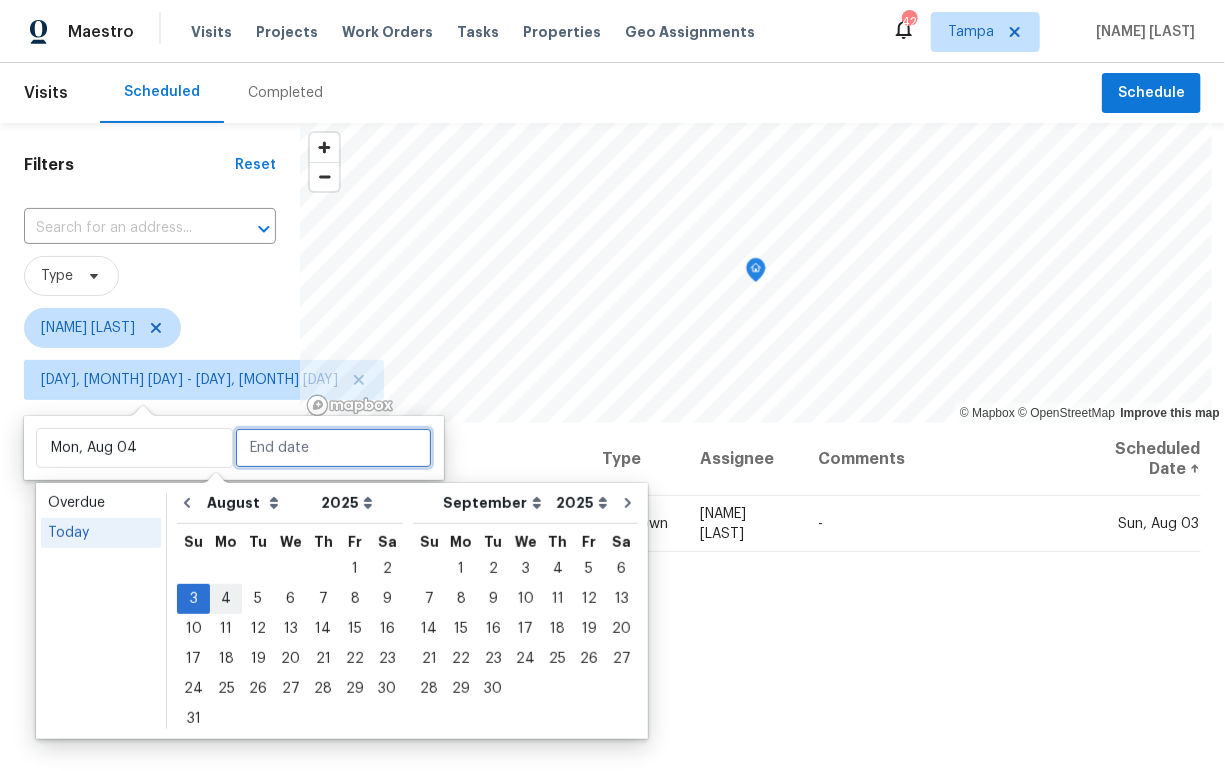 type on "Mon, Aug 04" 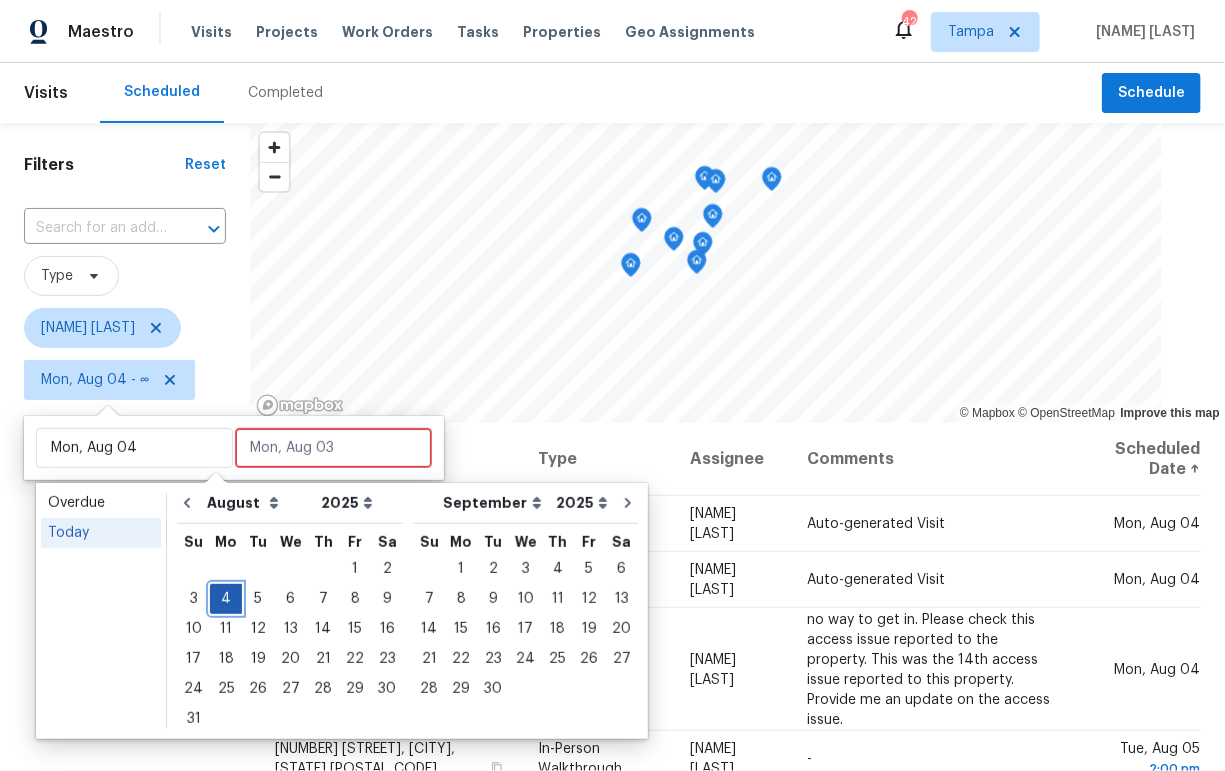 click on "4" at bounding box center [226, 599] 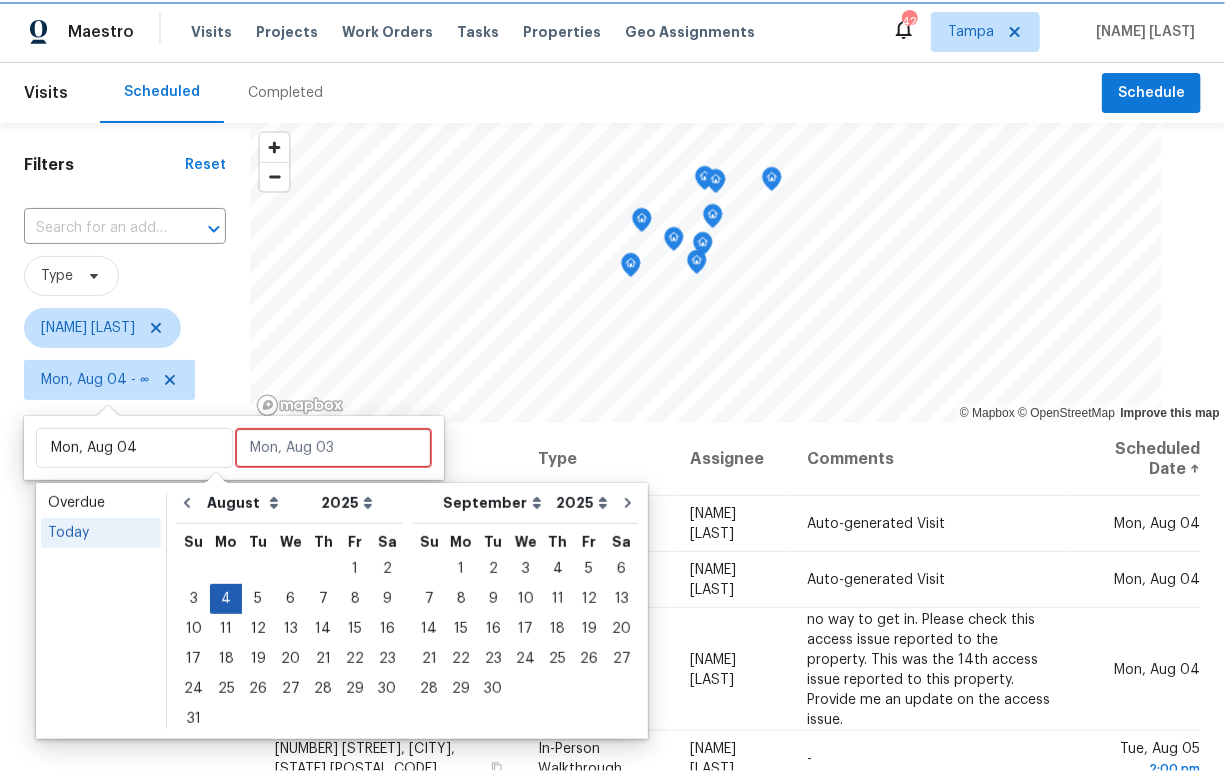 type on "Mon, Aug 04" 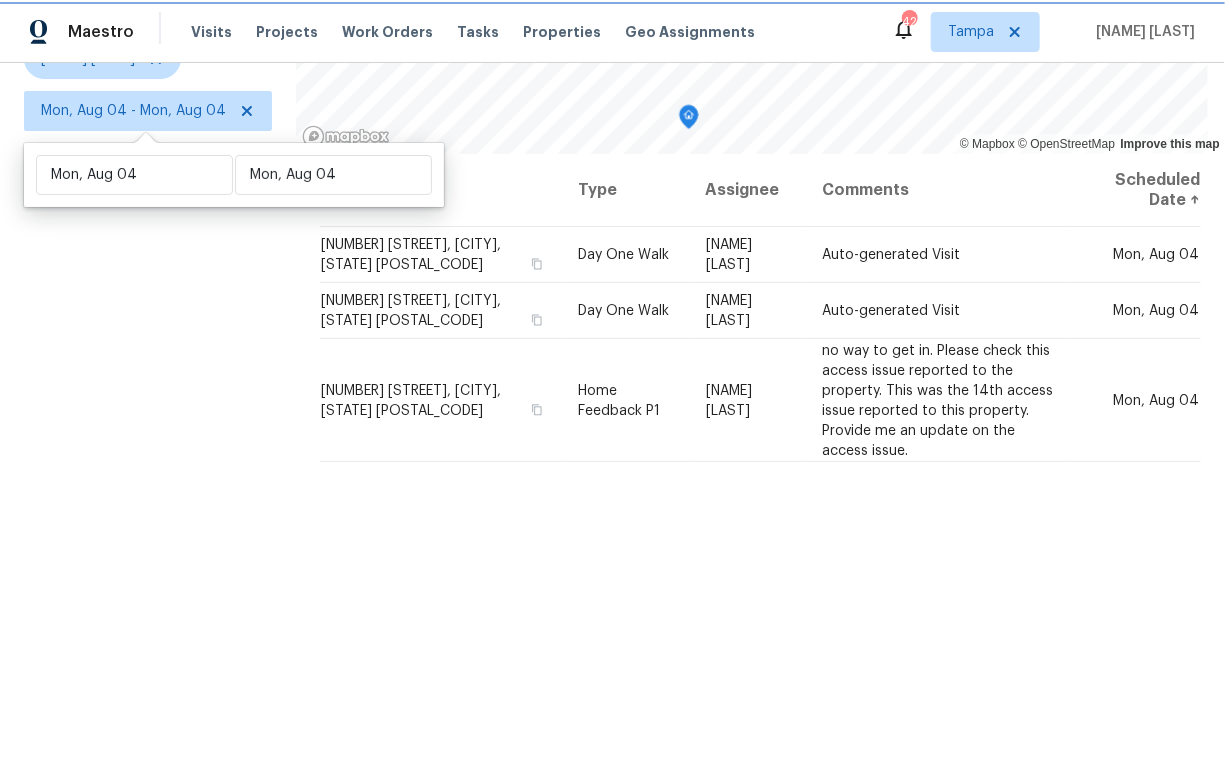 scroll, scrollTop: 248, scrollLeft: 0, axis: vertical 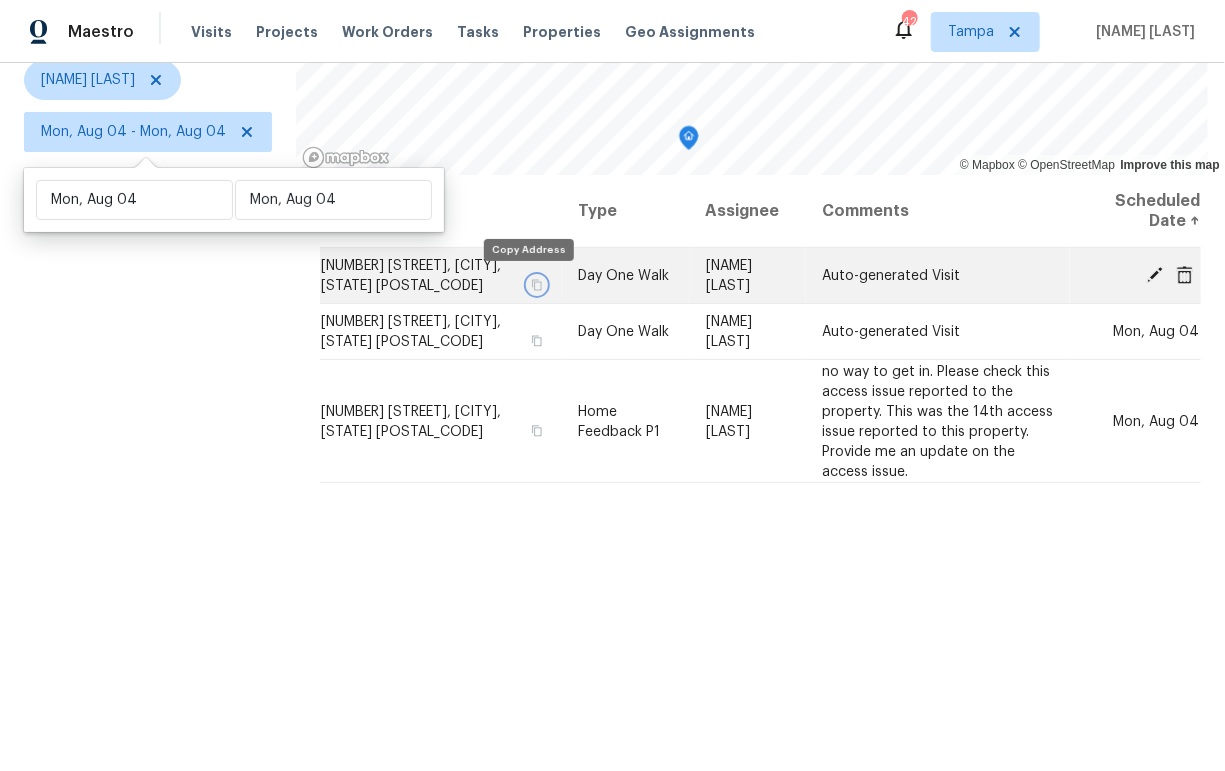 click 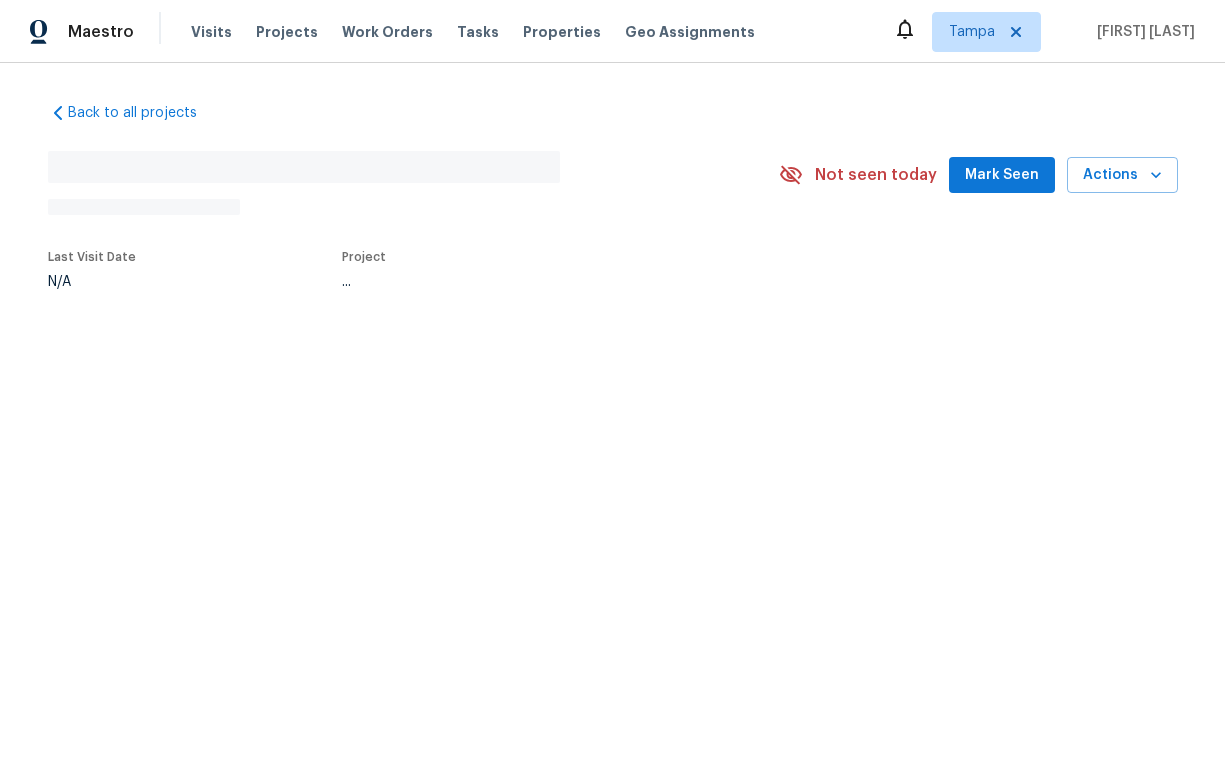 scroll, scrollTop: 0, scrollLeft: 0, axis: both 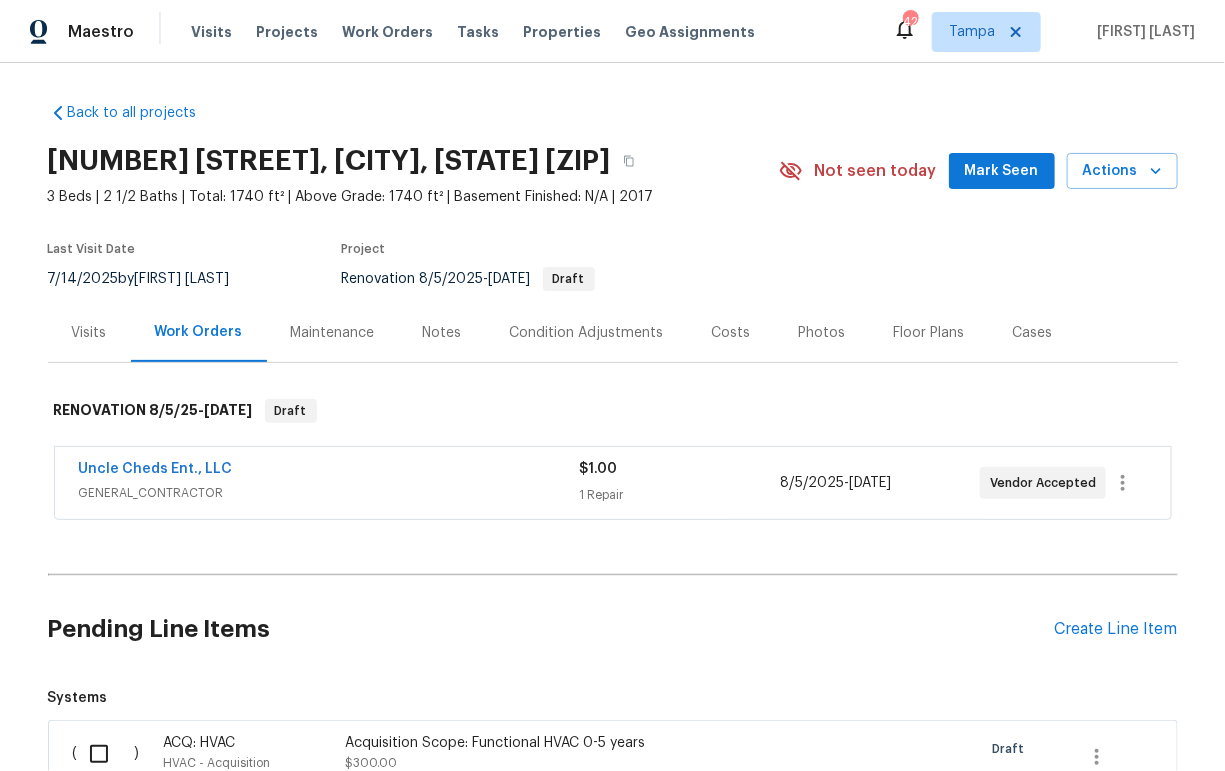 click on "Notes" at bounding box center [442, 333] 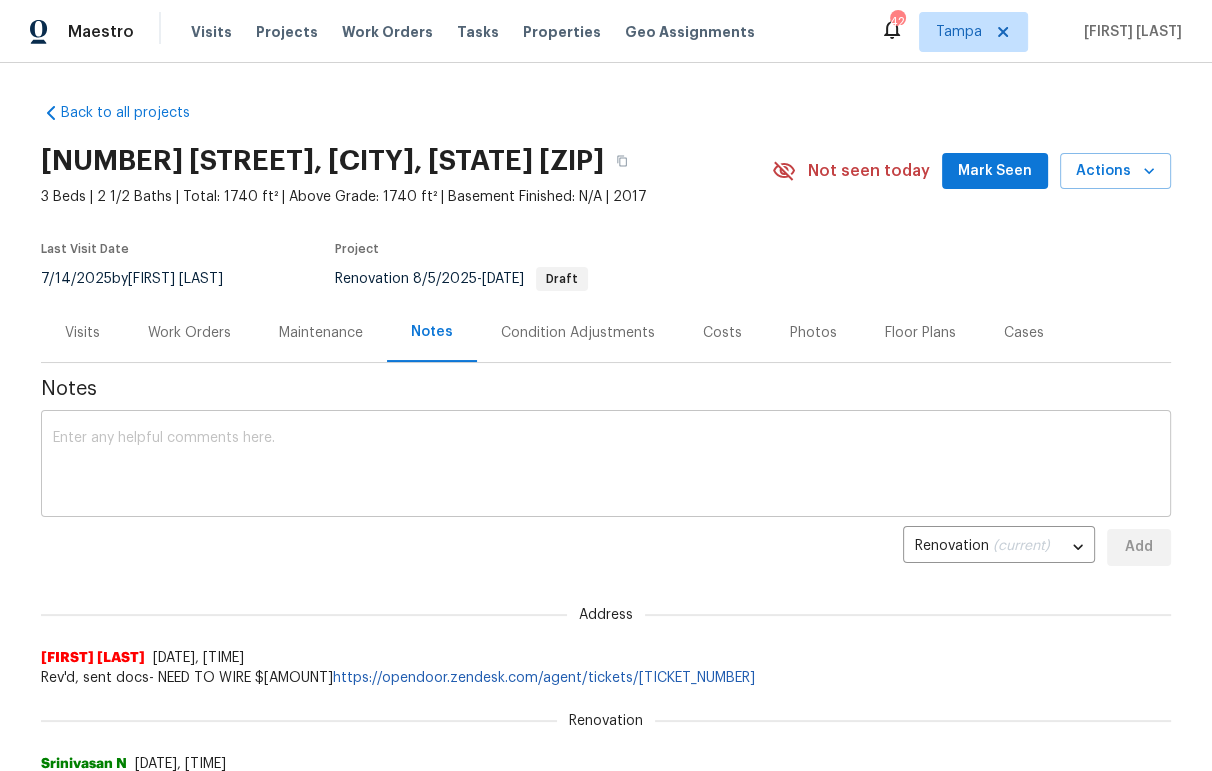click at bounding box center (606, 466) 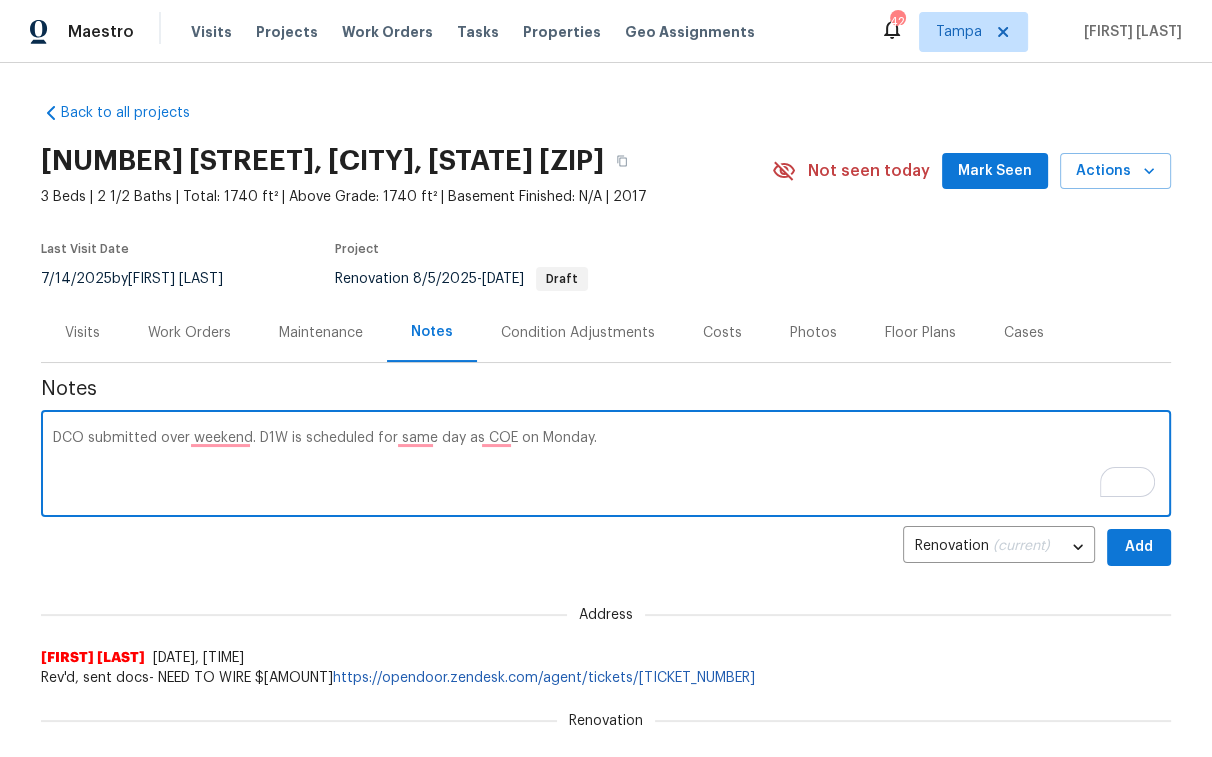 drag, startPoint x: 607, startPoint y: 435, endPoint x: 12, endPoint y: 445, distance: 595.08405 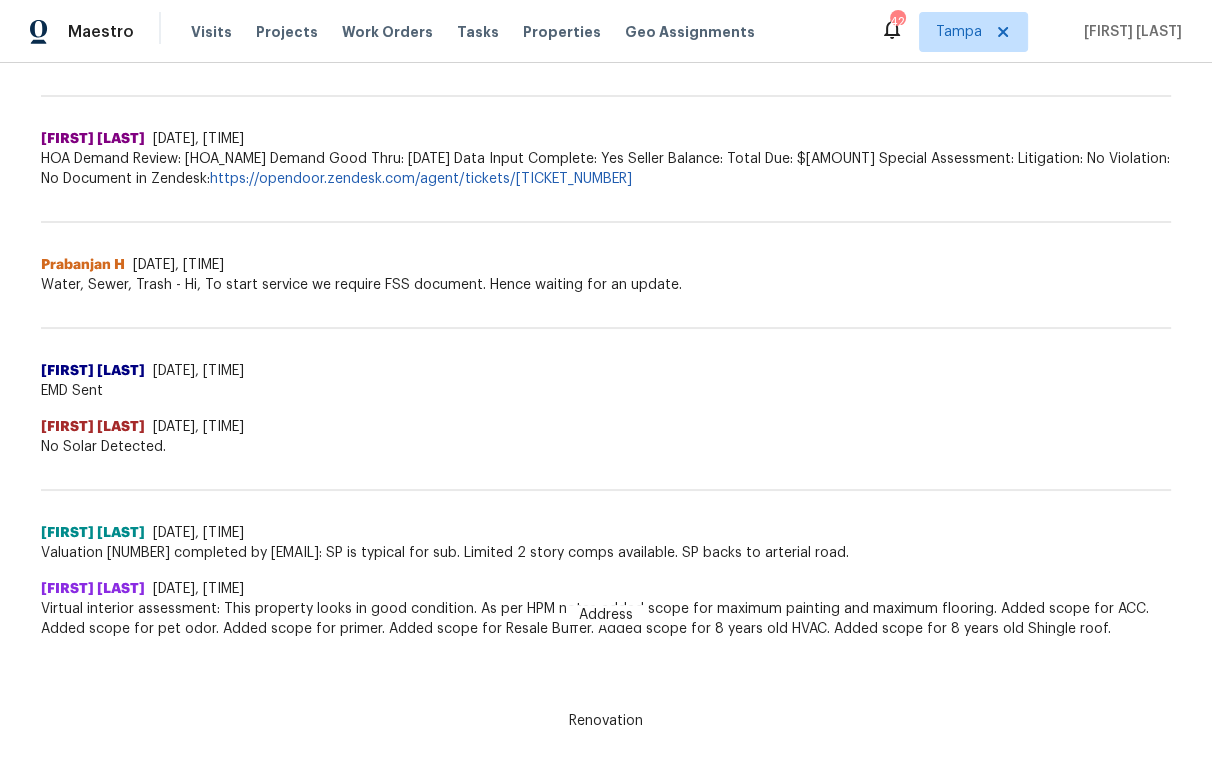 scroll, scrollTop: 804, scrollLeft: 0, axis: vertical 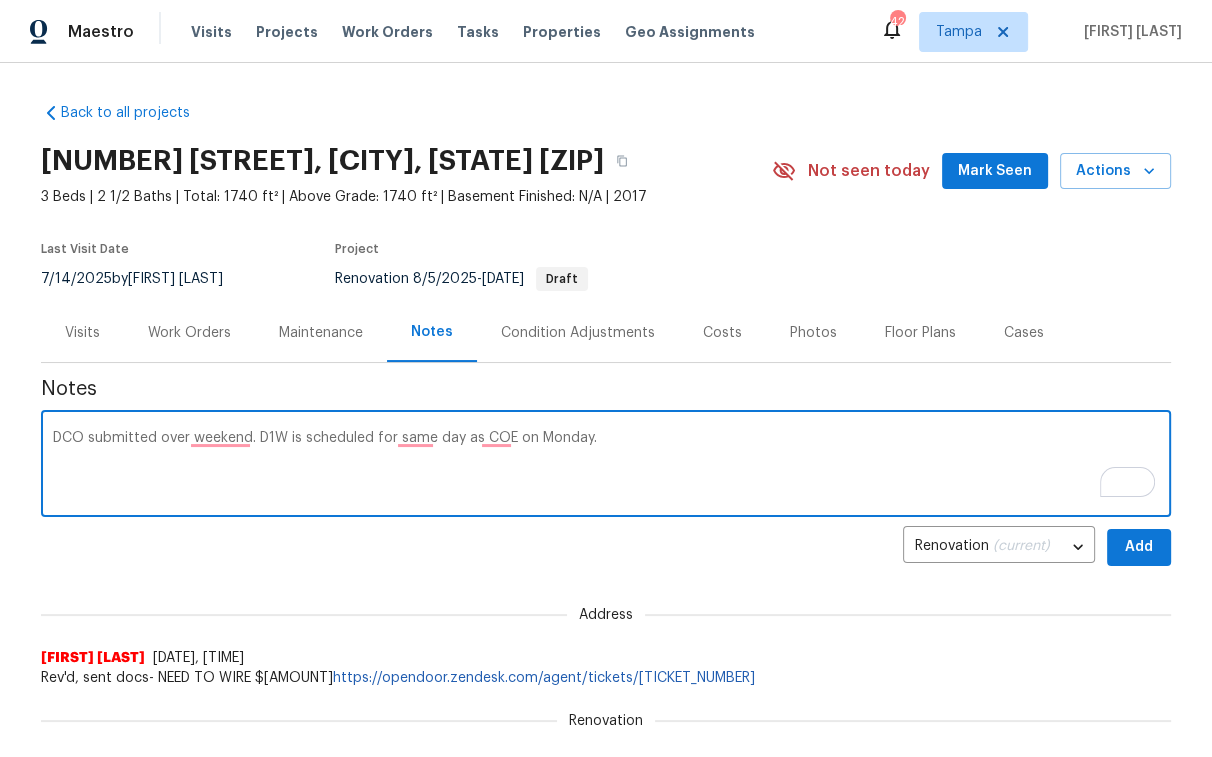 type on "DCO submitted over weekend. D1W is scheduled for same day as COE on Monday." 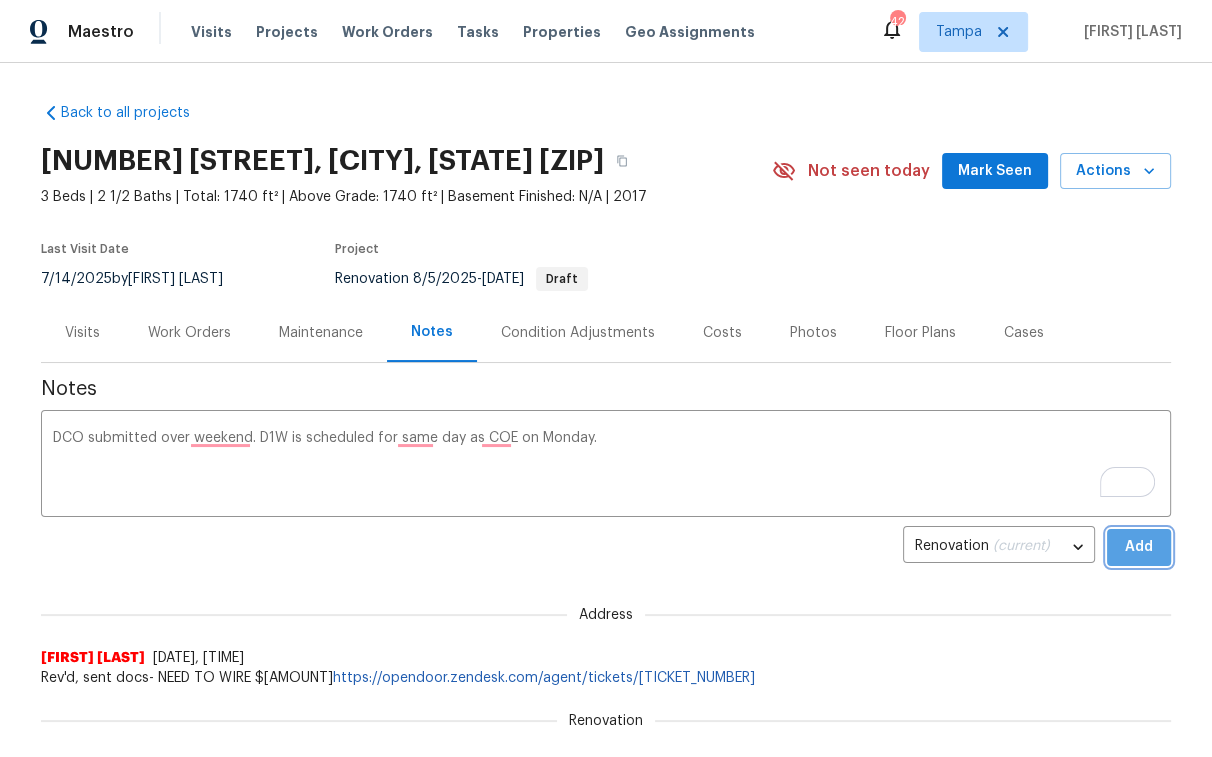 click on "Add" at bounding box center (1139, 547) 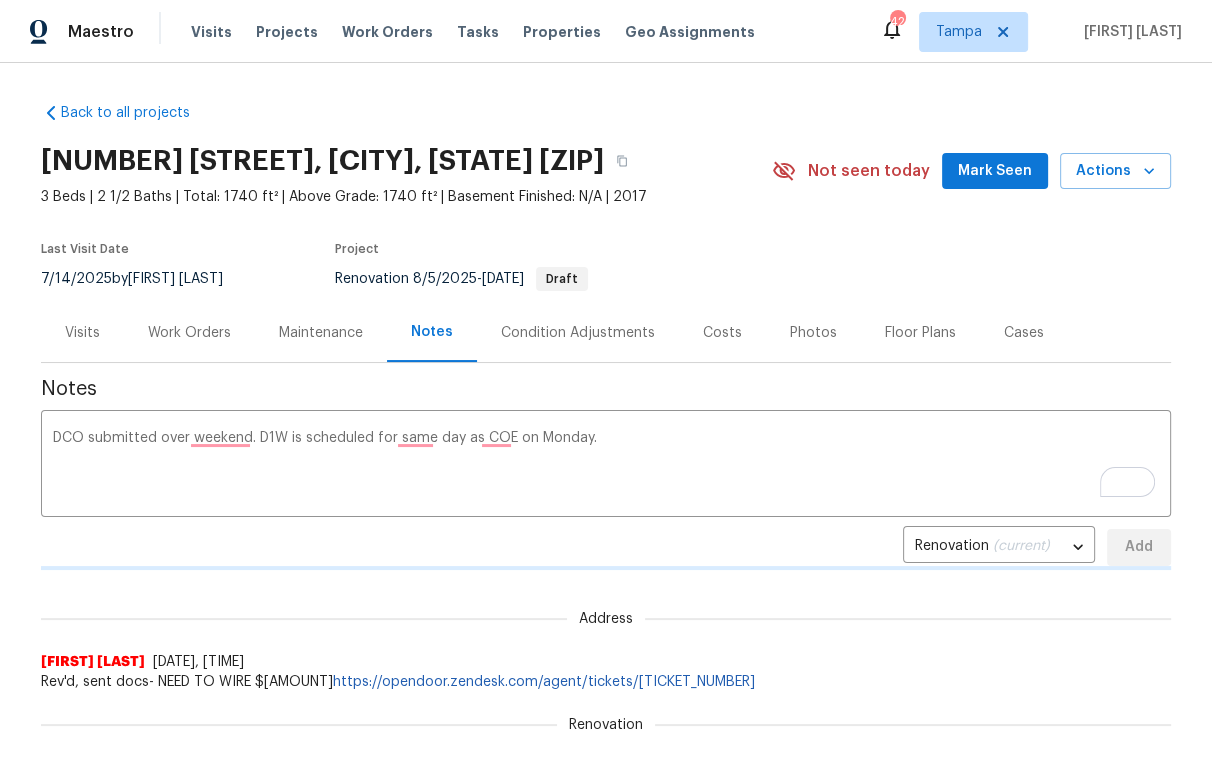 type 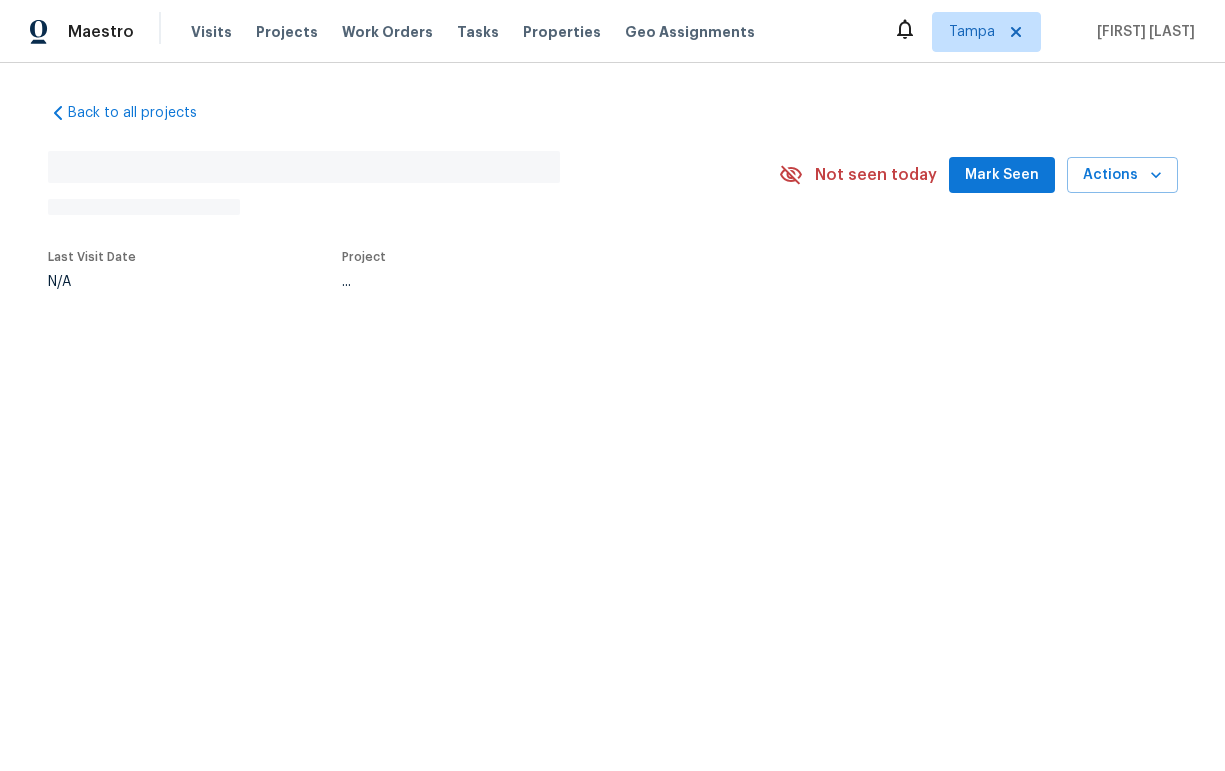 scroll, scrollTop: 0, scrollLeft: 0, axis: both 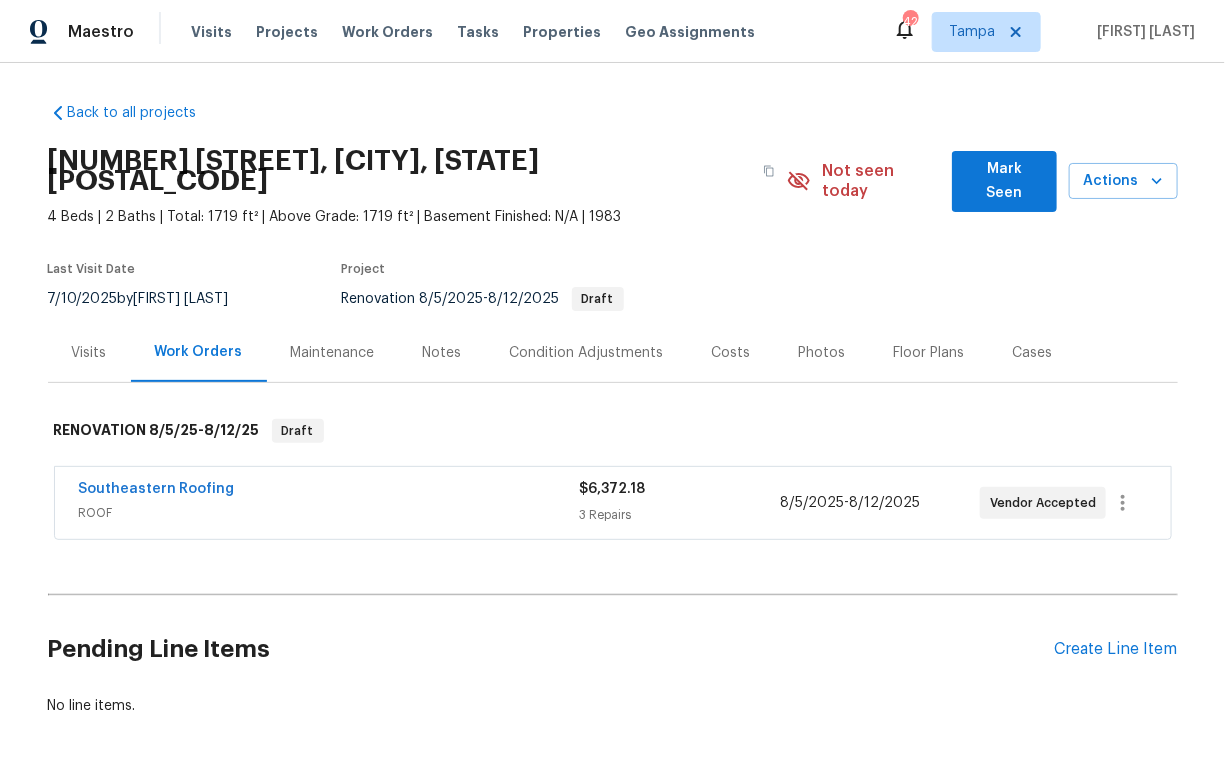 click on "Notes" at bounding box center (442, 353) 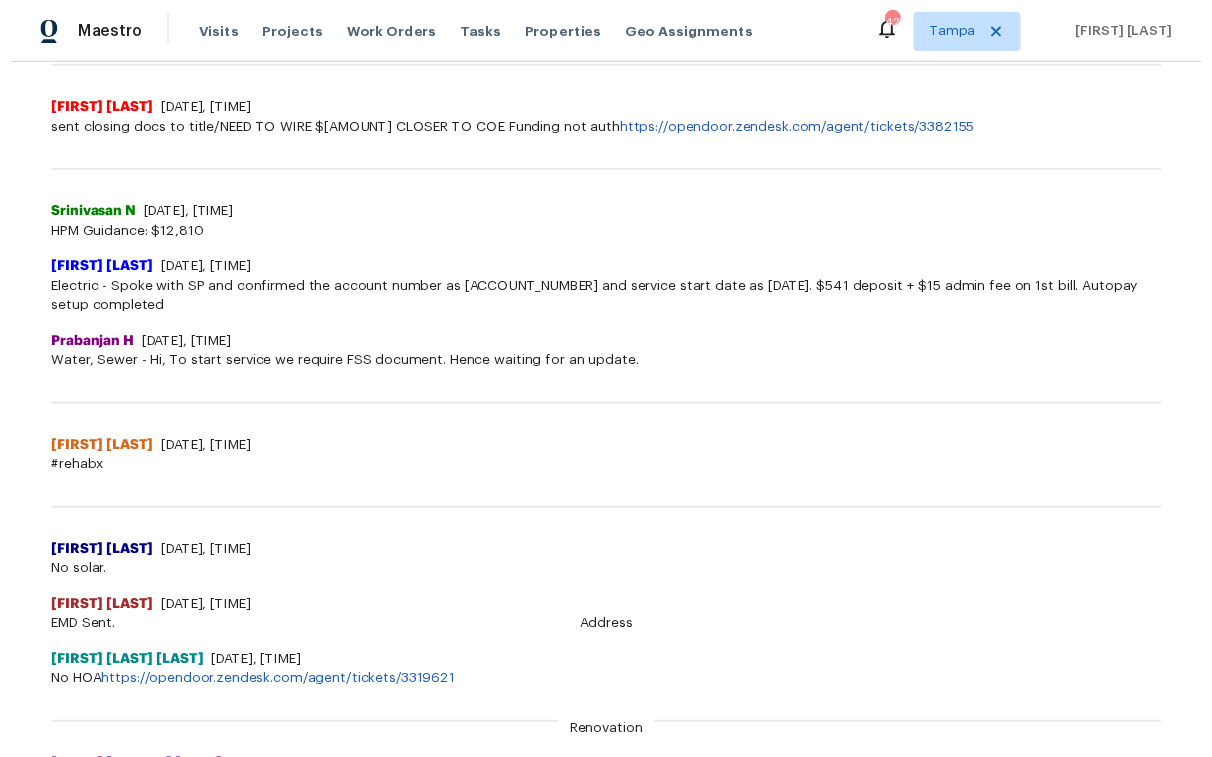 scroll, scrollTop: 0, scrollLeft: 0, axis: both 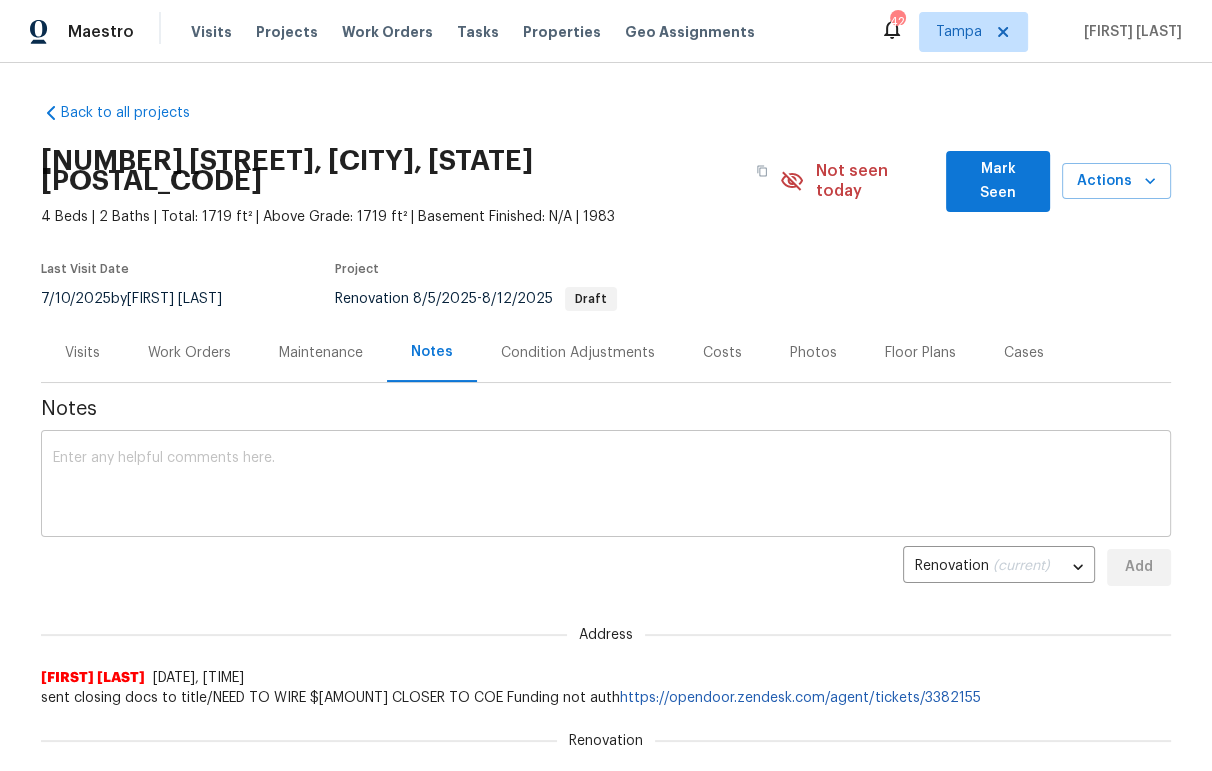 click at bounding box center [606, 486] 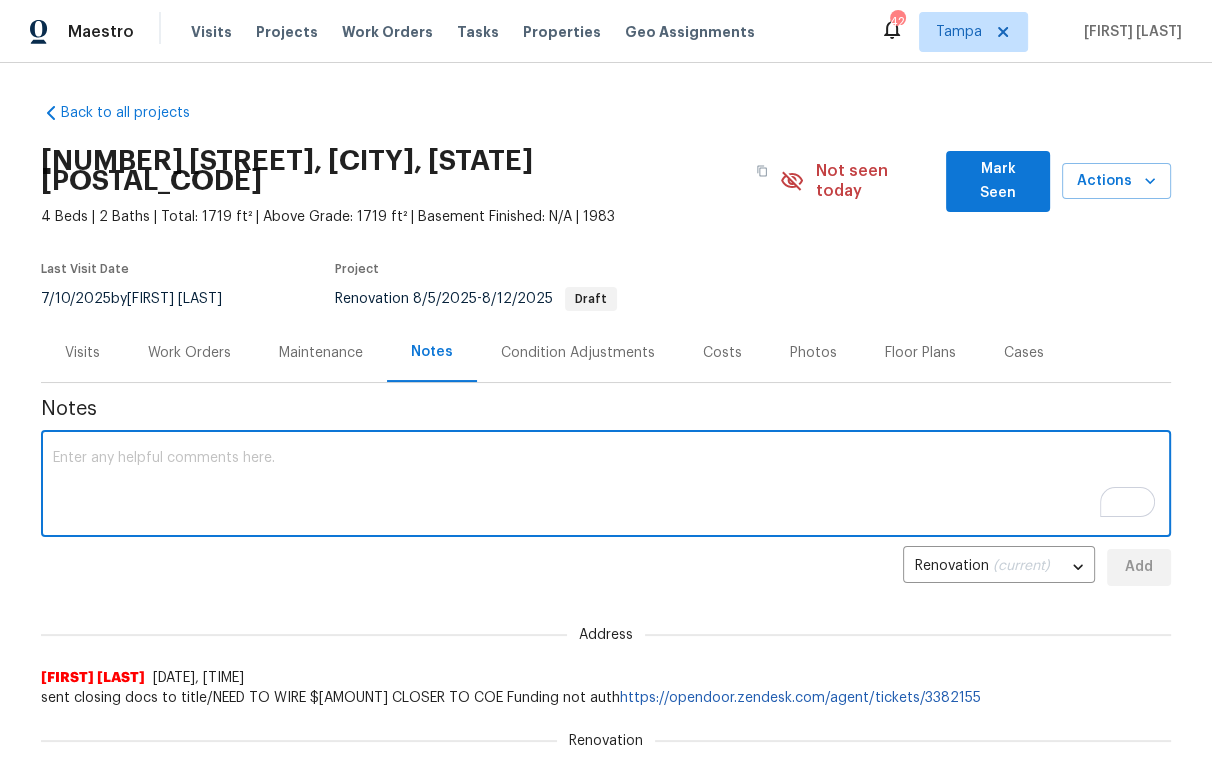 paste on "DCO submitted over weekend. D1W is scheduled for same day as COE on Monday." 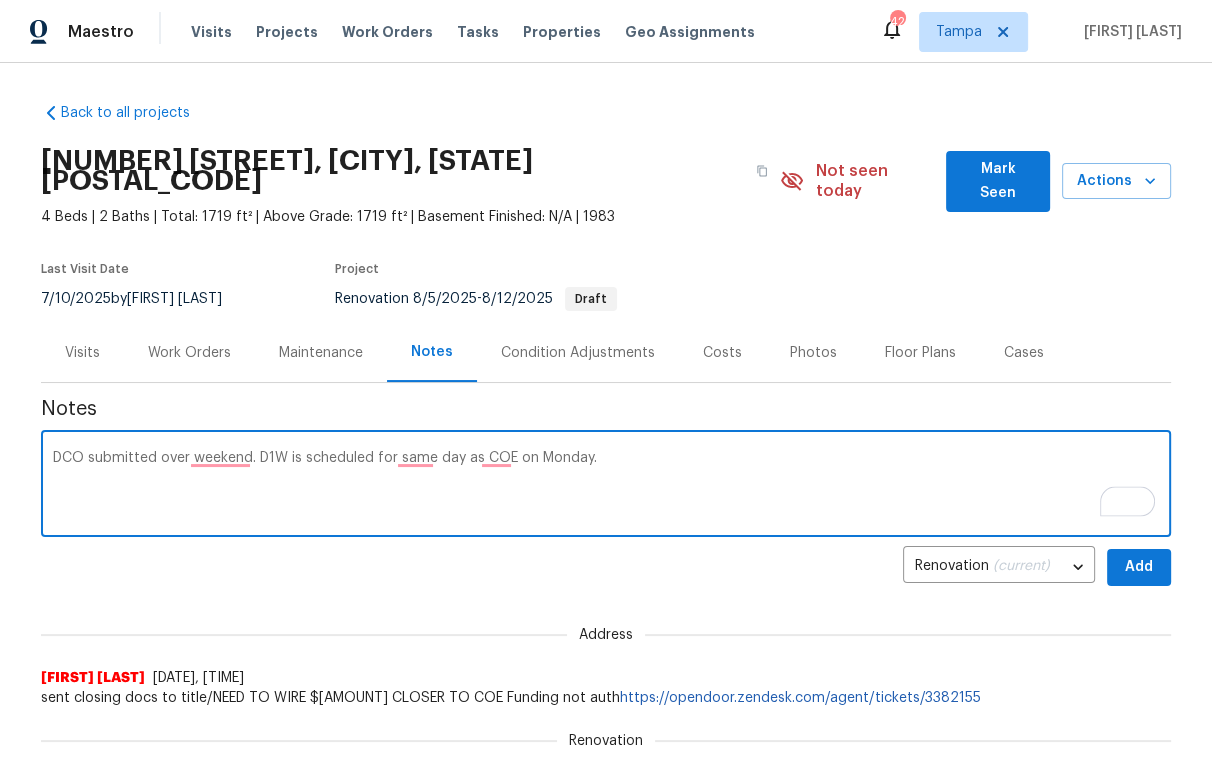 type on "DCO submitted over weekend. D1W is scheduled for same day as COE on Monday." 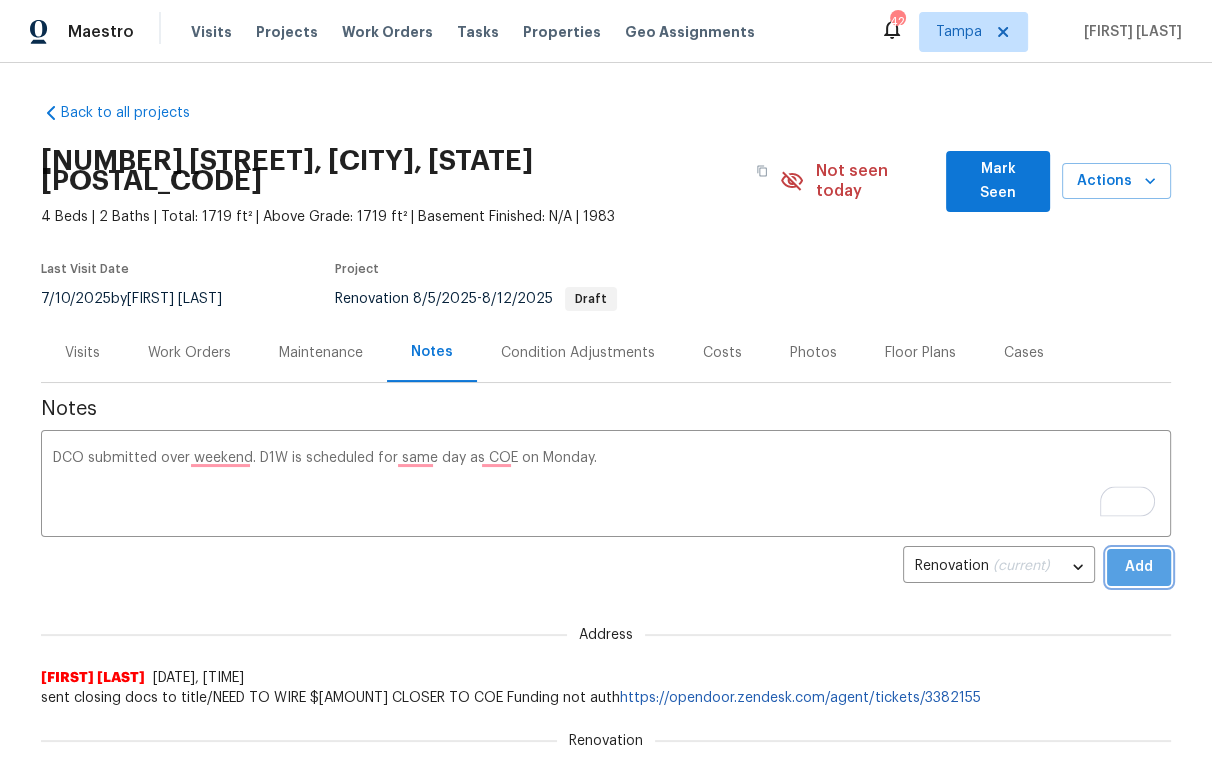 click on "Add" at bounding box center (1139, 567) 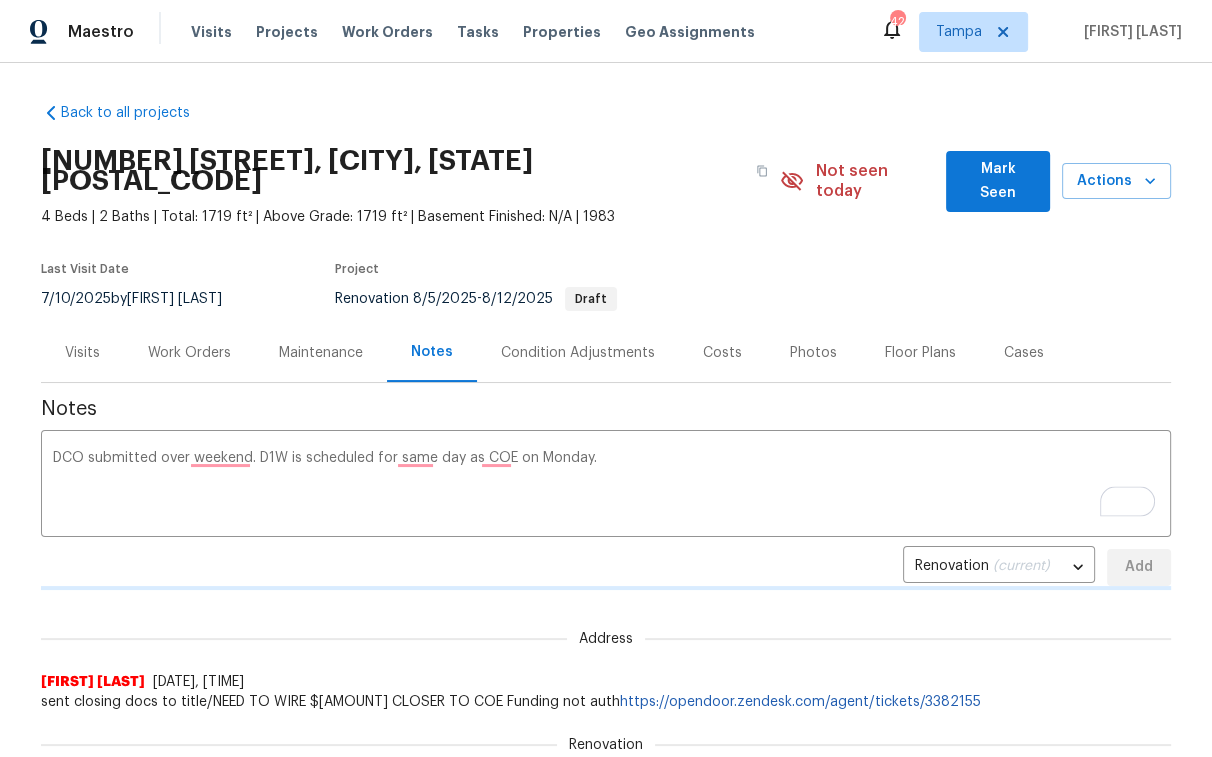 type 